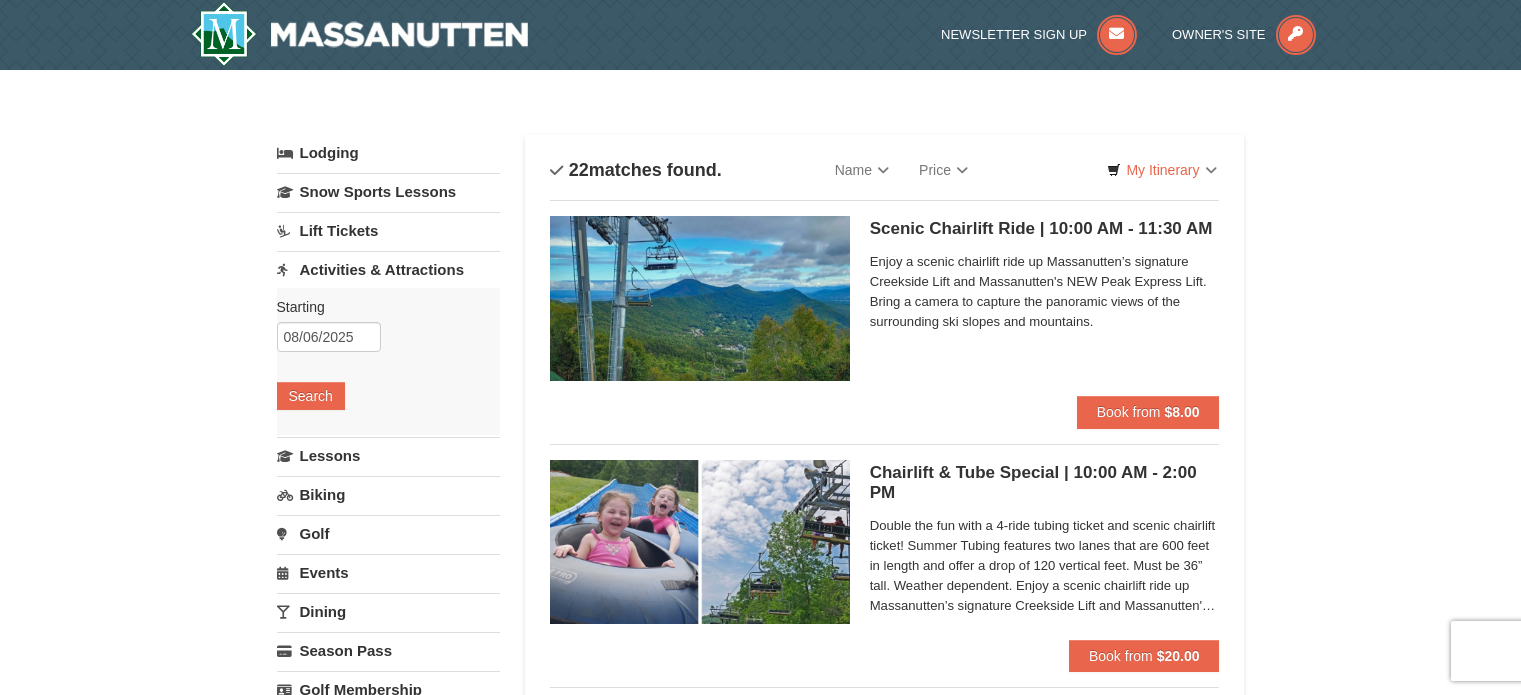 scroll, scrollTop: 0, scrollLeft: 0, axis: both 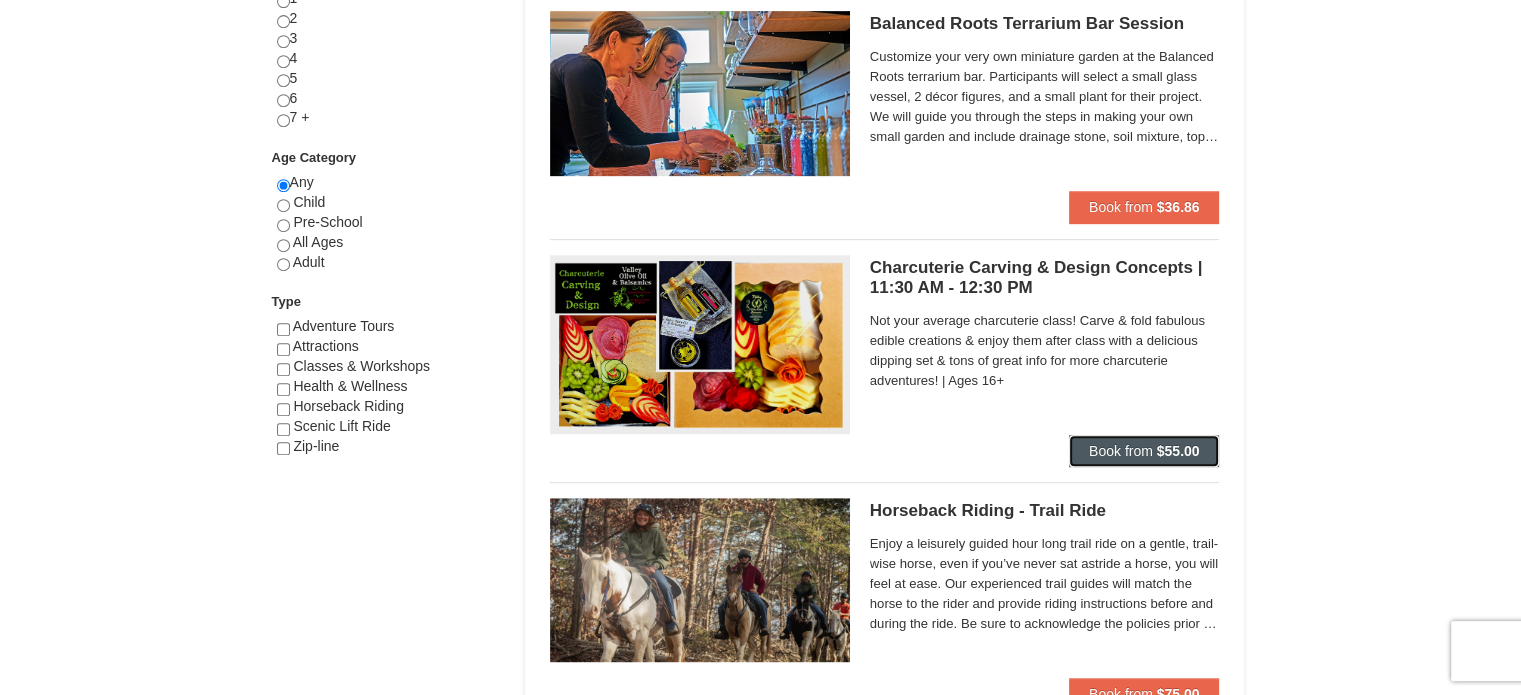 click on "Book from   $55.00" at bounding box center (1144, 451) 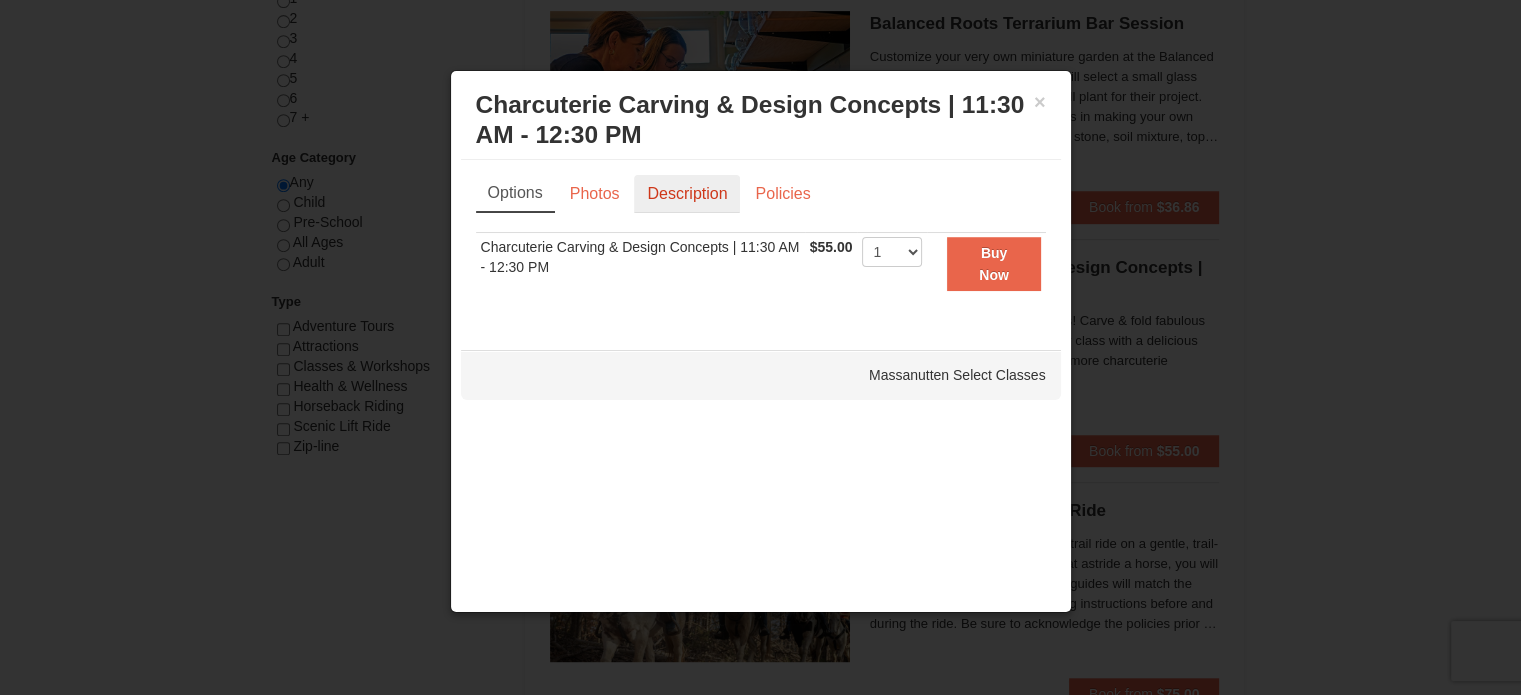 click on "Description" at bounding box center (687, 194) 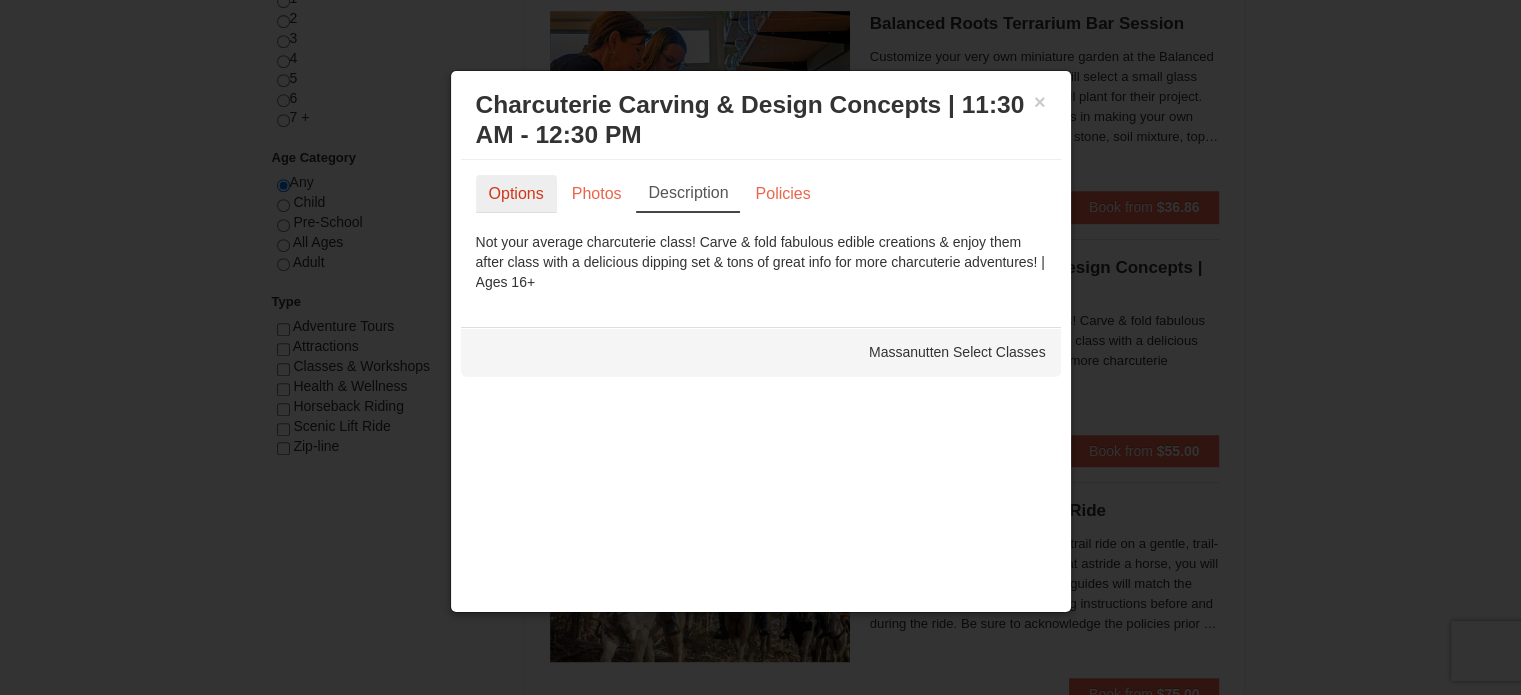 click on "Options" at bounding box center (516, 194) 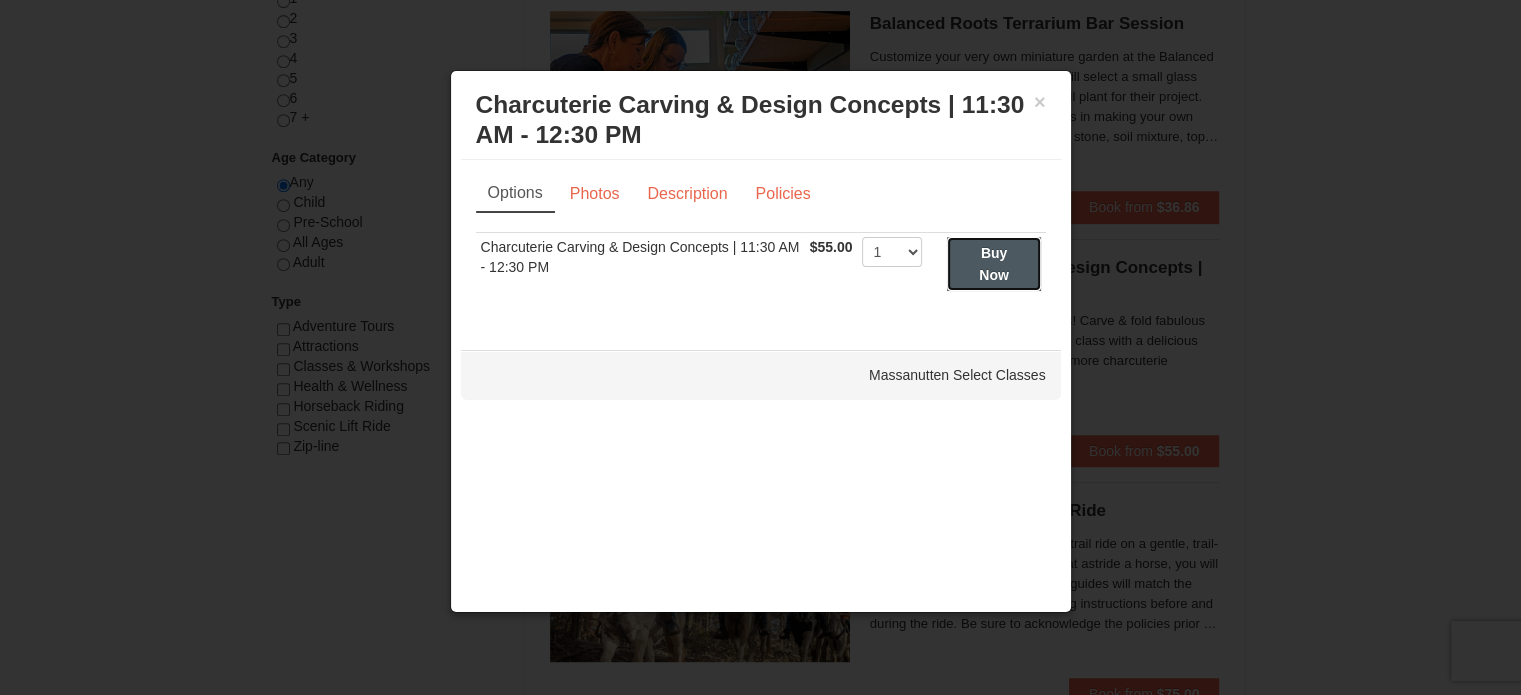 click on "Buy Now" at bounding box center (994, 264) 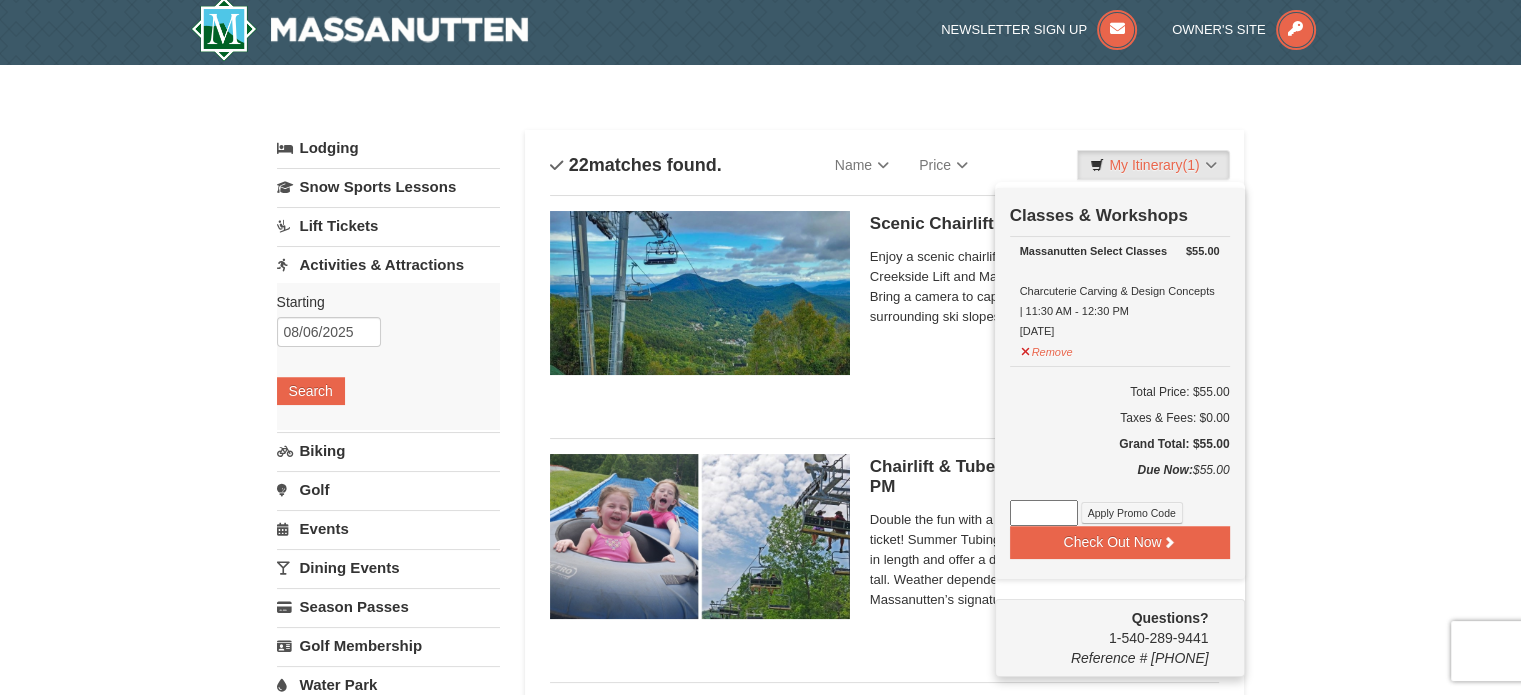 scroll, scrollTop: 6, scrollLeft: 0, axis: vertical 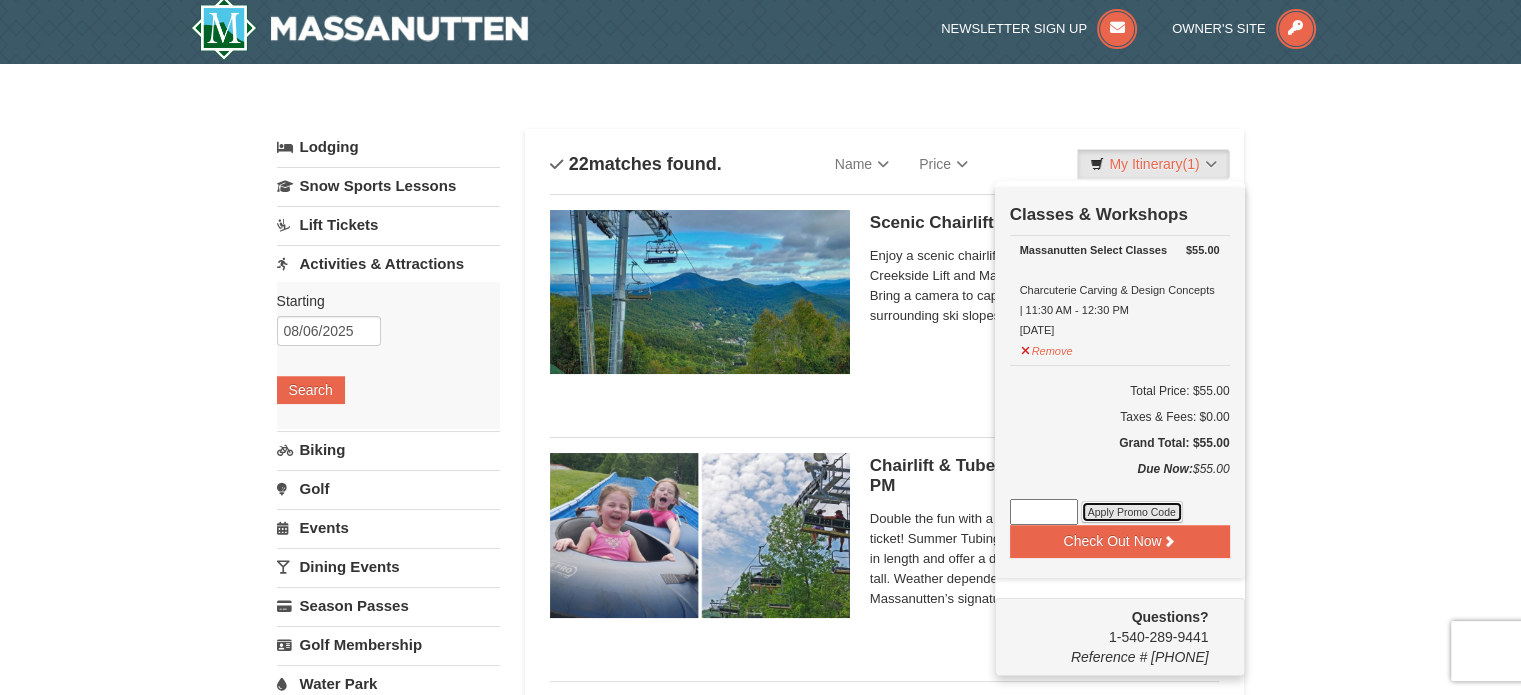 click on "Apply Promo Code" at bounding box center (1132, 512) 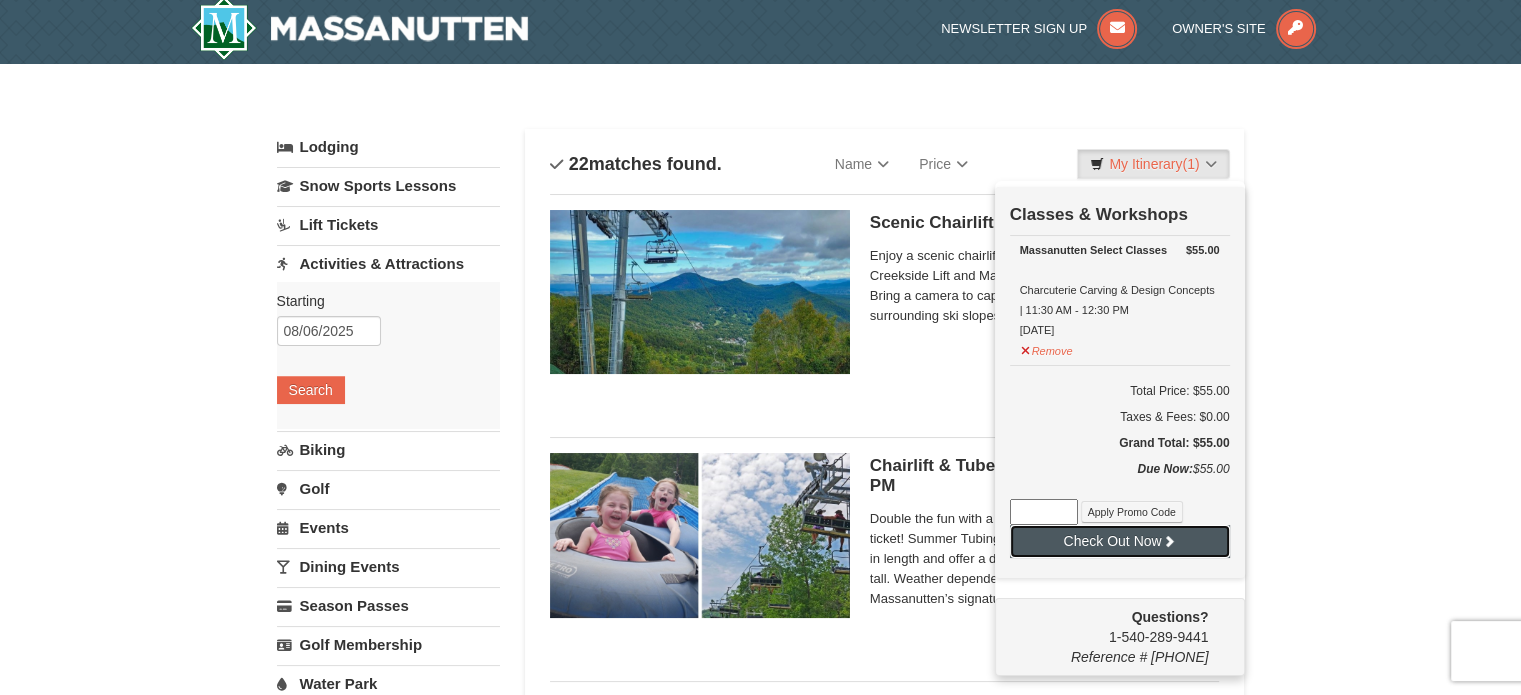 click on "Check Out Now" at bounding box center (1120, 541) 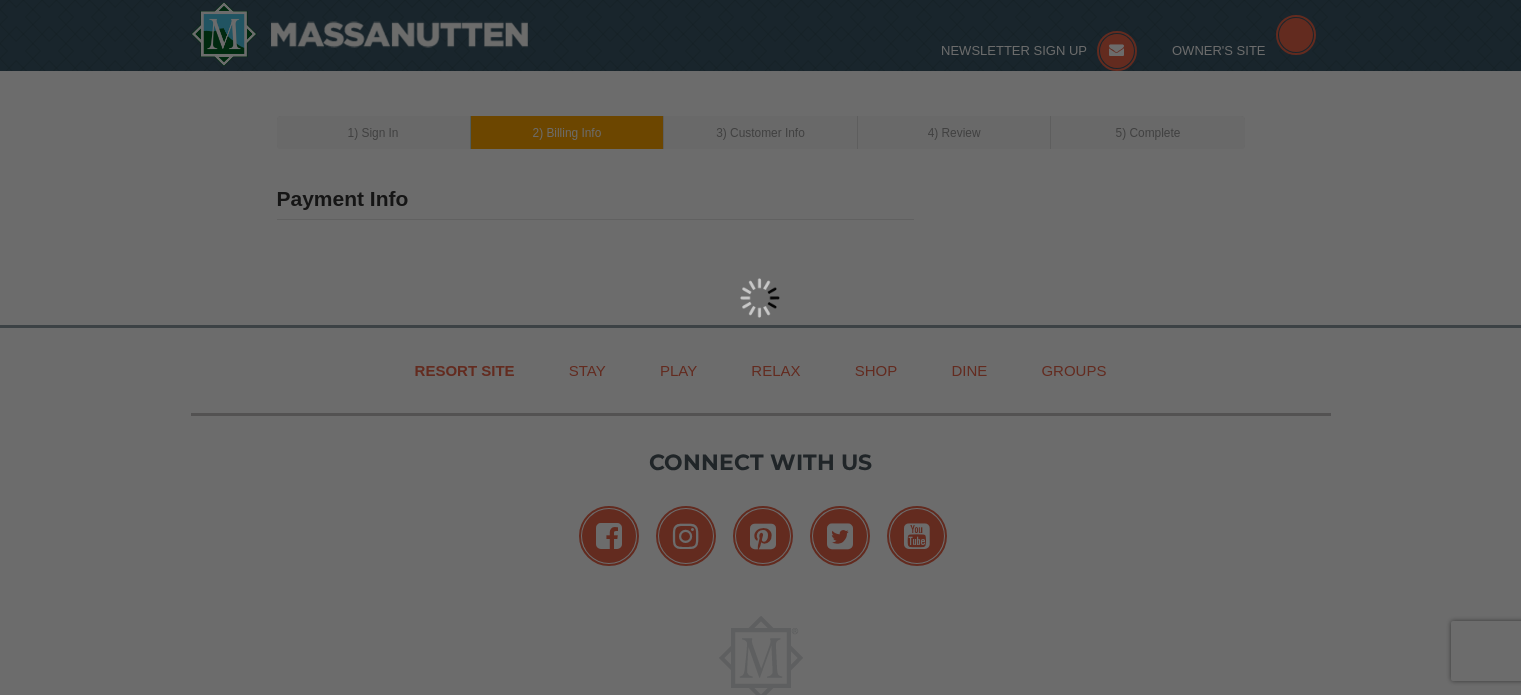scroll, scrollTop: 0, scrollLeft: 0, axis: both 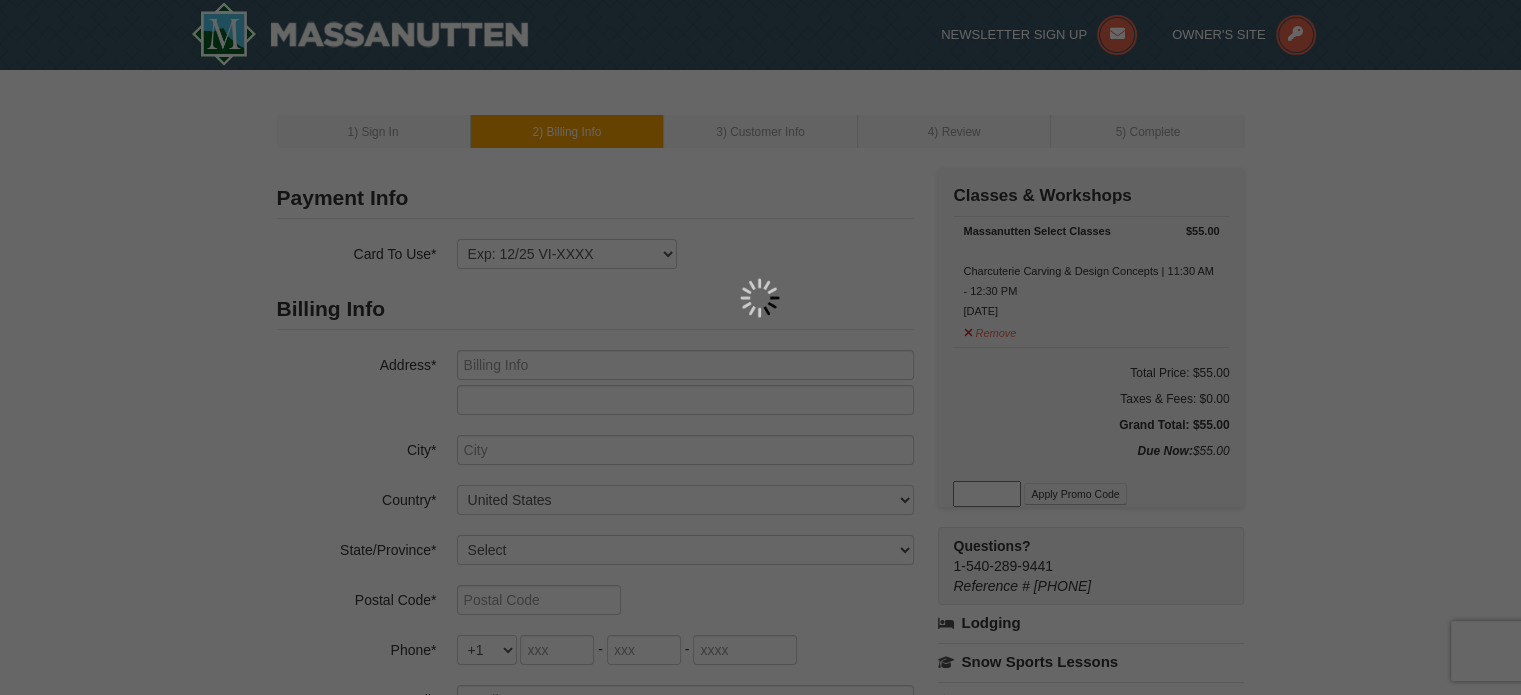 type on "14755 Flerlage Place" 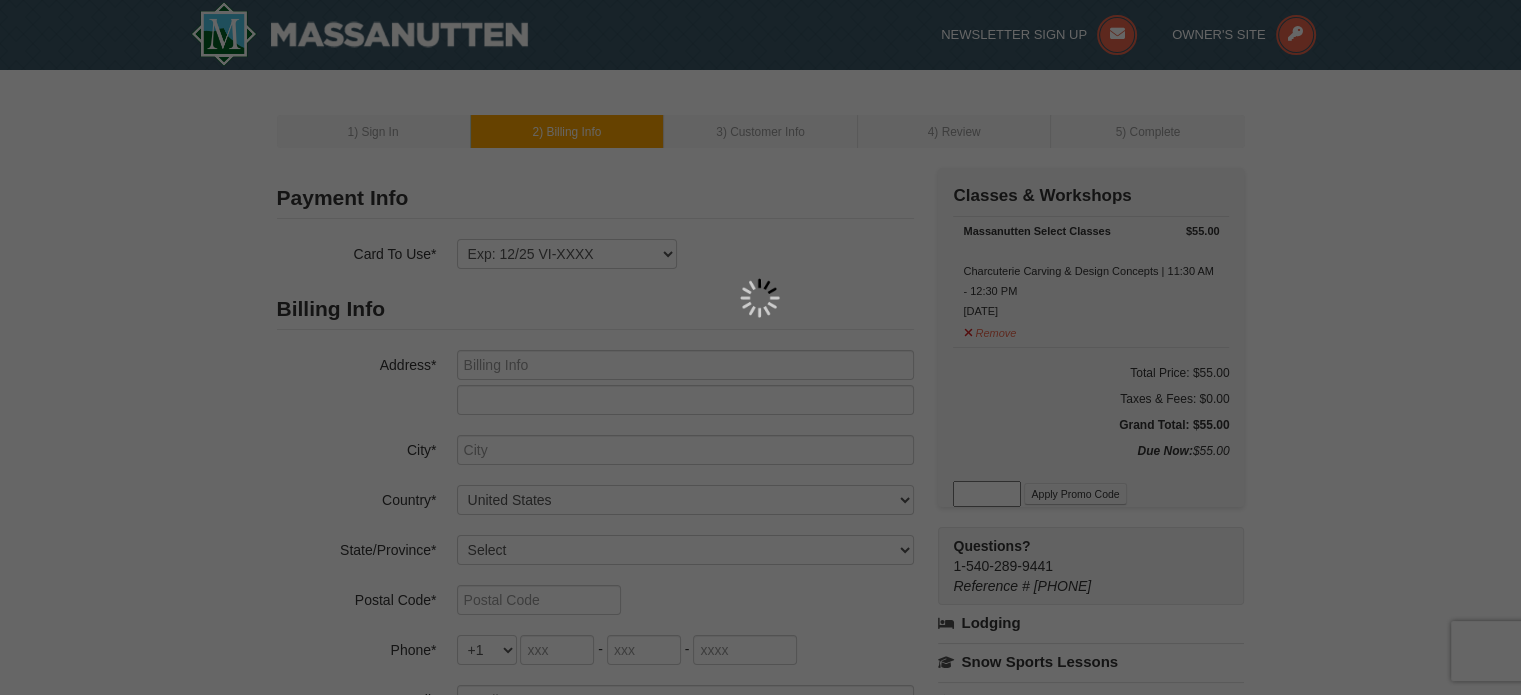 type on "Waldorf" 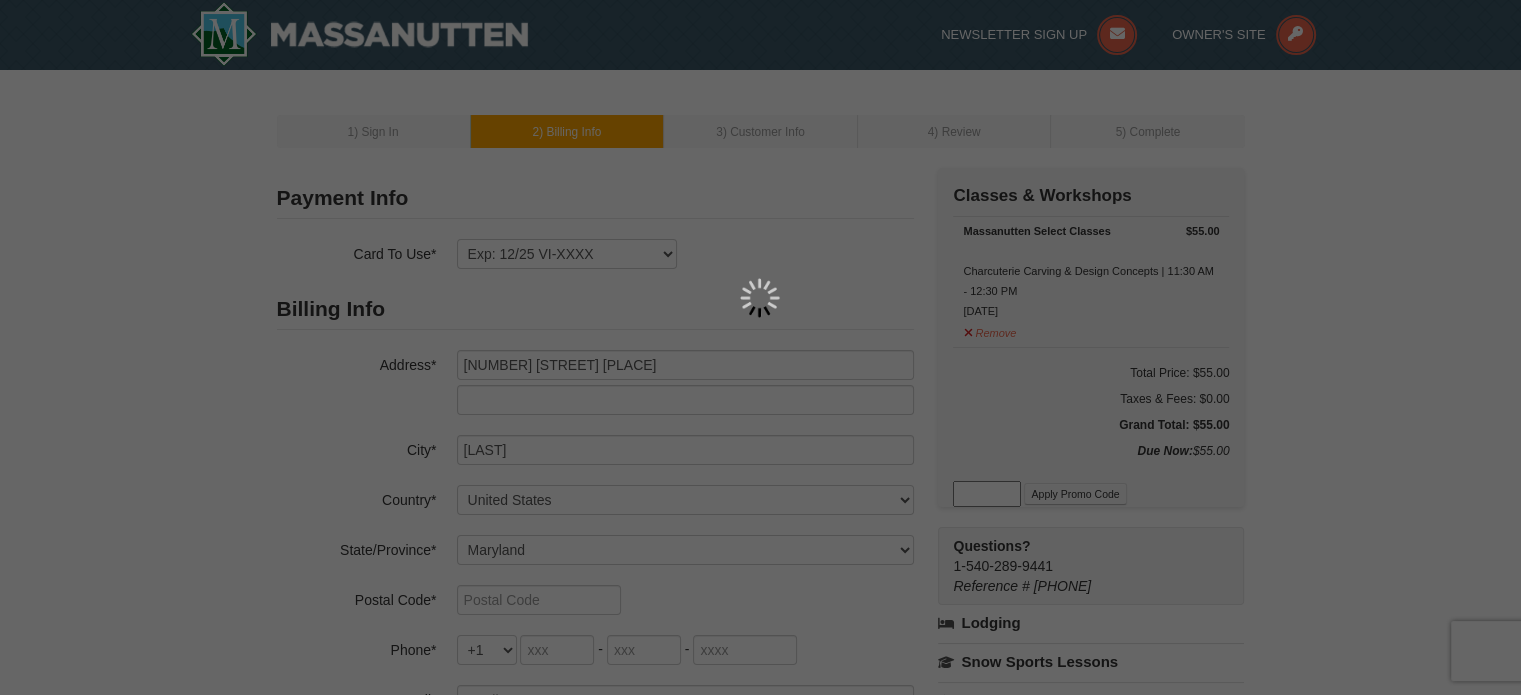 type on "20601" 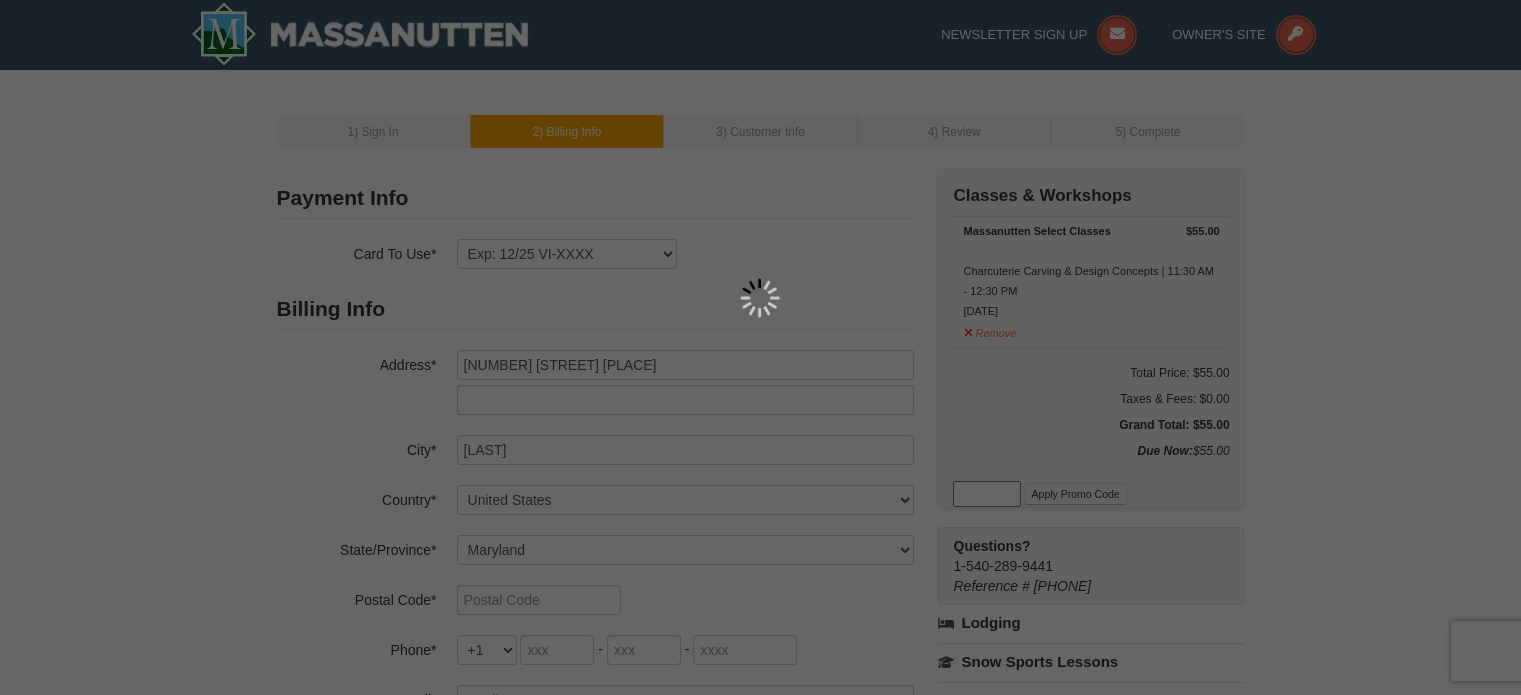 type on "240" 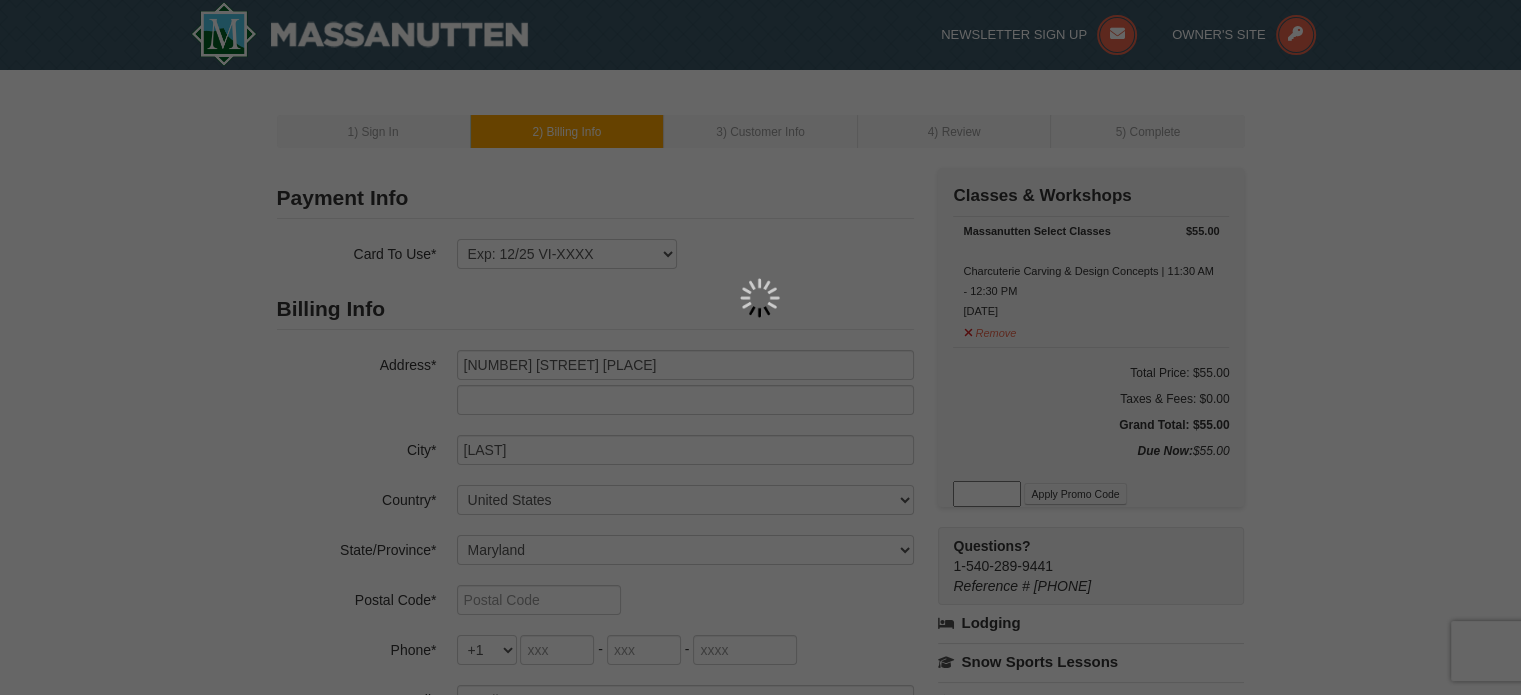 type on "435" 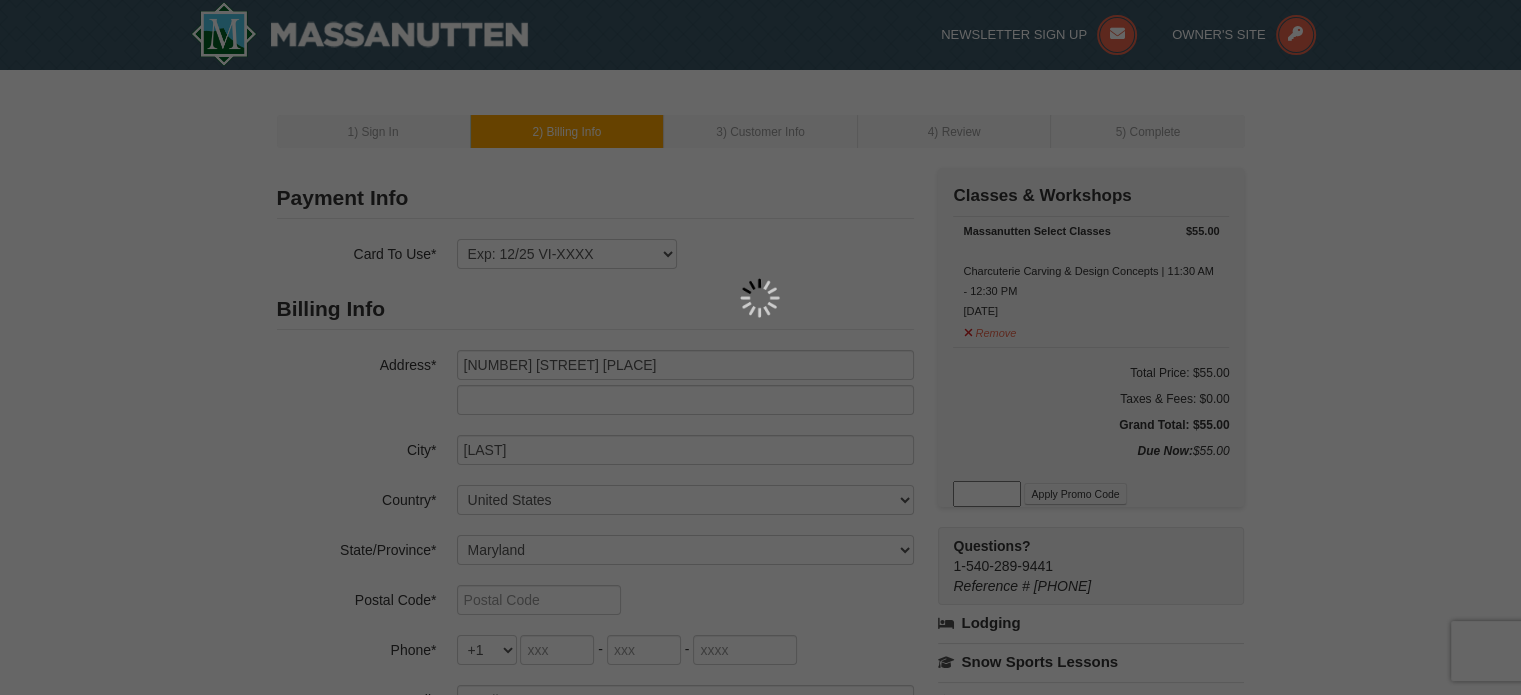 type on "1341" 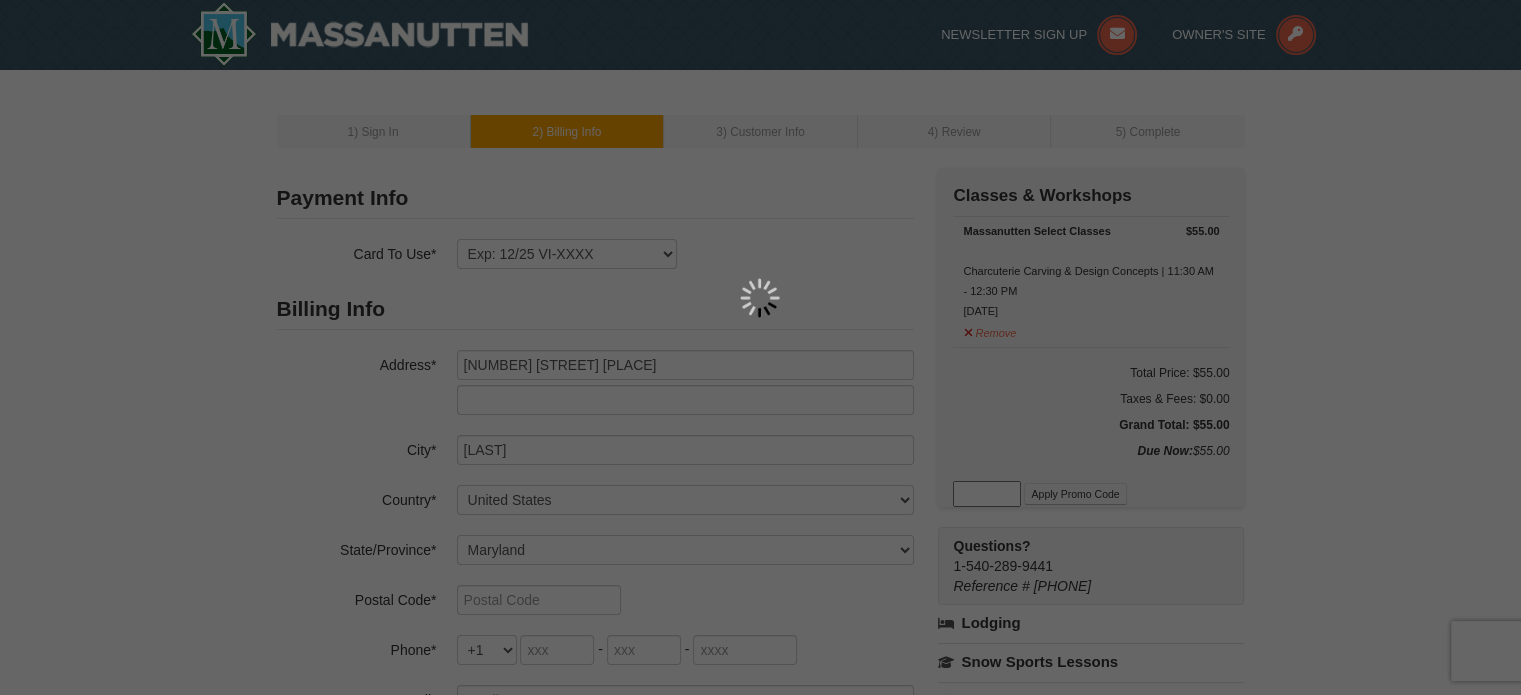 type on "mtflerlage@gmail.com" 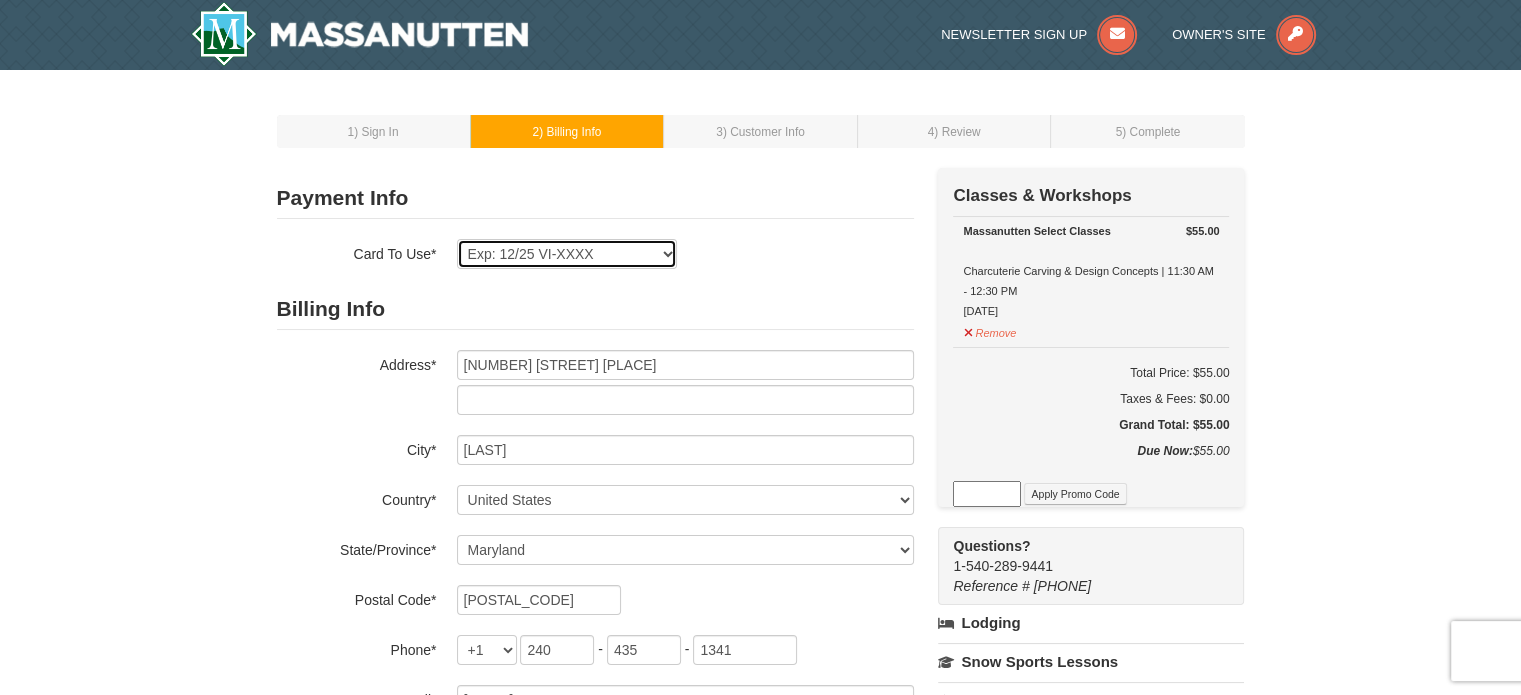click on "Exp: 12/25      VI-XXXX New Card" at bounding box center [567, 254] 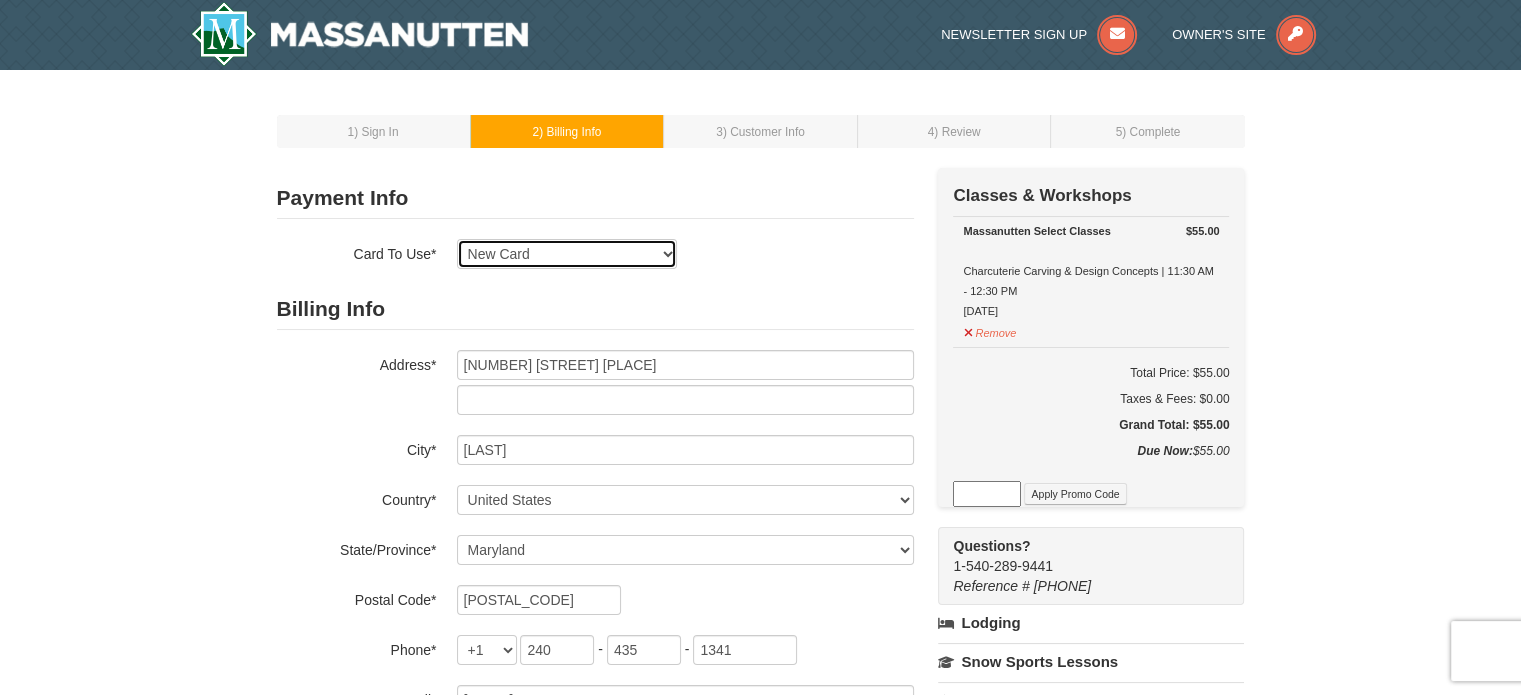 click on "Exp: 12/25      VI-XXXX New Card" at bounding box center [567, 254] 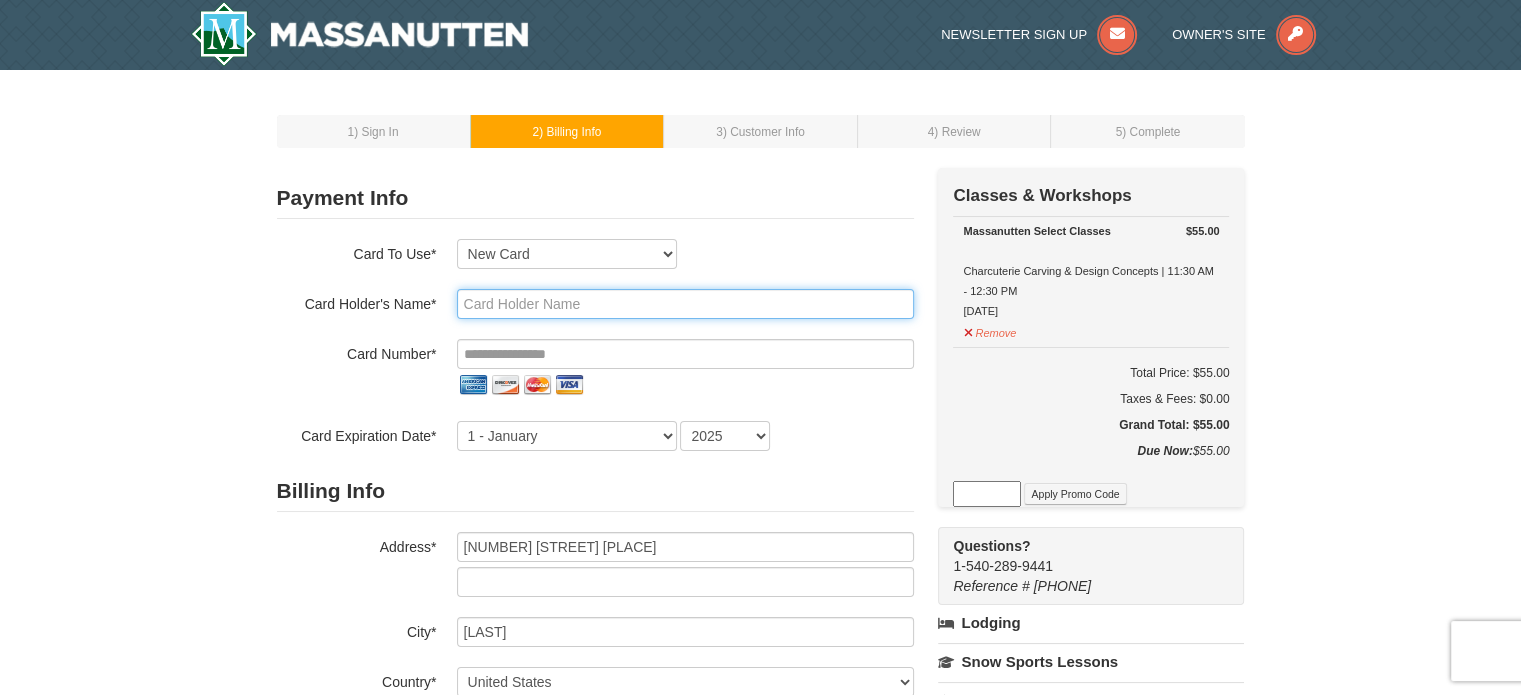 click at bounding box center [685, 304] 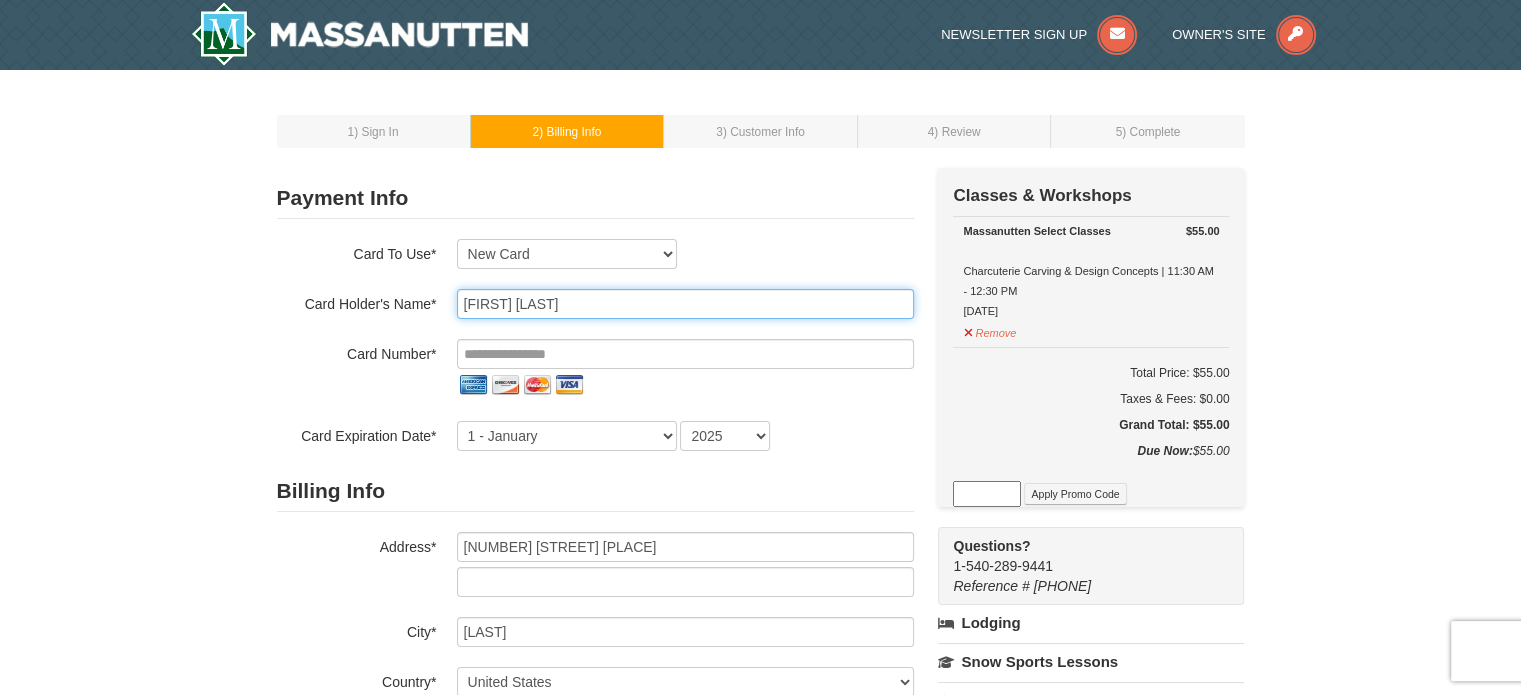 type on "Mad Money" 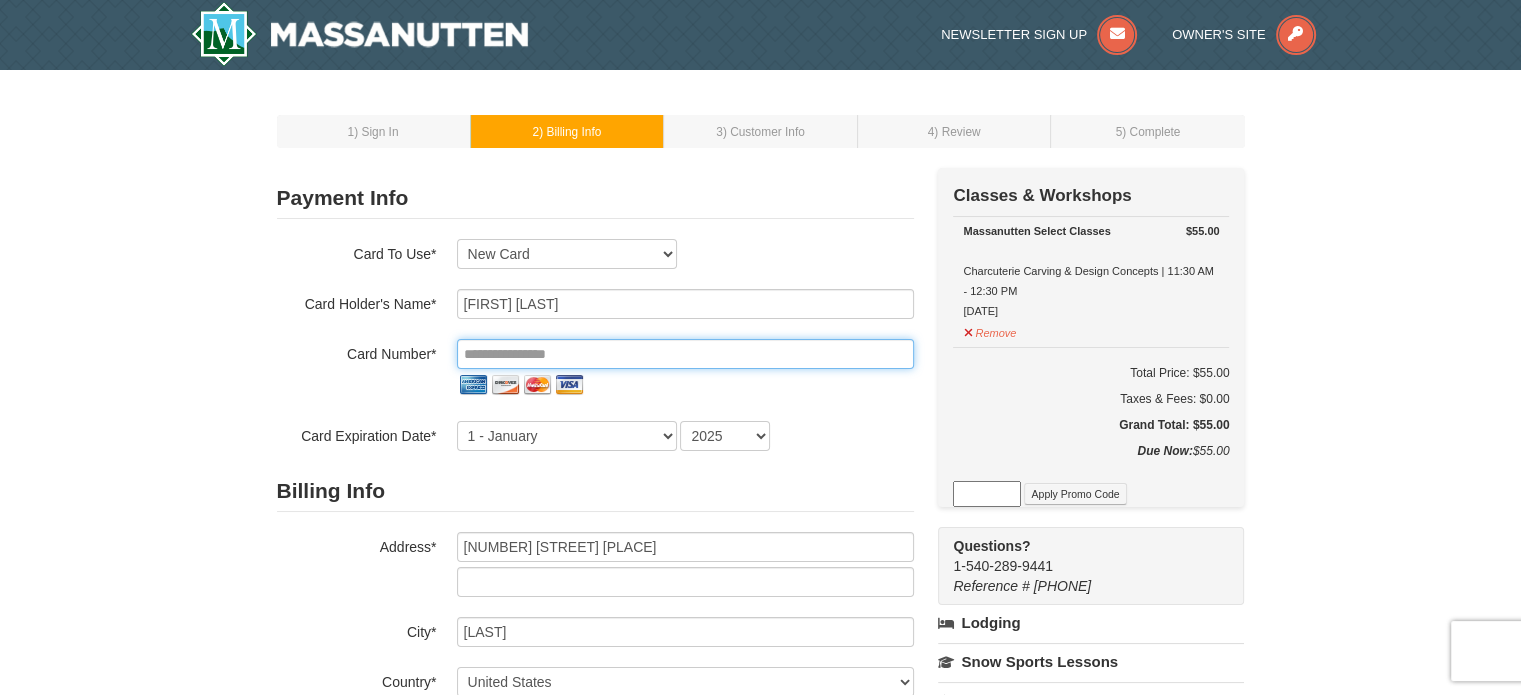 click at bounding box center (685, 354) 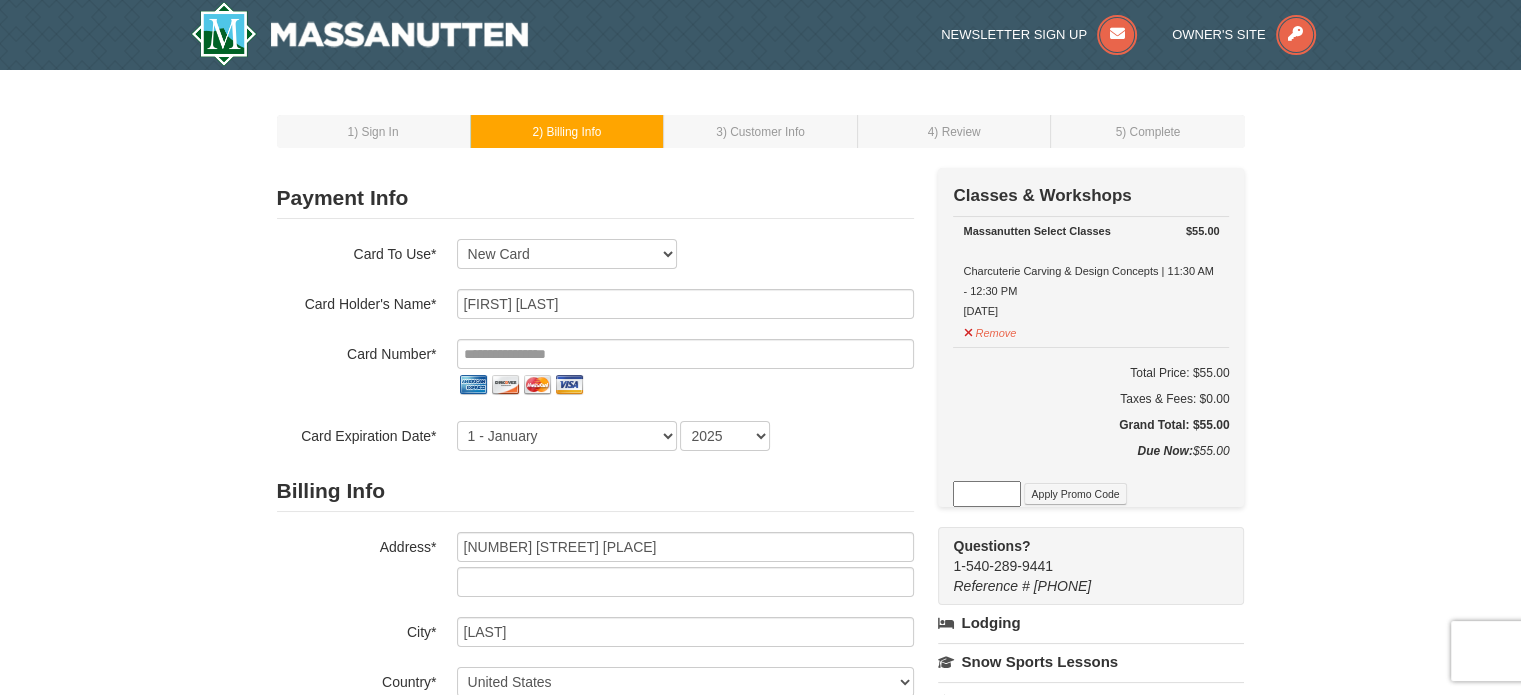 click at bounding box center (987, 494) 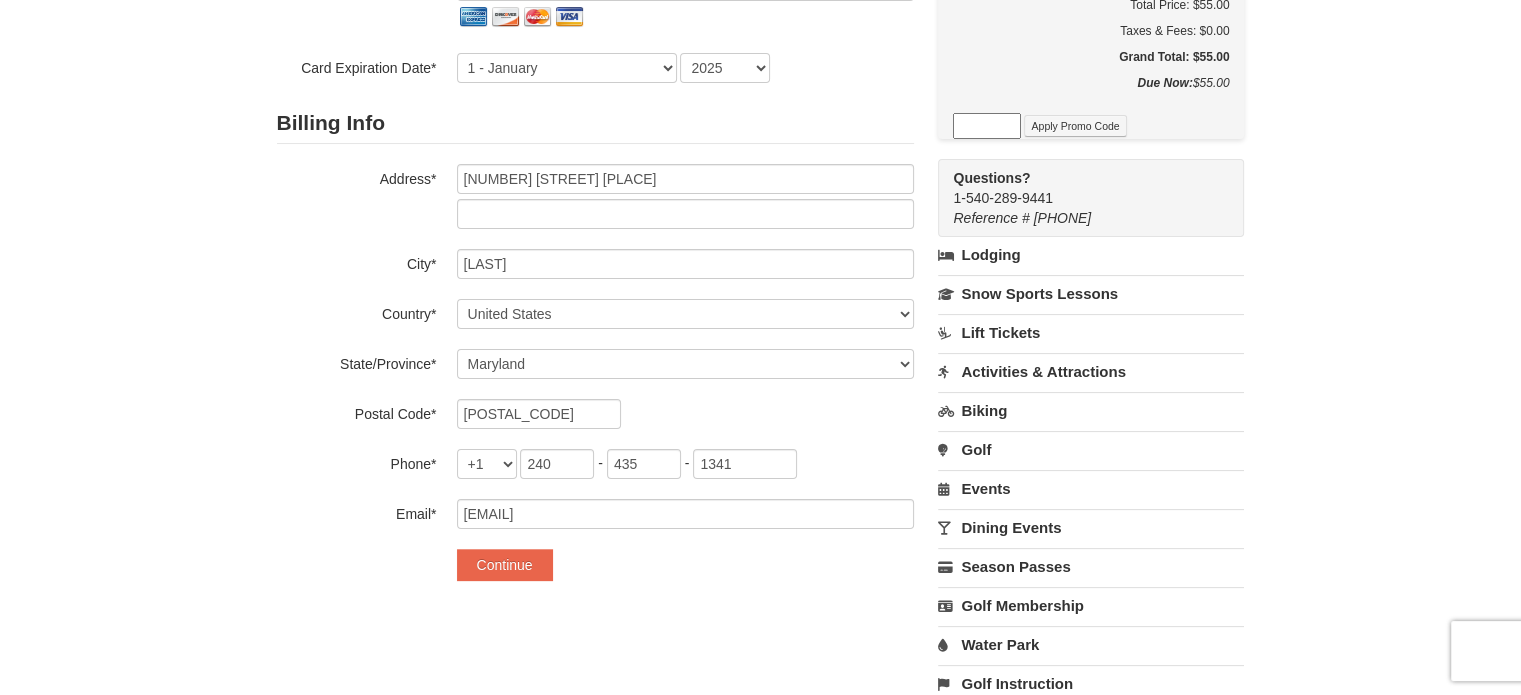scroll, scrollTop: 0, scrollLeft: 0, axis: both 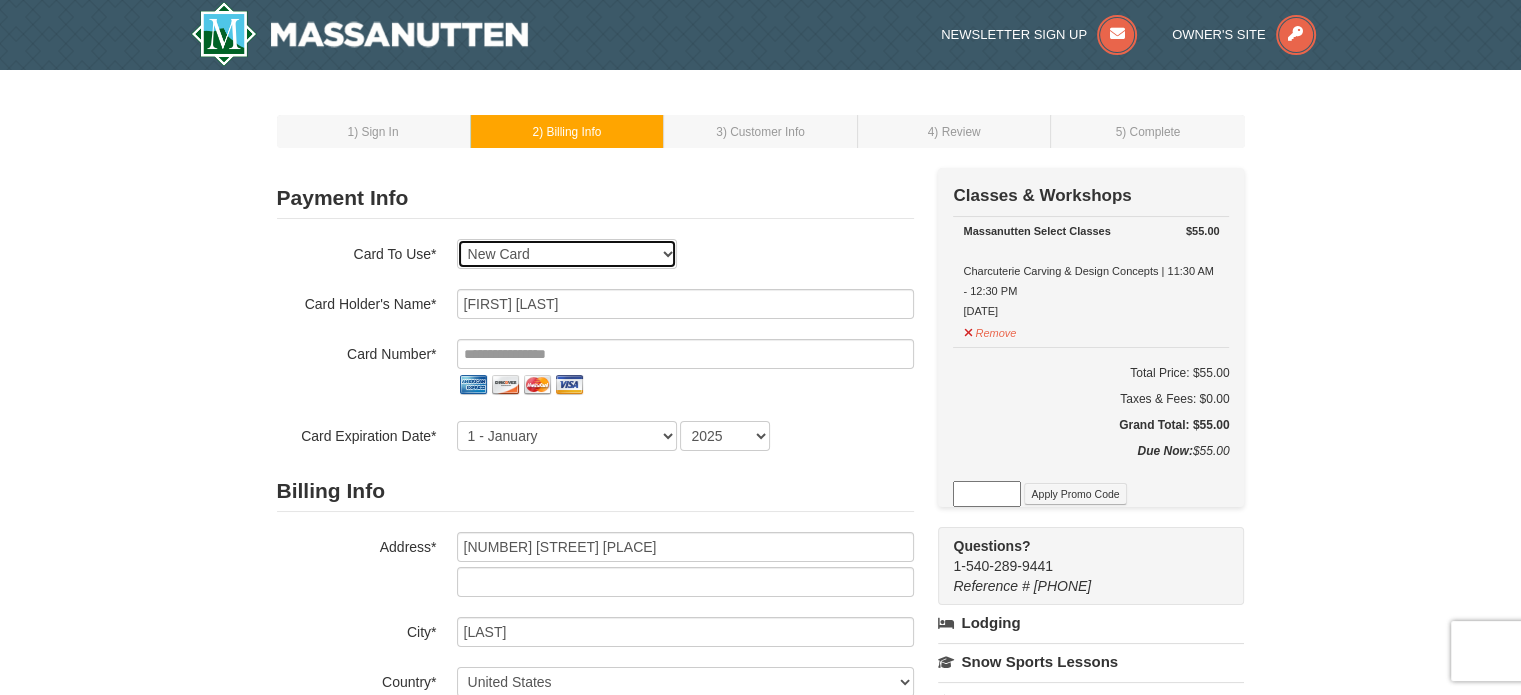 click on "Exp: 12/25      VI-XXXX New Card" at bounding box center (567, 254) 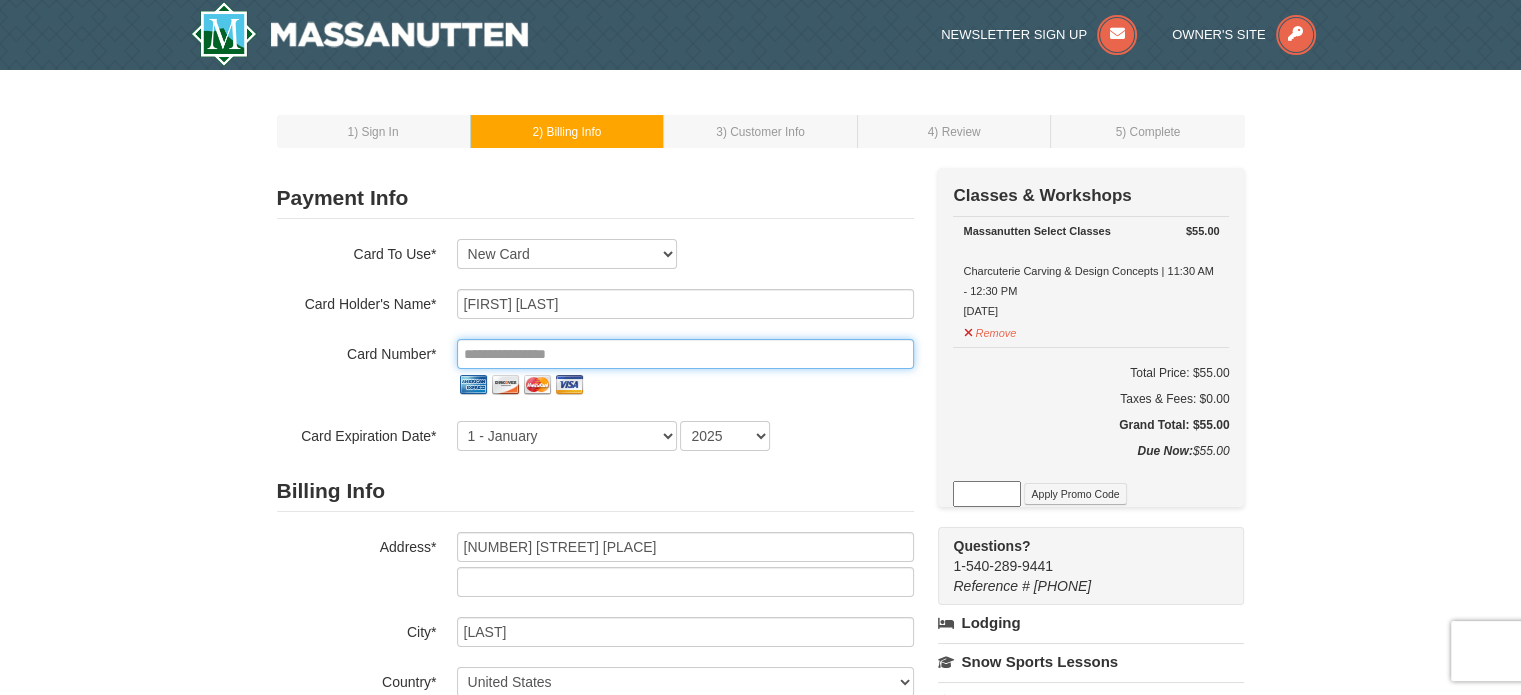 click at bounding box center (685, 354) 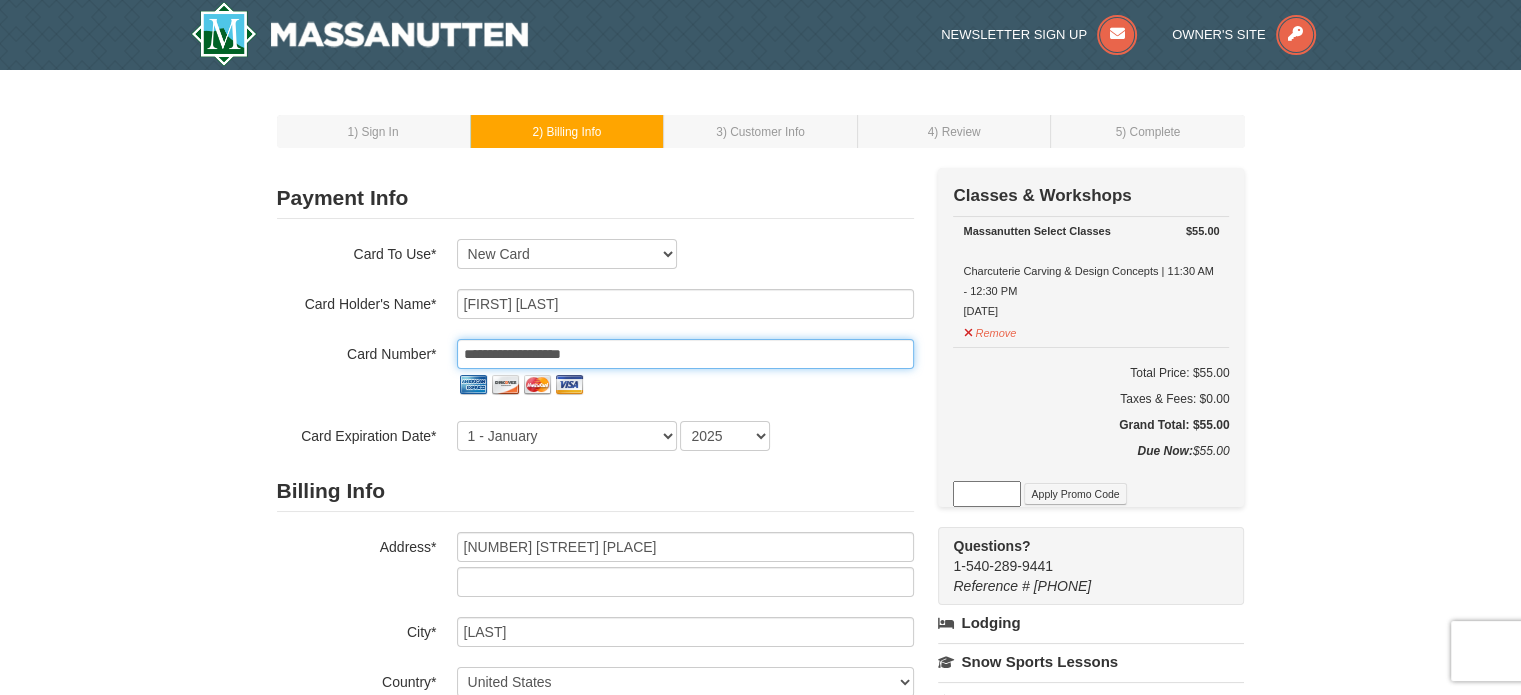 type on "**********" 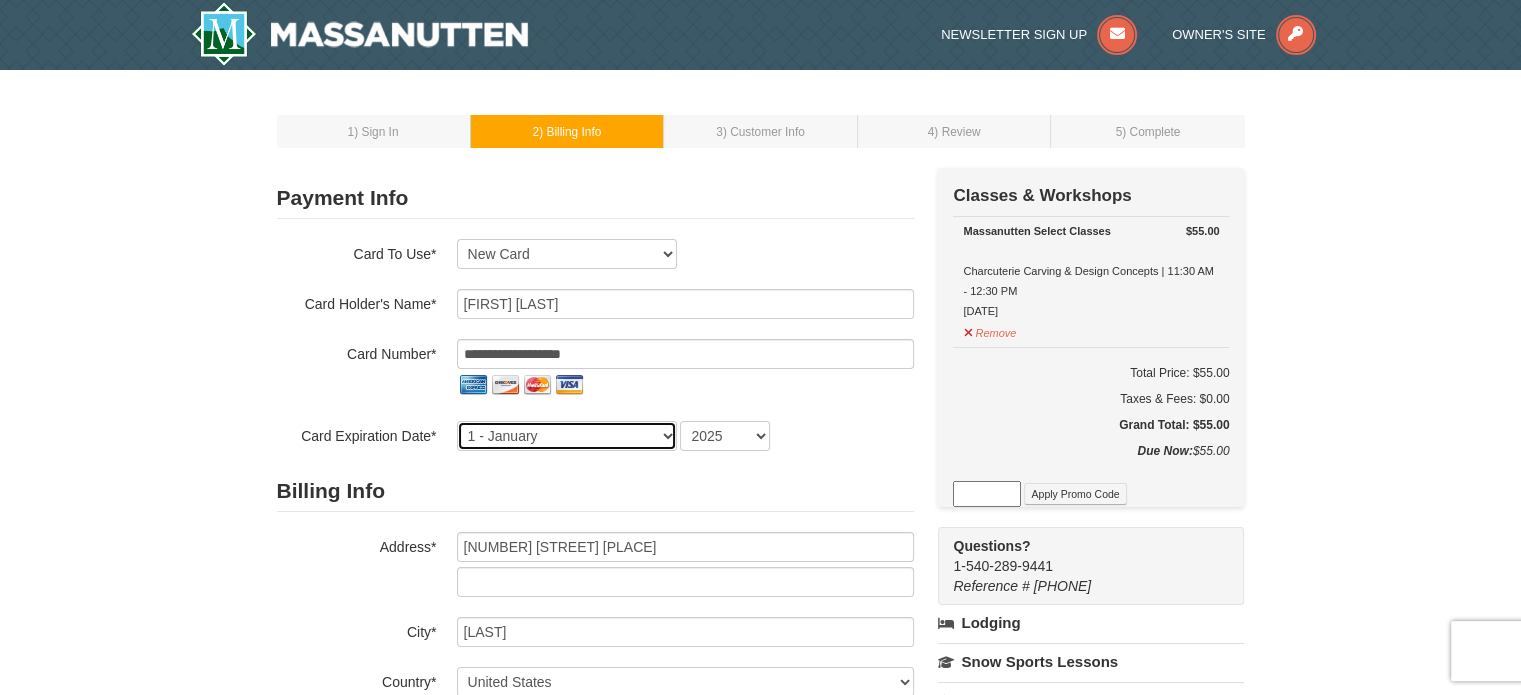 click on "1 - January 2 - February 3 - March 4 - April 5 - May 6 - June 7 - July 8 - August 9 - September 10 - October 11 - November 12 - December" at bounding box center (567, 436) 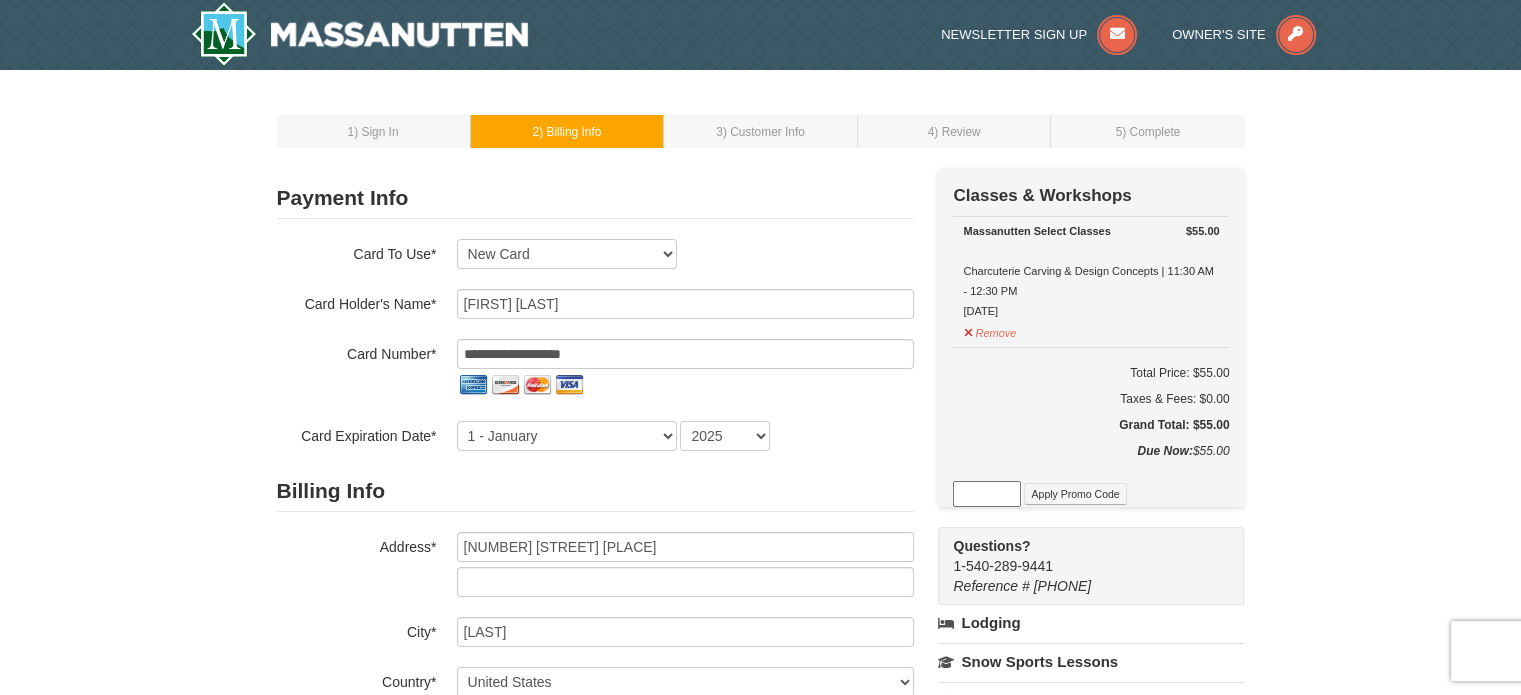 click on "1 - January 2 - February 3 - March 4 - April 5 - May 6 - June 7 - July 8 - August 9 - September 10 - October 11 - November 12 - December
2025 2026 2027 2028 2029 2030 2031 2032 2033 2034" at bounding box center [685, 436] 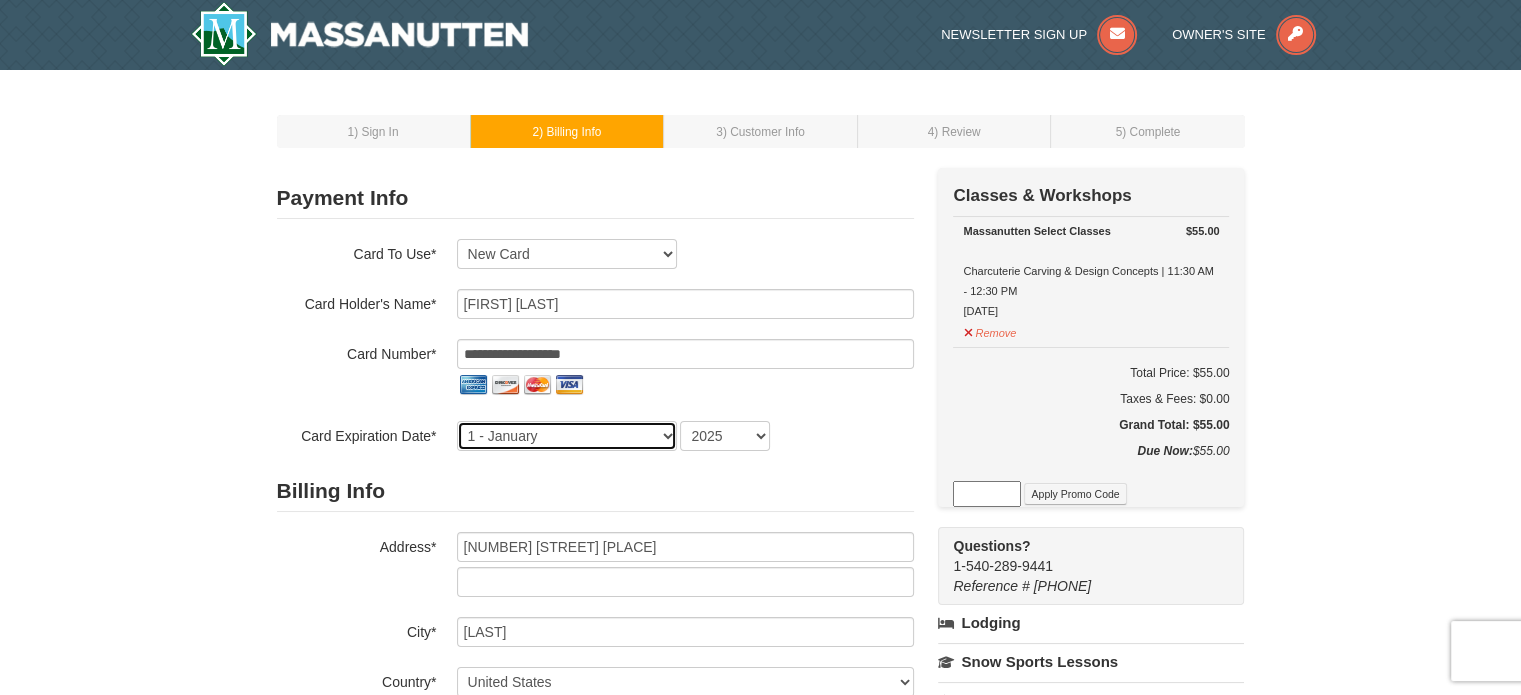 click on "1 - January 2 - February 3 - March 4 - April 5 - May 6 - June 7 - July 8 - August 9 - September 10 - October 11 - November 12 - December" at bounding box center [567, 436] 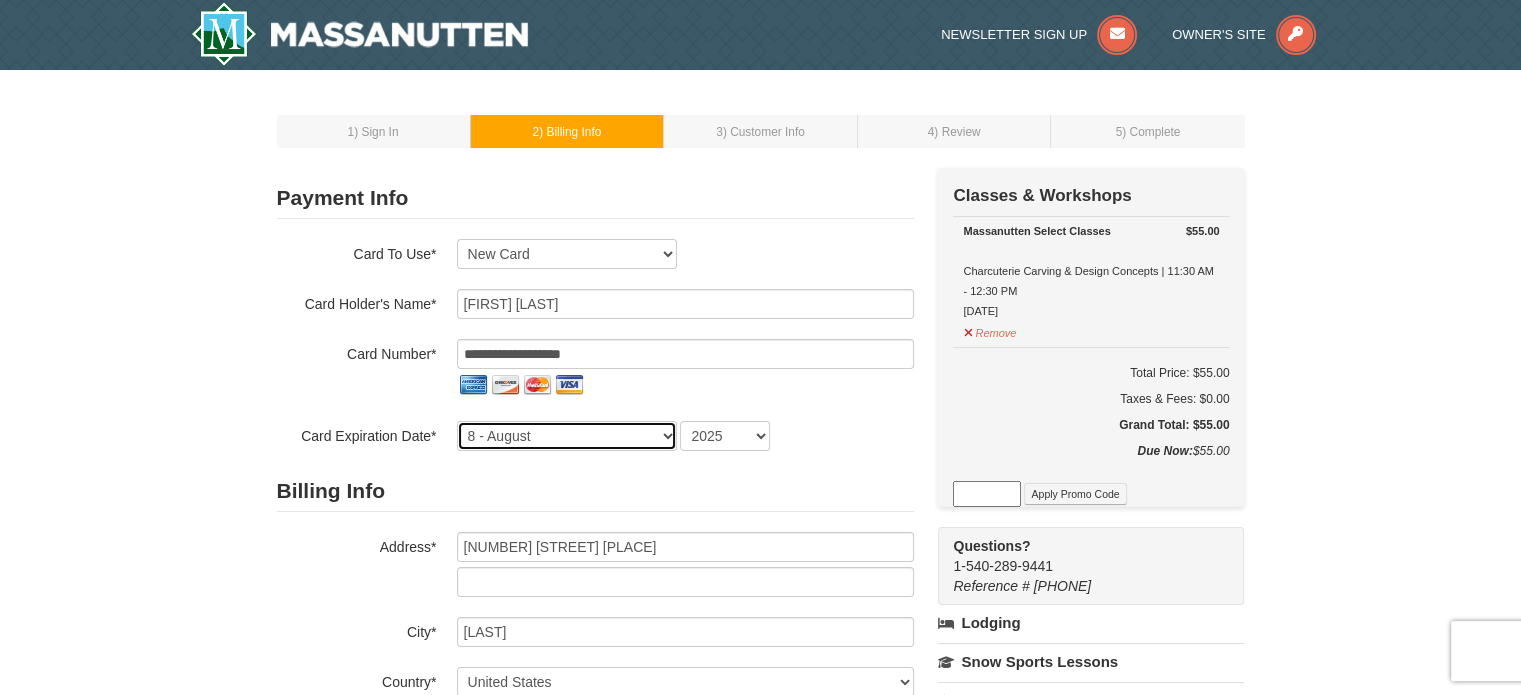 click on "1 - January 2 - February 3 - March 4 - April 5 - May 6 - June 7 - July 8 - August 9 - September 10 - October 11 - November 12 - December" at bounding box center (567, 436) 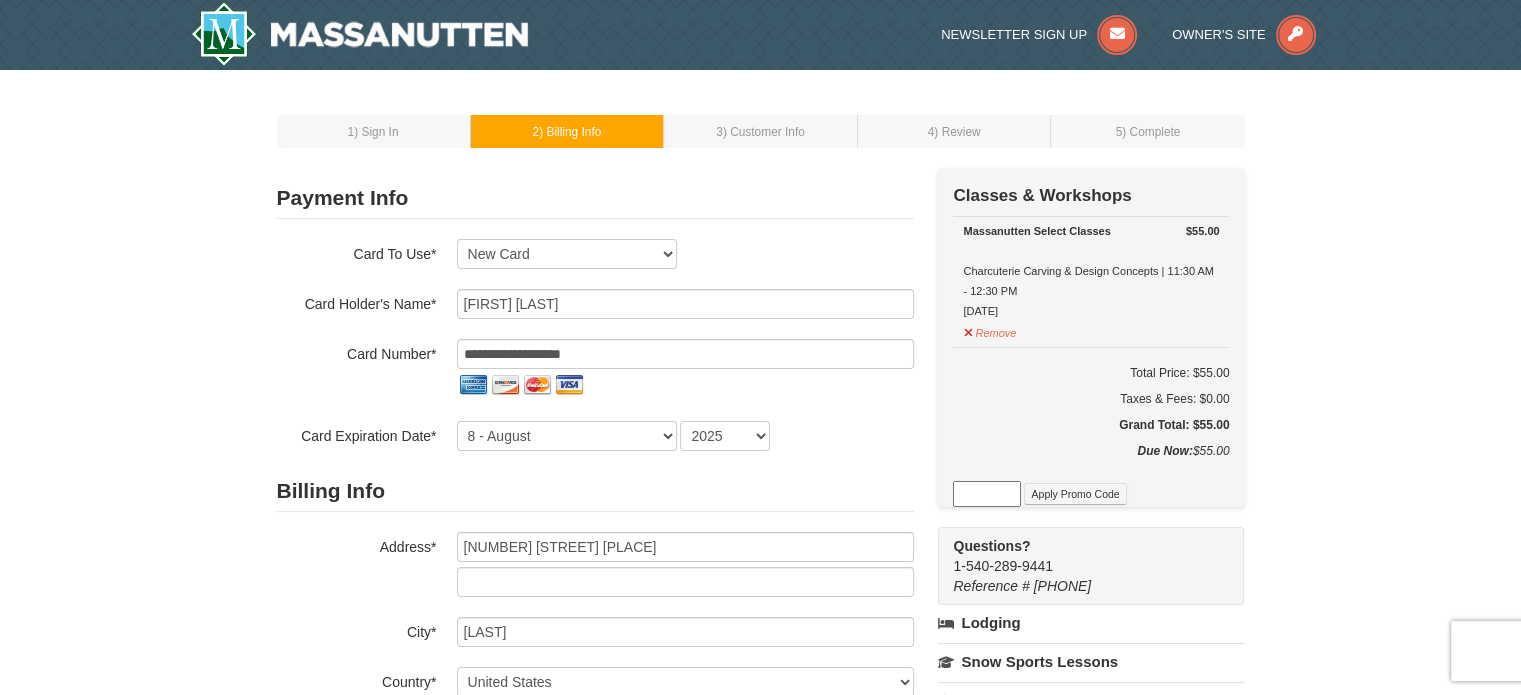click on "**********" at bounding box center [595, 370] 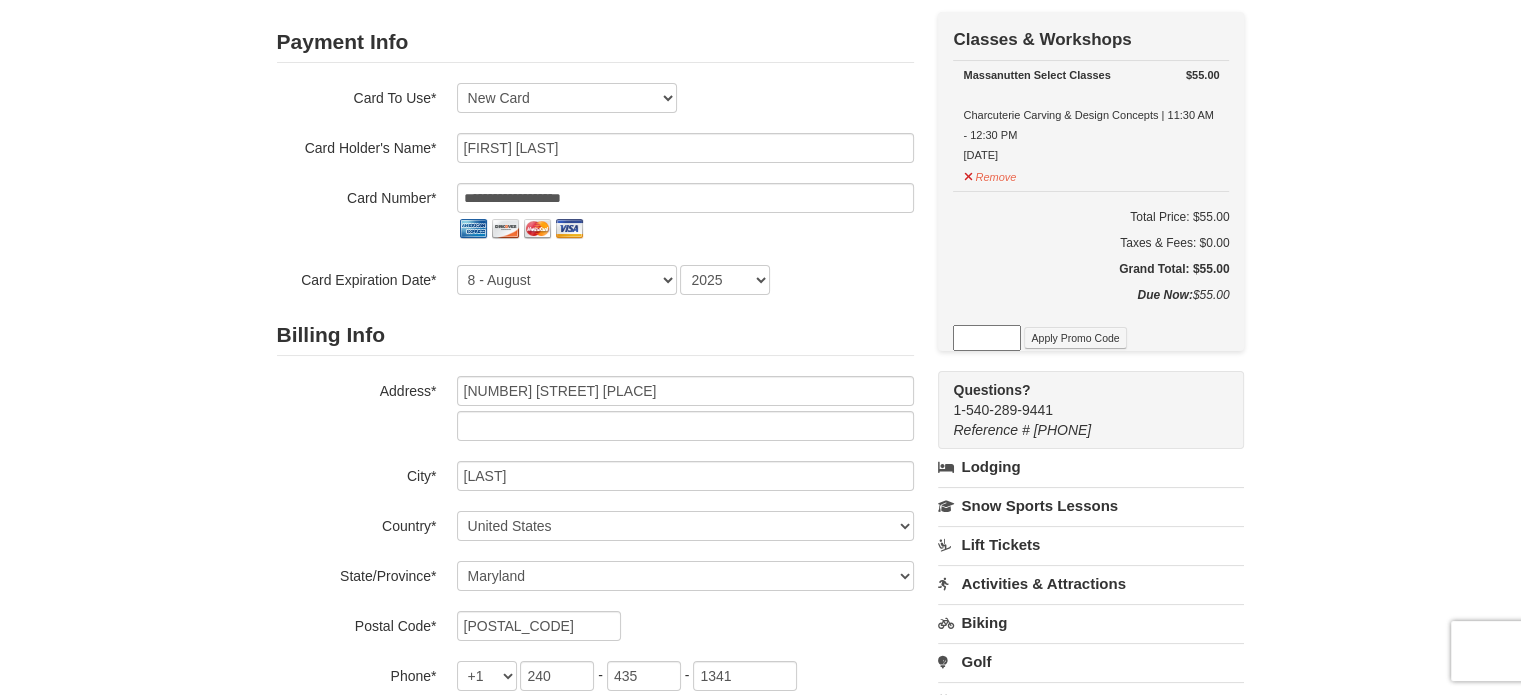 scroll, scrollTop: 144, scrollLeft: 0, axis: vertical 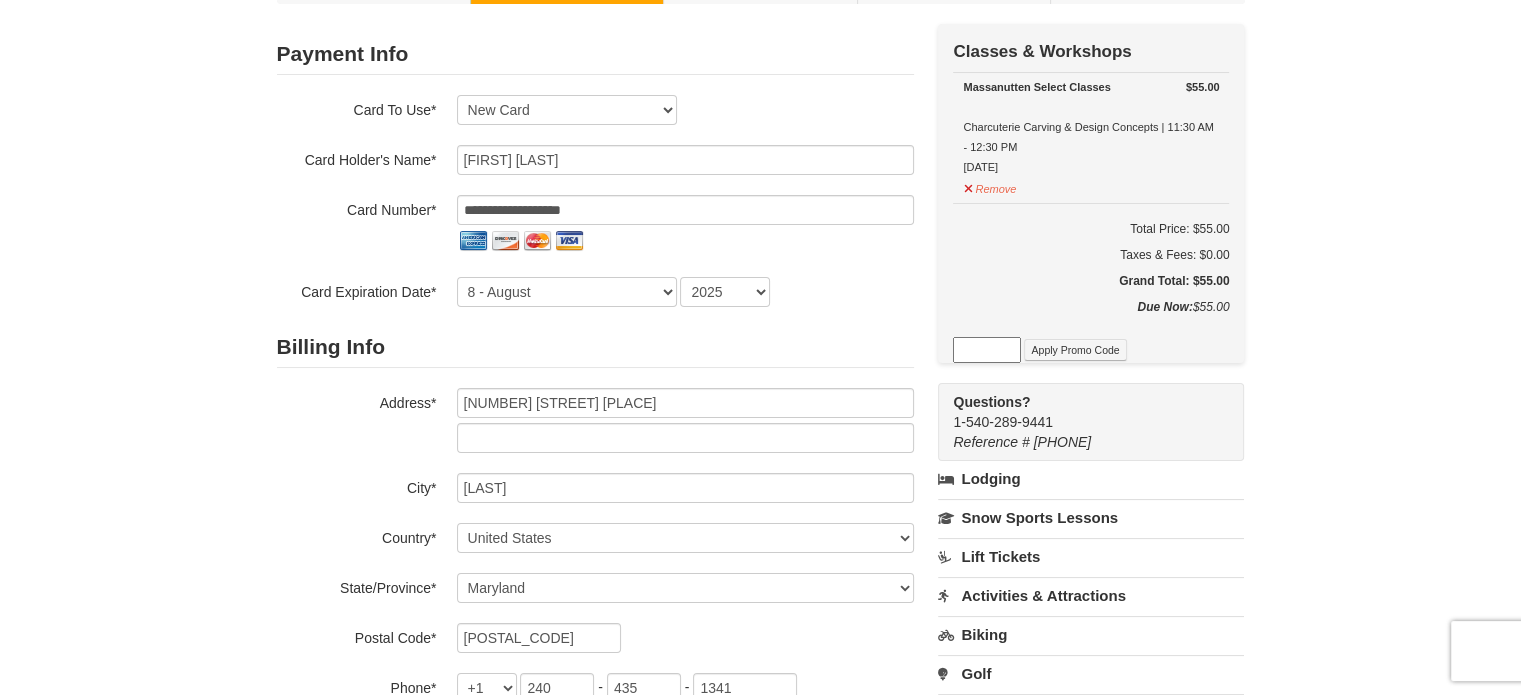 click at bounding box center (987, 350) 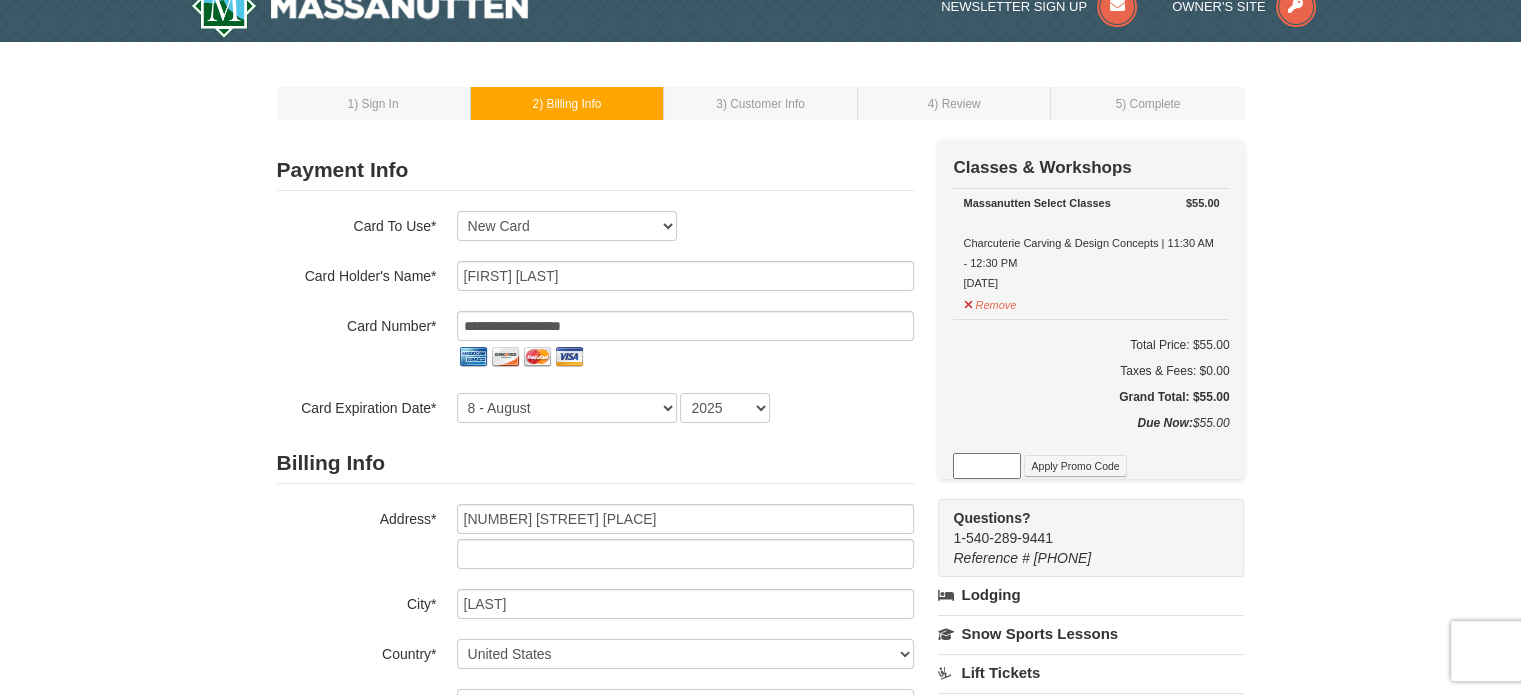 scroll, scrollTop: 0, scrollLeft: 0, axis: both 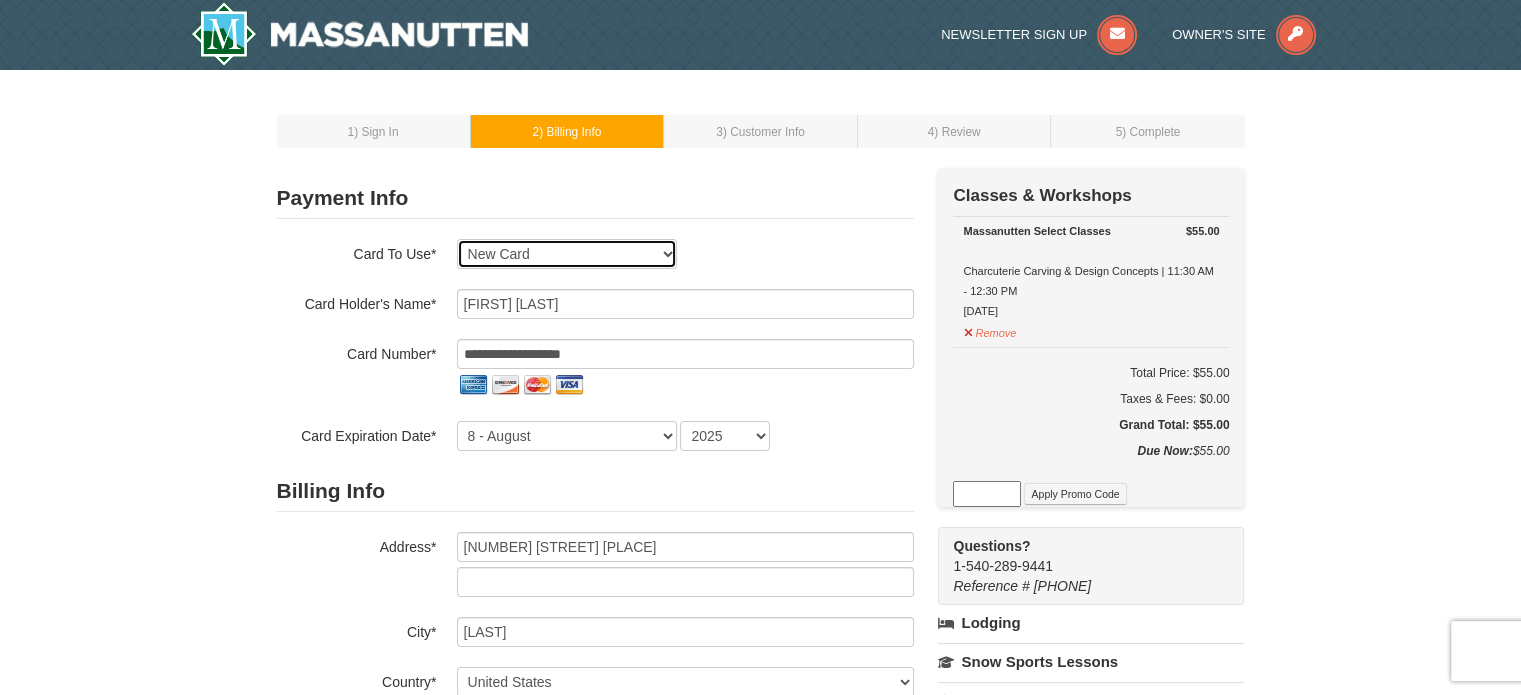 click on "Exp: 12/25      VI-XXXX New Card" at bounding box center [567, 254] 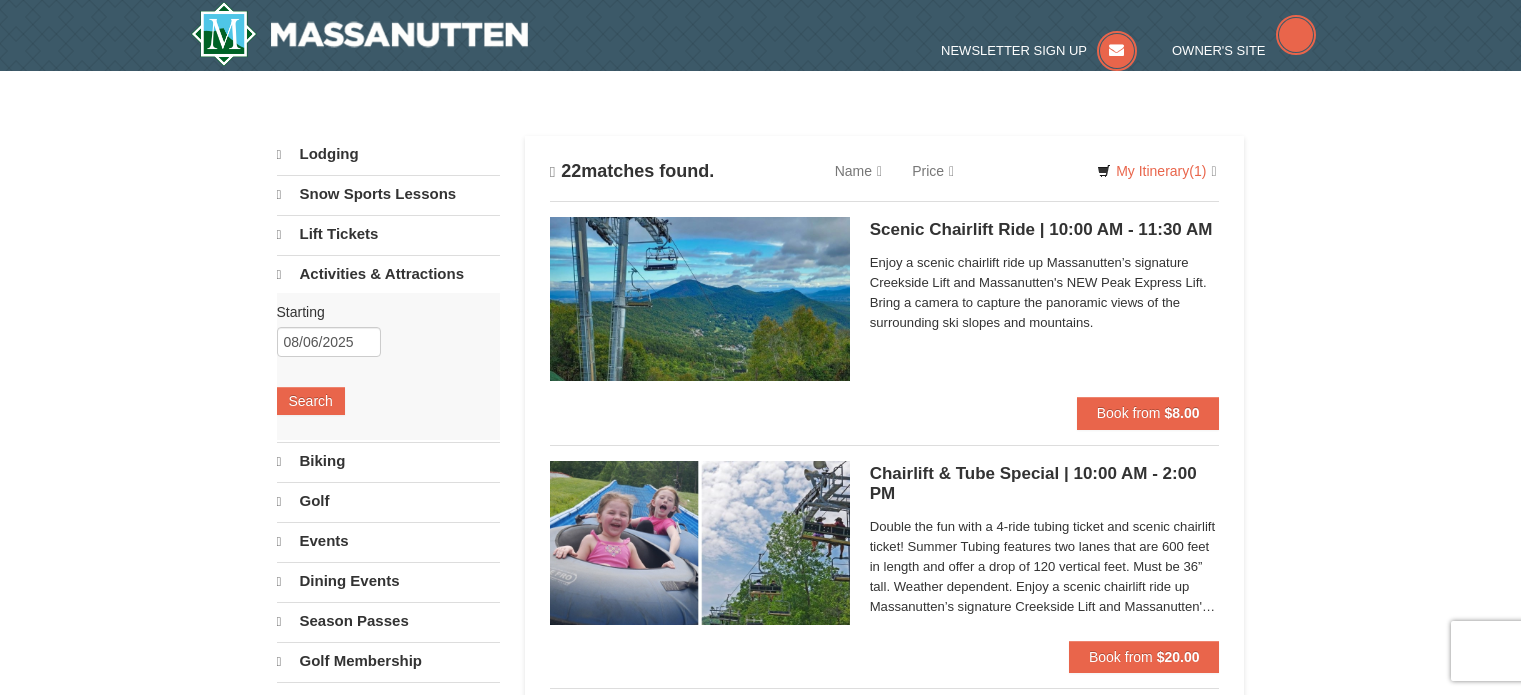 scroll, scrollTop: 32, scrollLeft: 0, axis: vertical 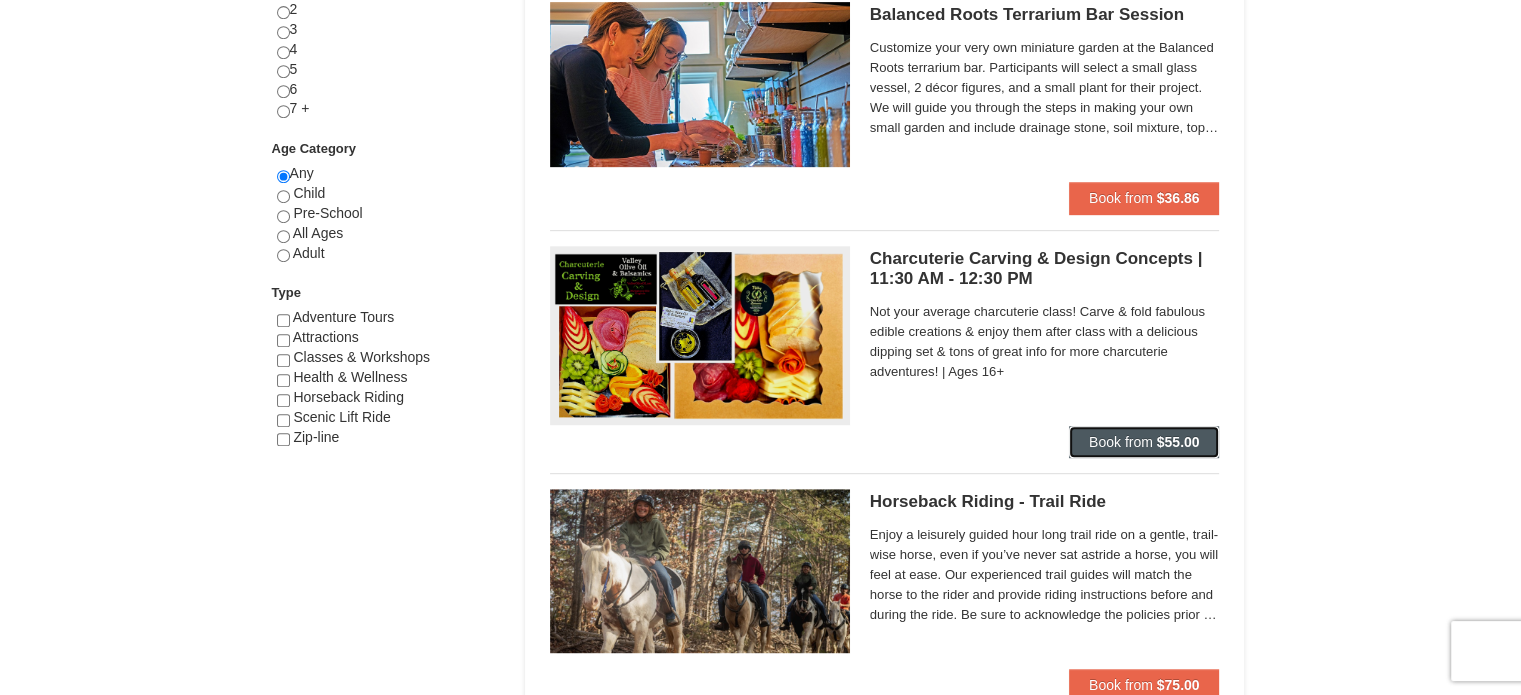 click on "Book from   $55.00" at bounding box center (1144, 442) 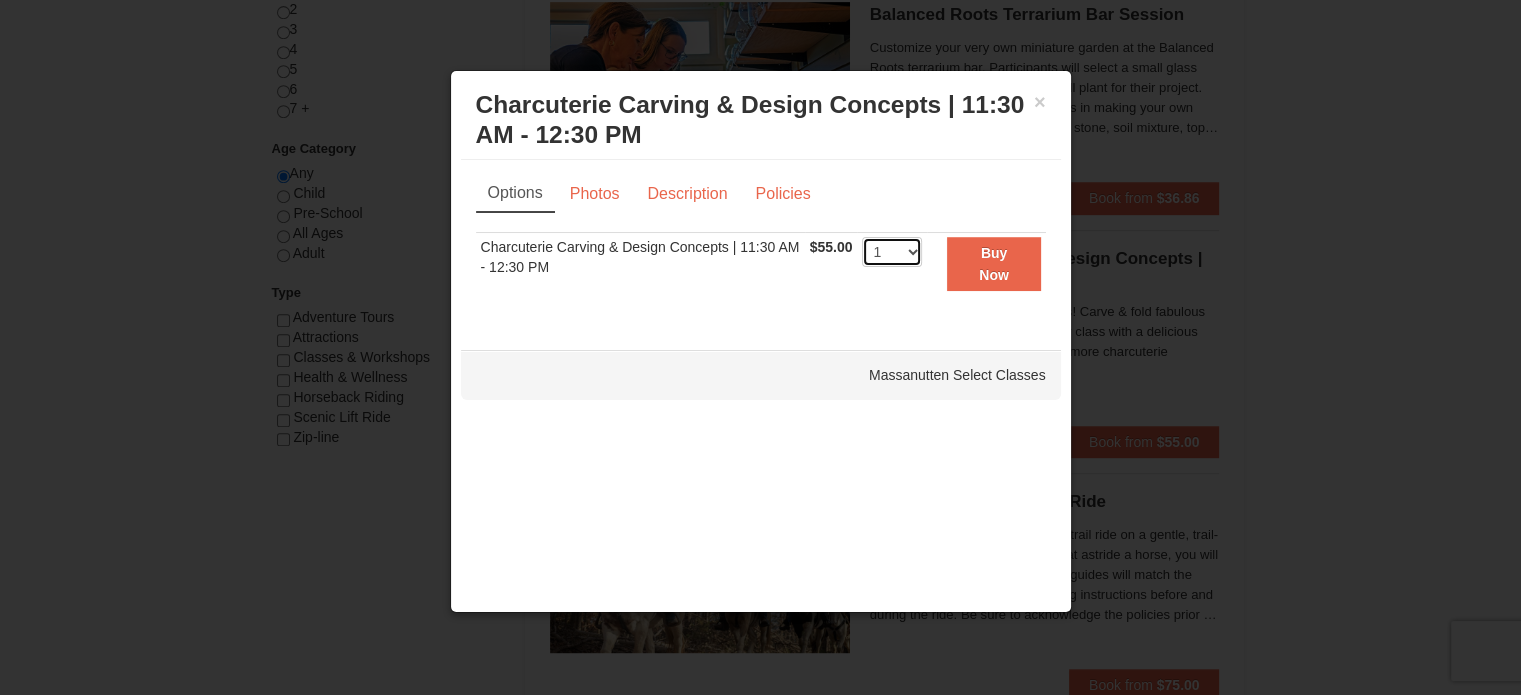 click on "1 2 3 4 5 6 7 8 9 10 11" at bounding box center (892, 252) 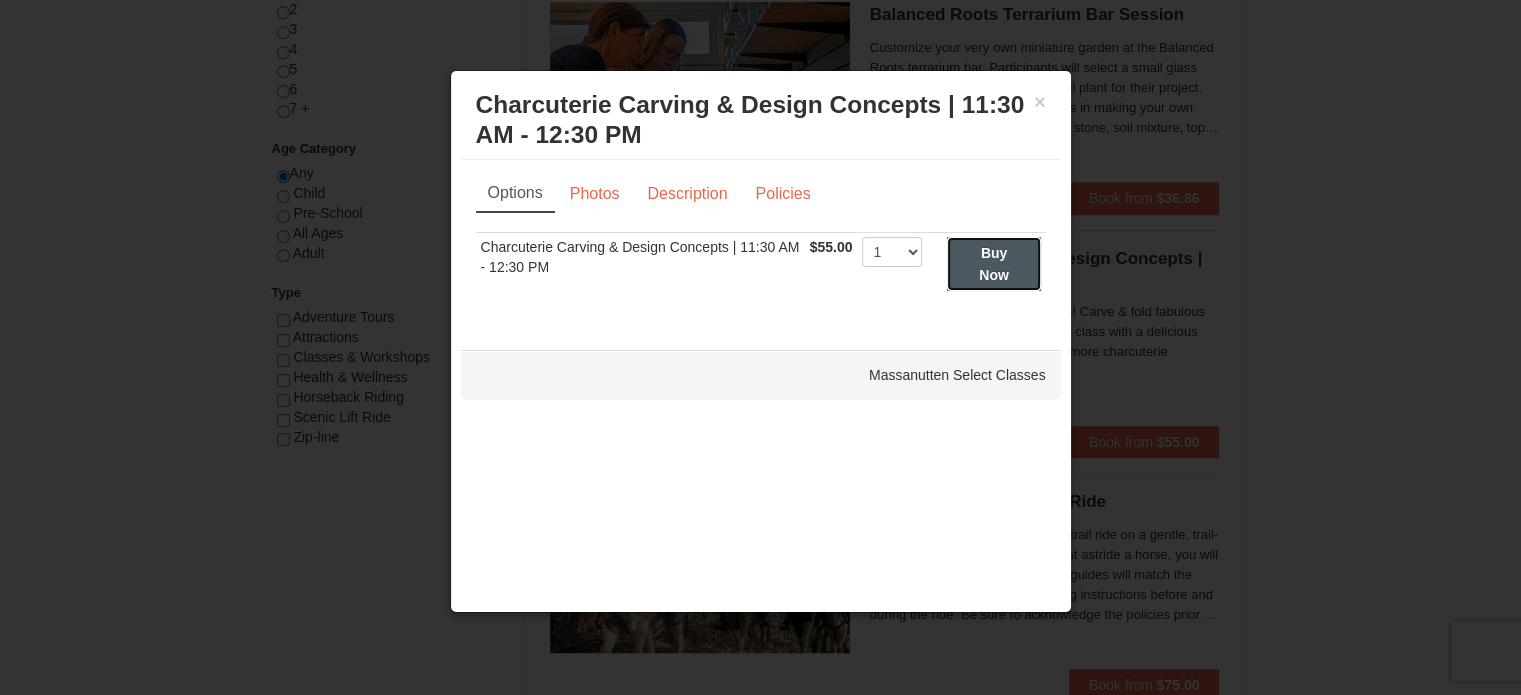 click on "Buy Now" at bounding box center [993, 264] 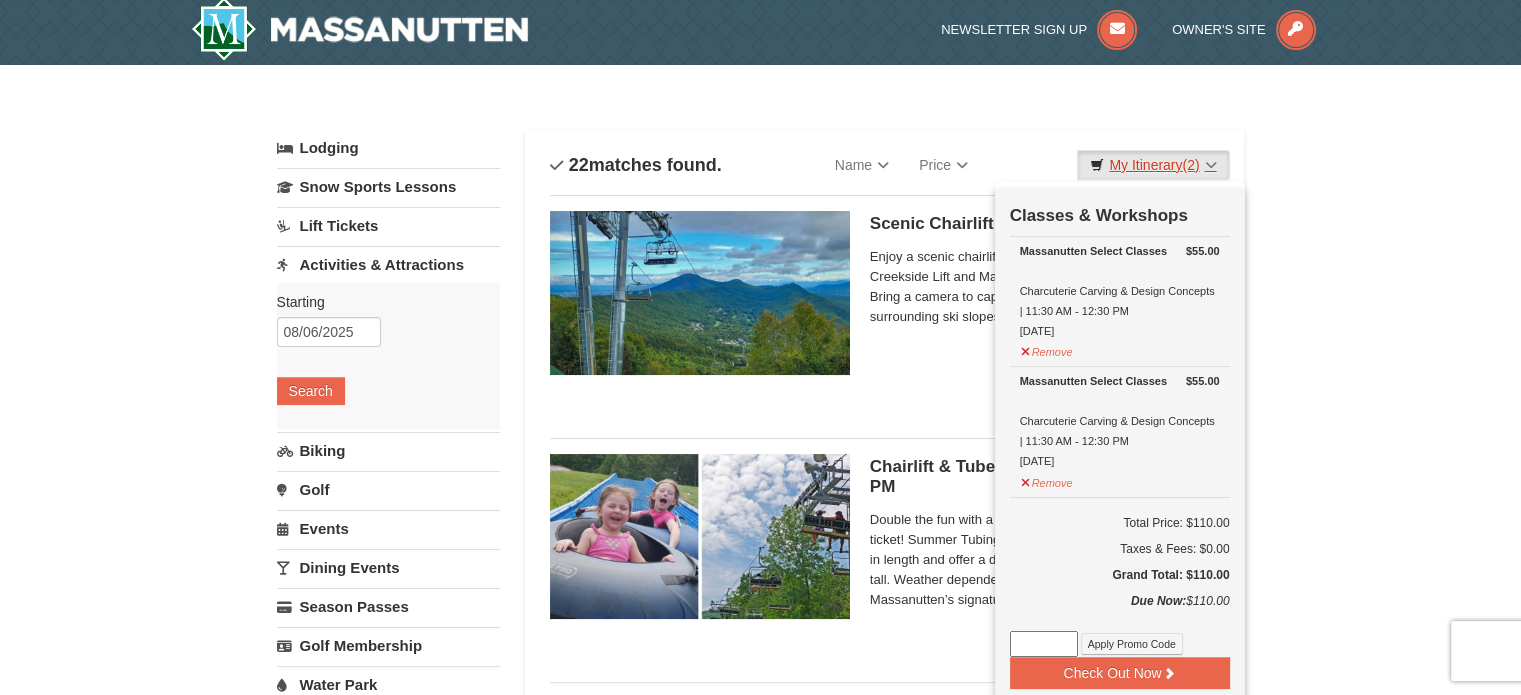 scroll, scrollTop: 6, scrollLeft: 0, axis: vertical 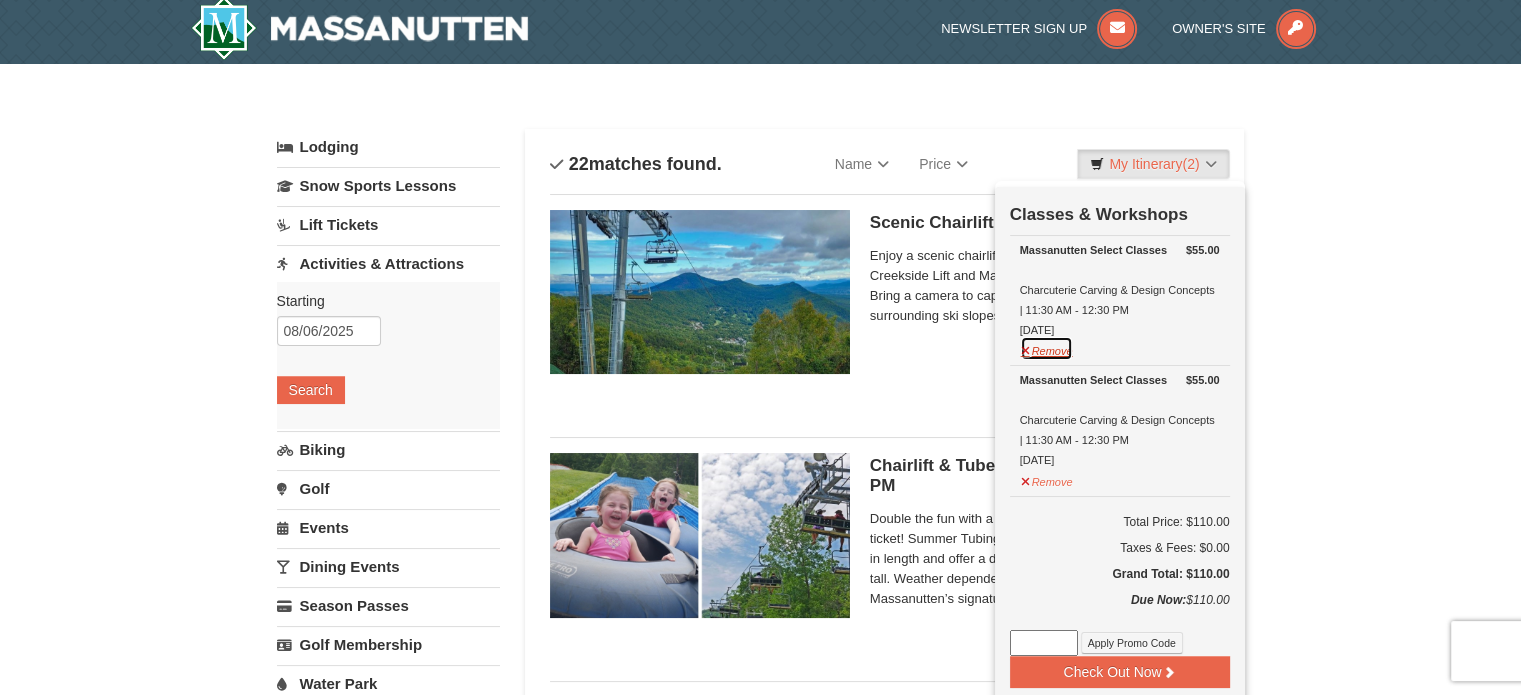 click on "Remove" at bounding box center [1047, 348] 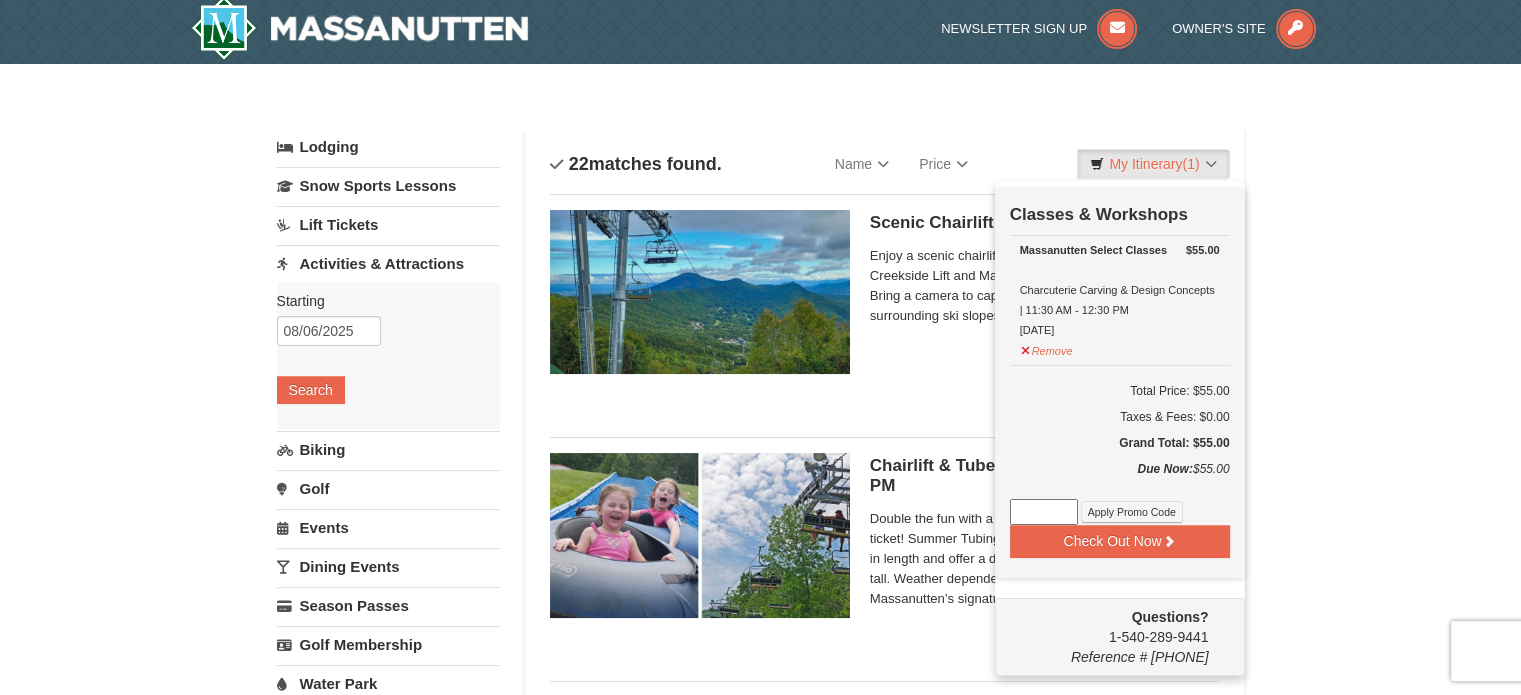 click at bounding box center (1044, 512) 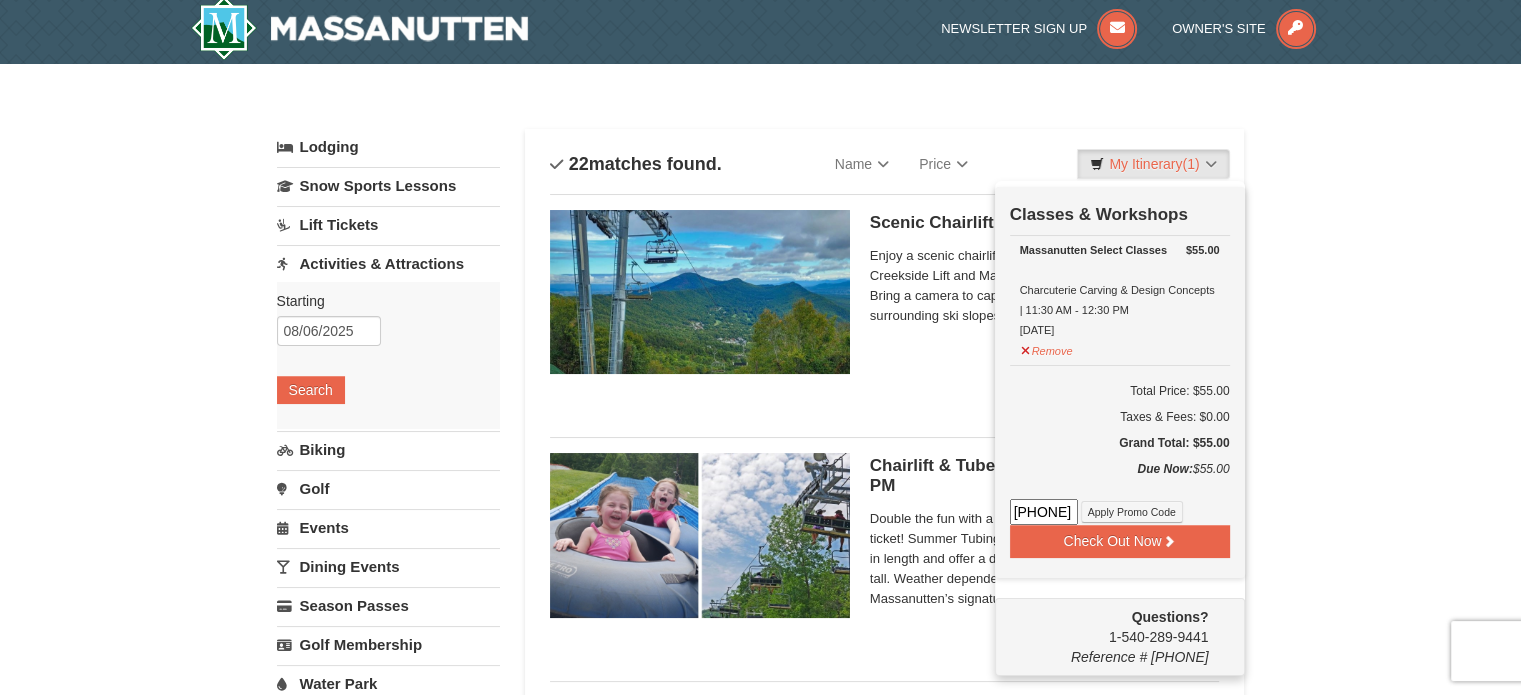 scroll, scrollTop: 0, scrollLeft: 88, axis: horizontal 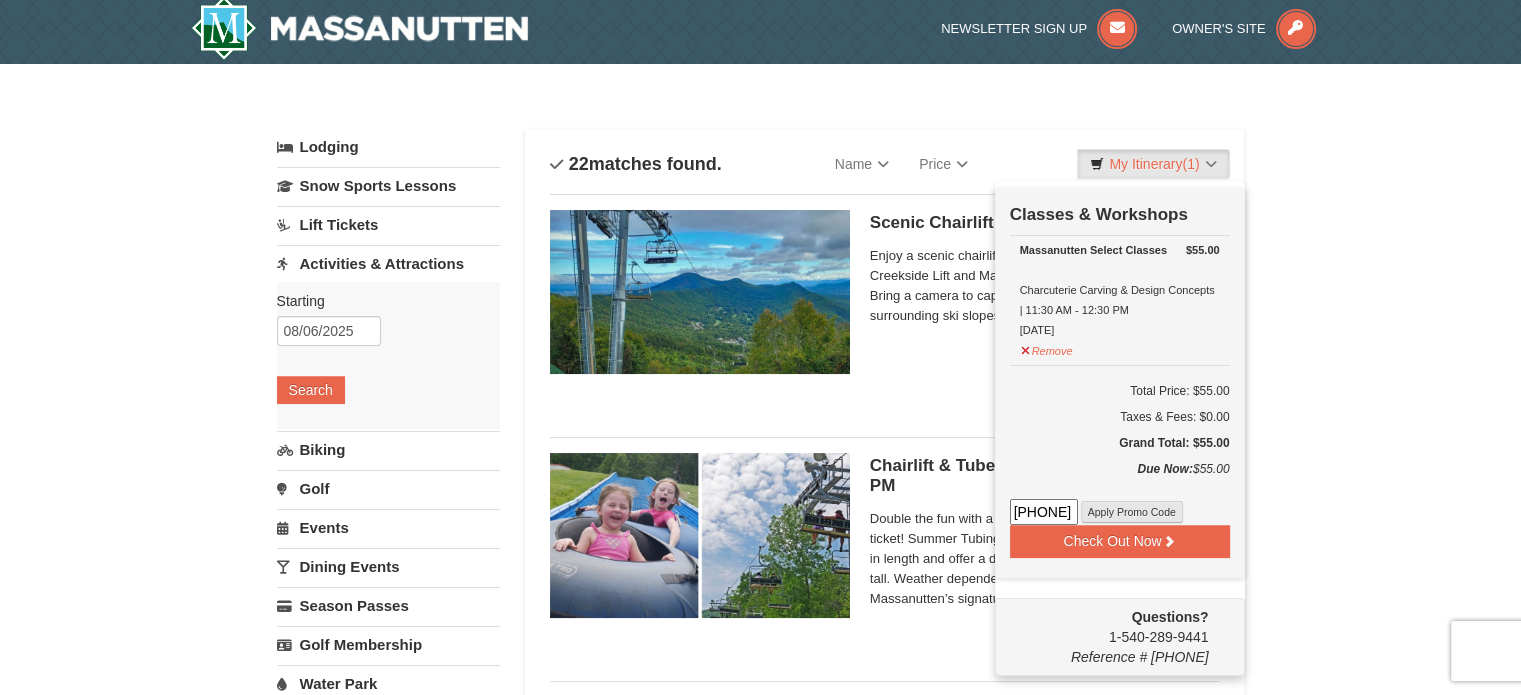 type on "7257197007321536887" 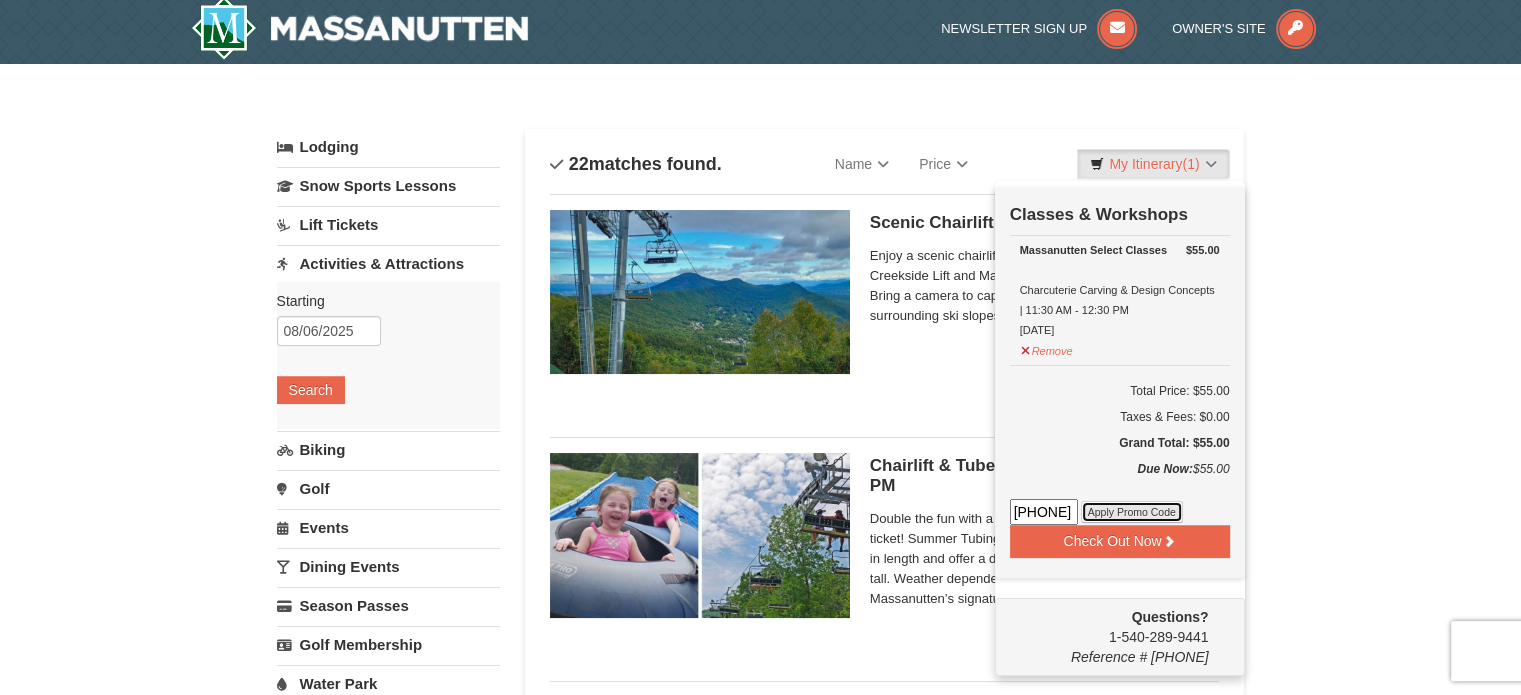 scroll, scrollTop: 0, scrollLeft: 0, axis: both 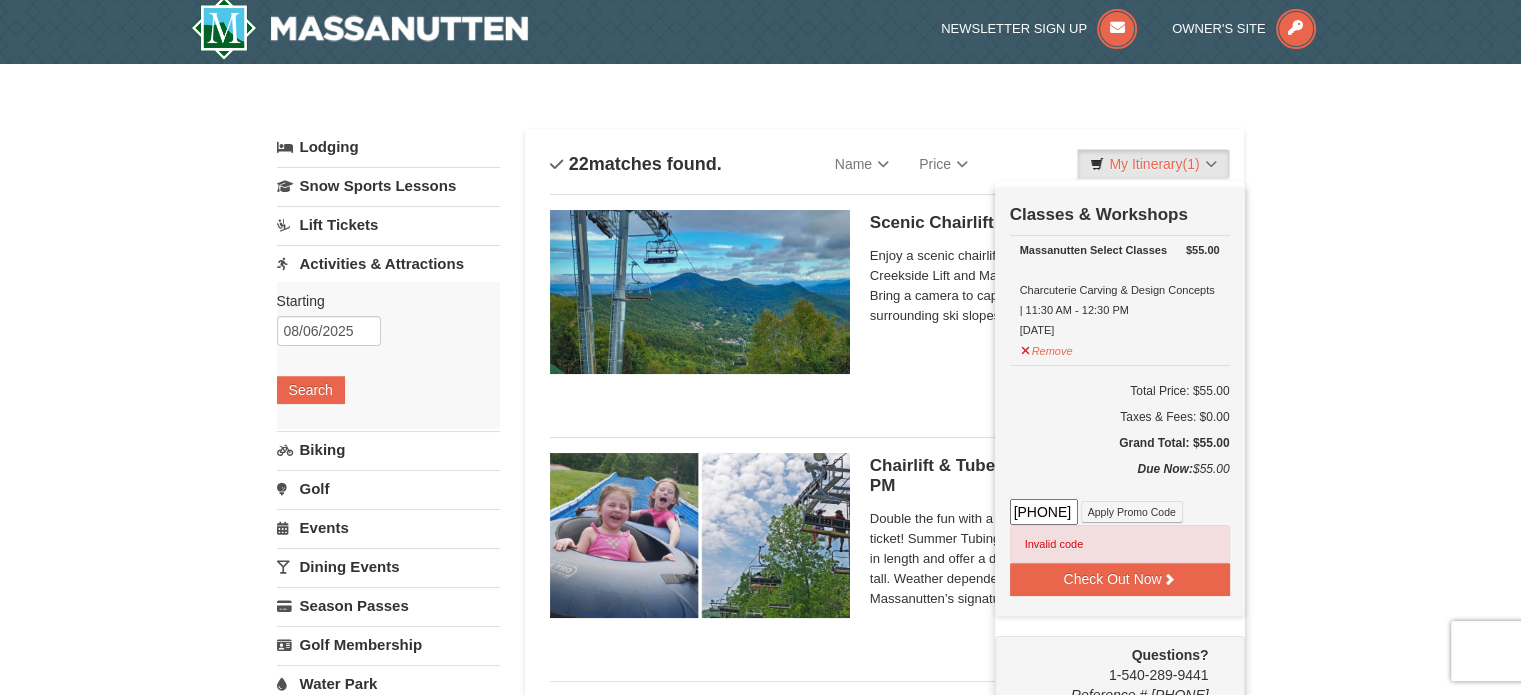 click on "7257197007321536887" at bounding box center (1044, 512) 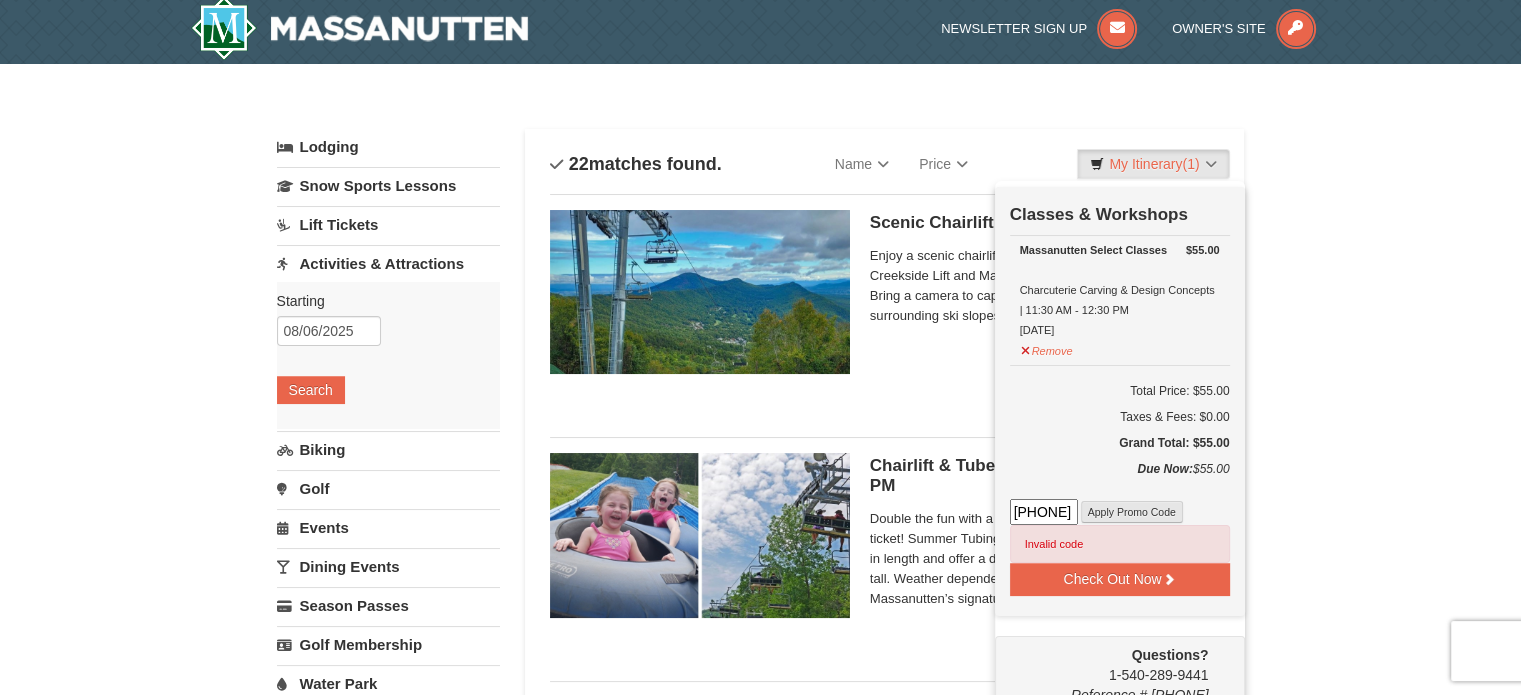 type on "16408892" 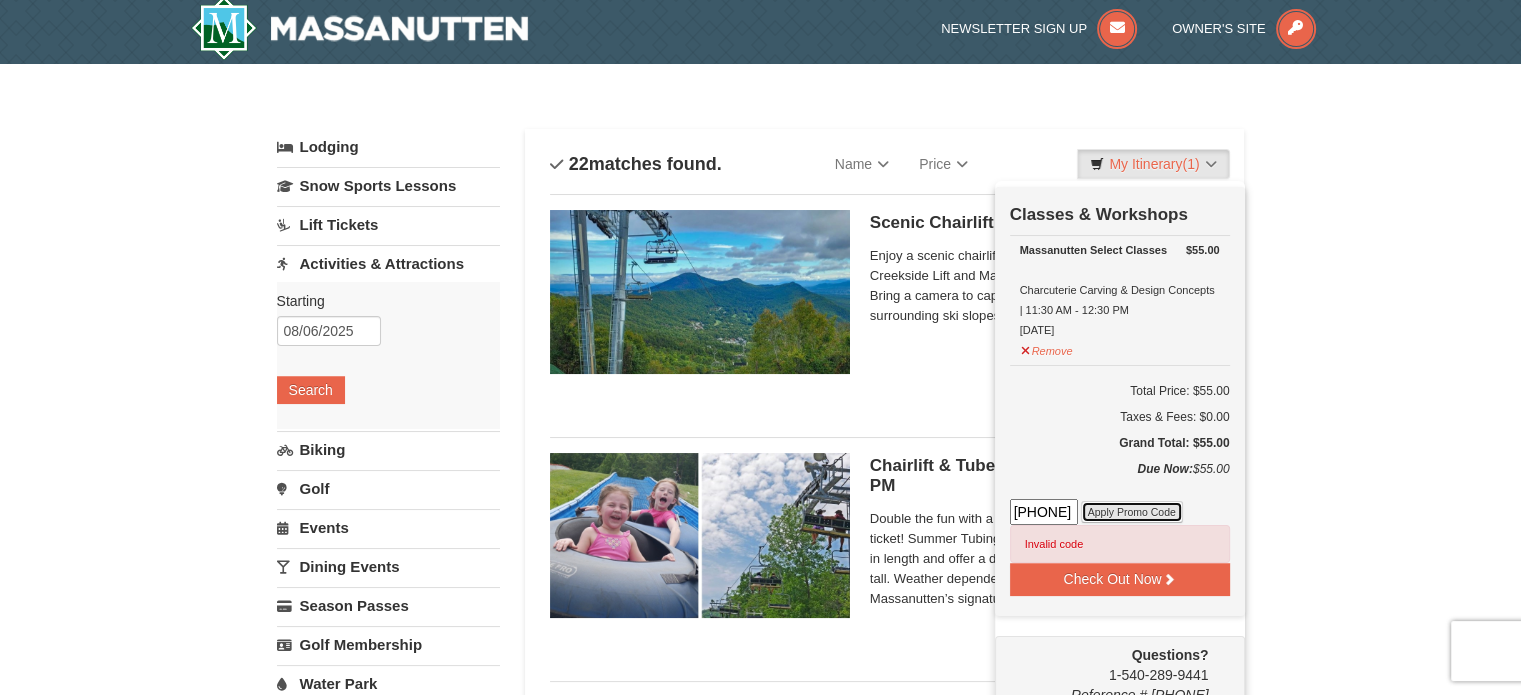 click on "Apply Promo Code" at bounding box center (1132, 512) 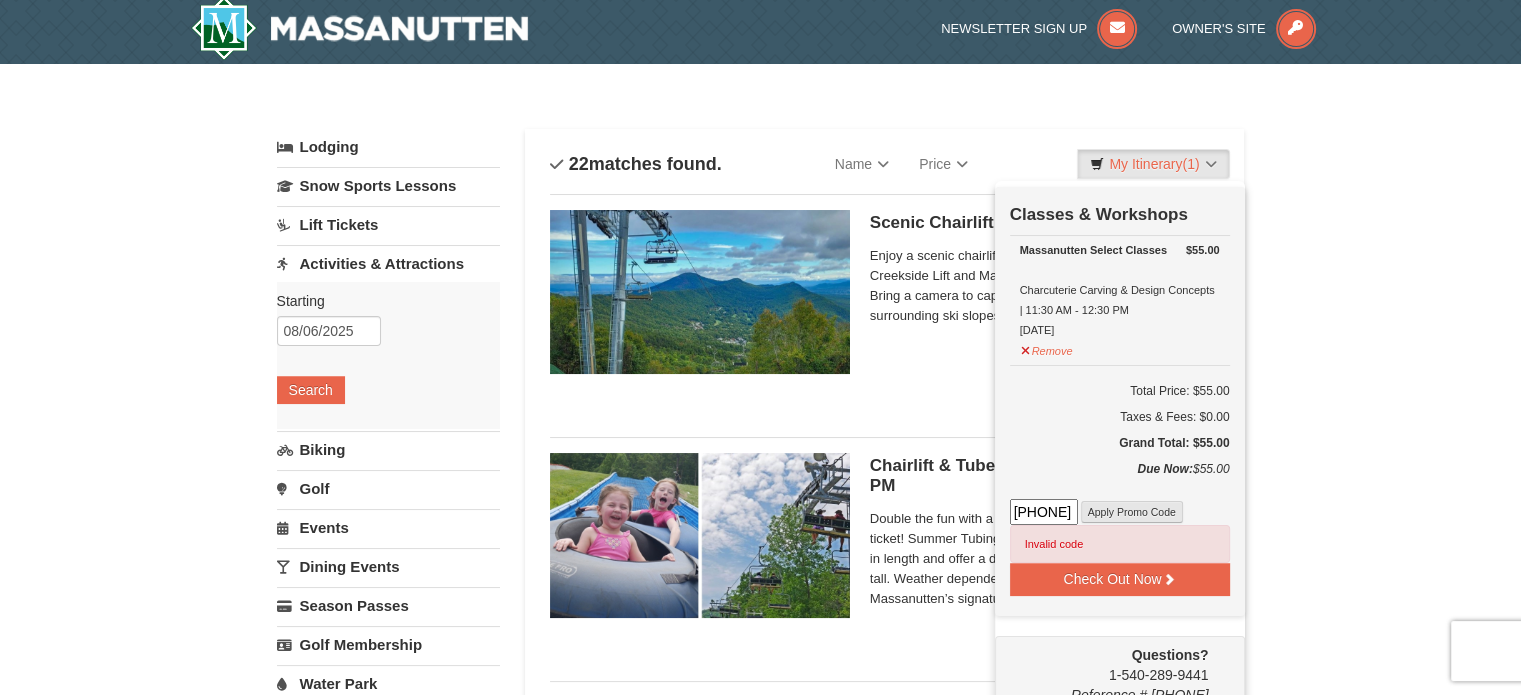 scroll, scrollTop: 0, scrollLeft: 0, axis: both 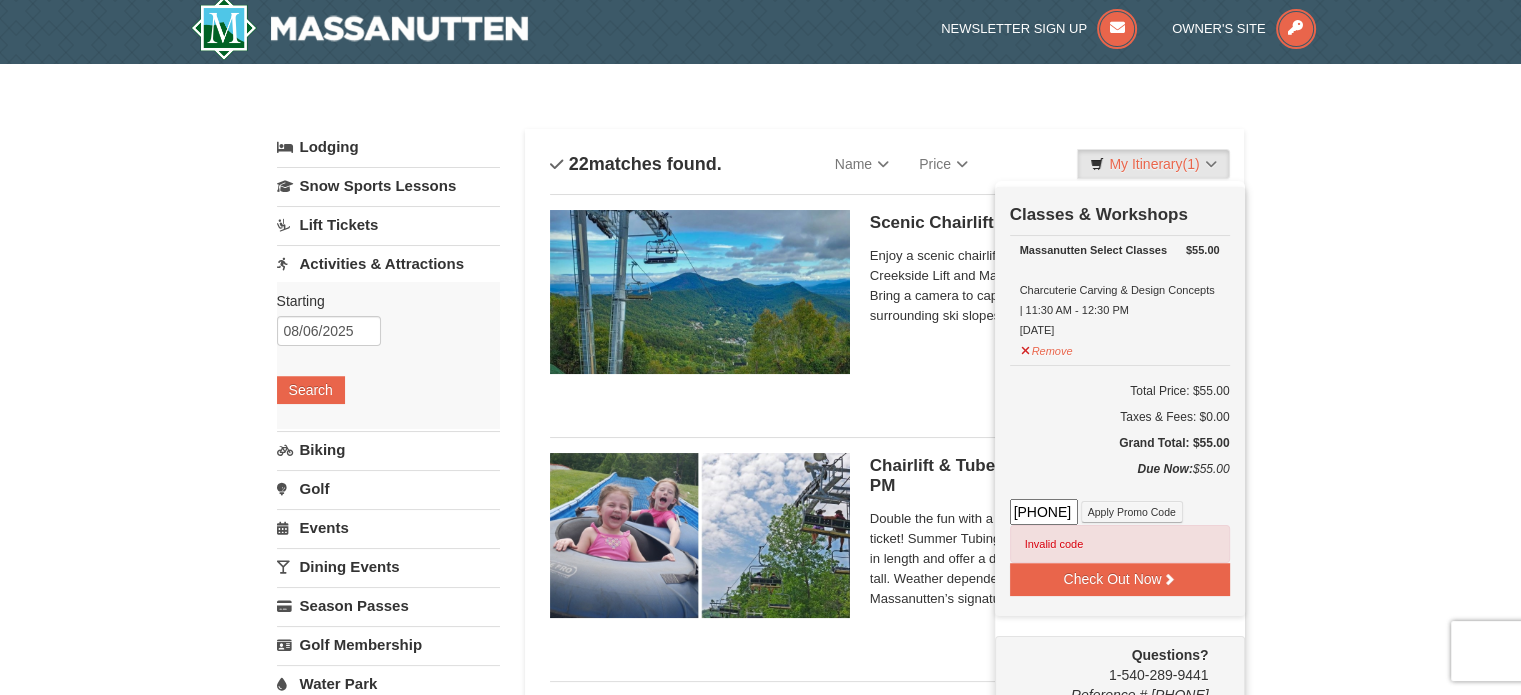 click on "16408892" at bounding box center (1044, 512) 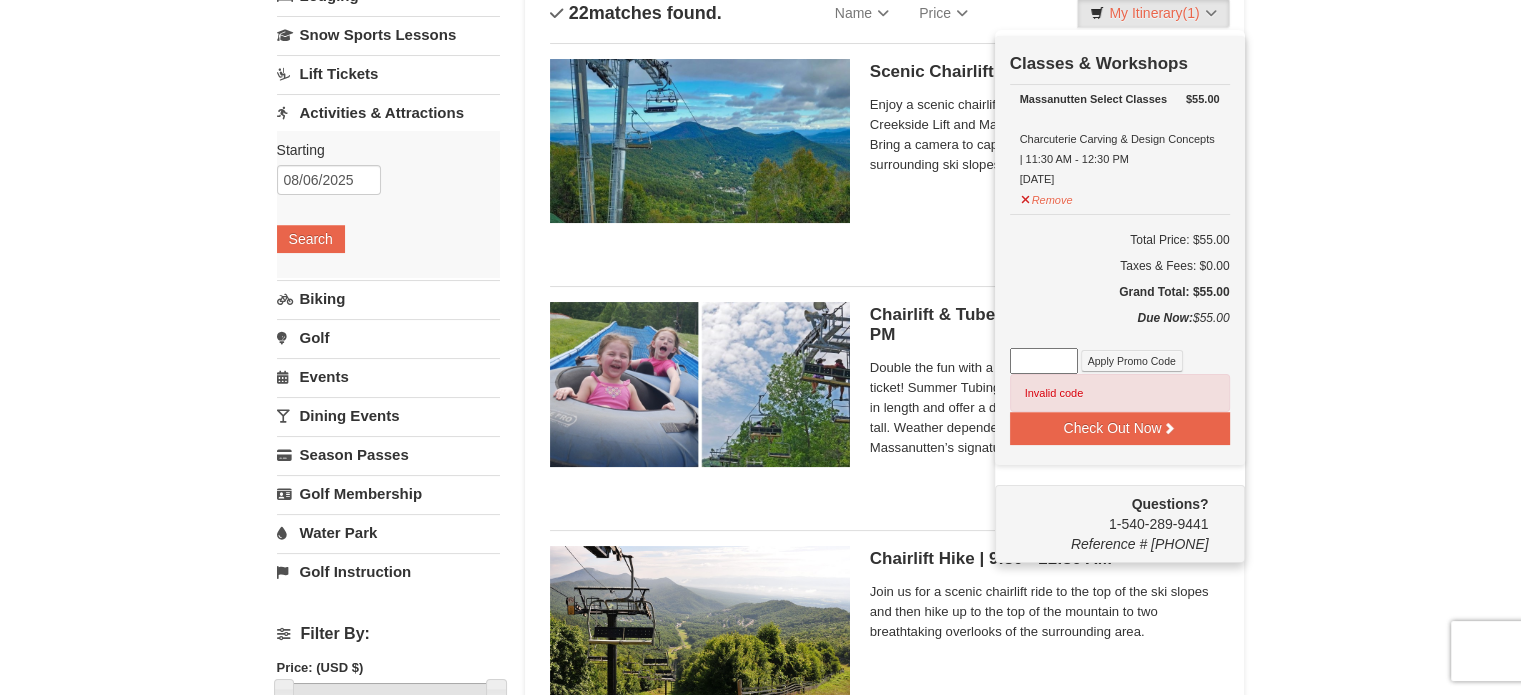 scroll, scrollTop: 158, scrollLeft: 0, axis: vertical 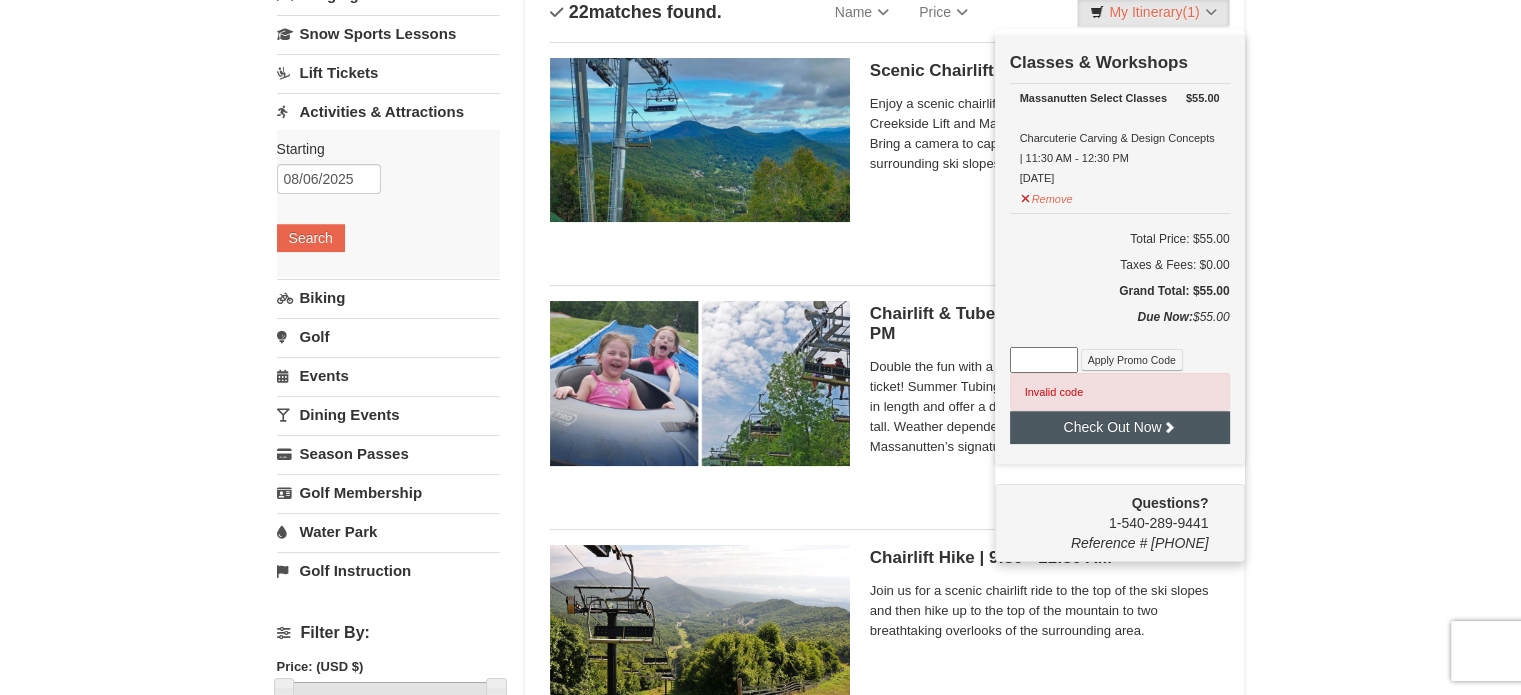 type 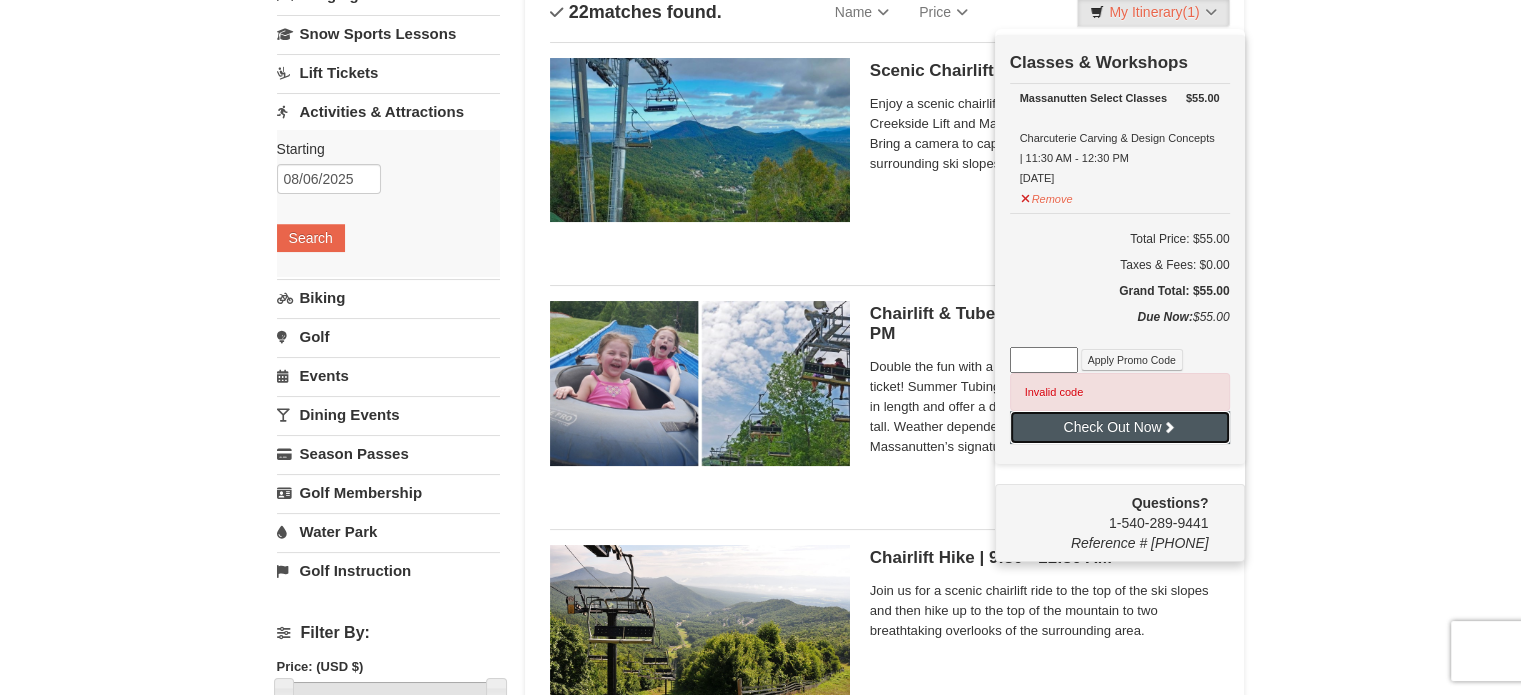 click on "Check Out Now" at bounding box center [1120, 427] 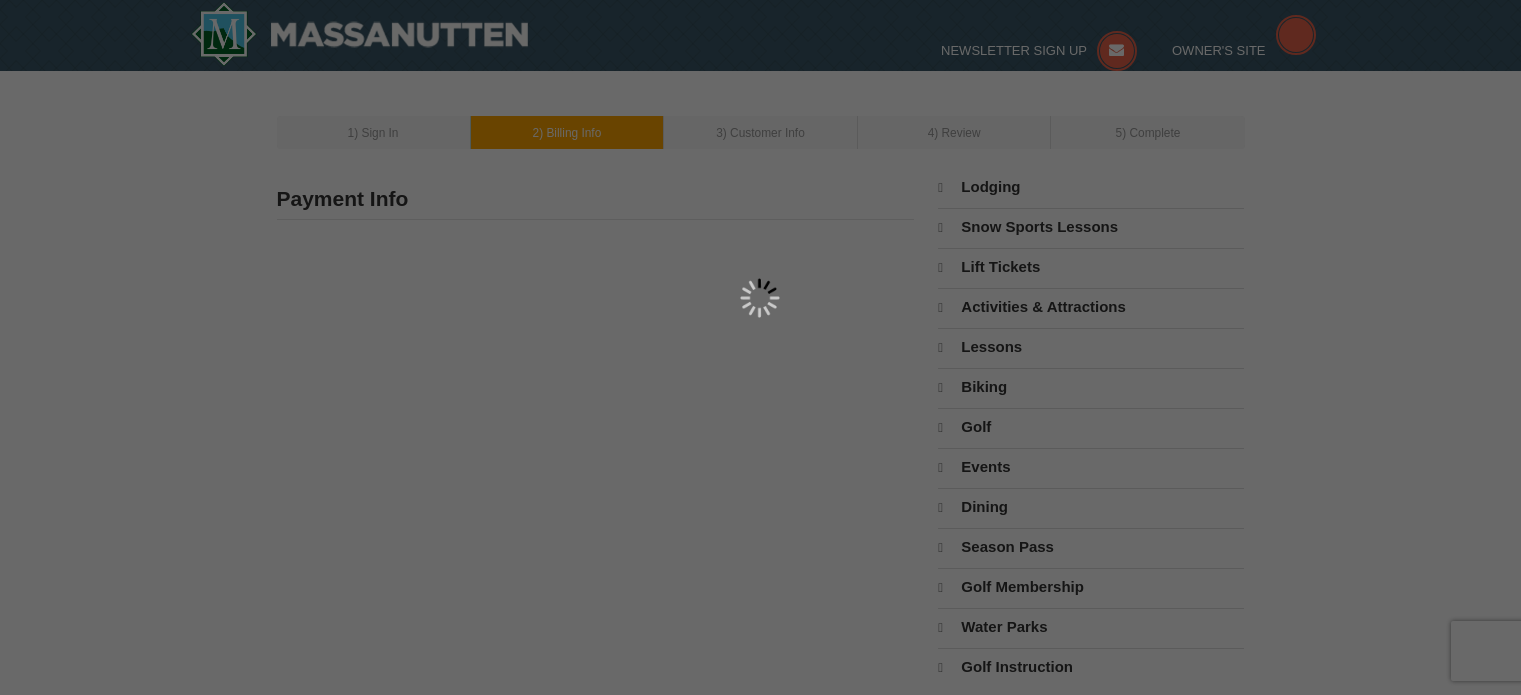 scroll, scrollTop: 0, scrollLeft: 0, axis: both 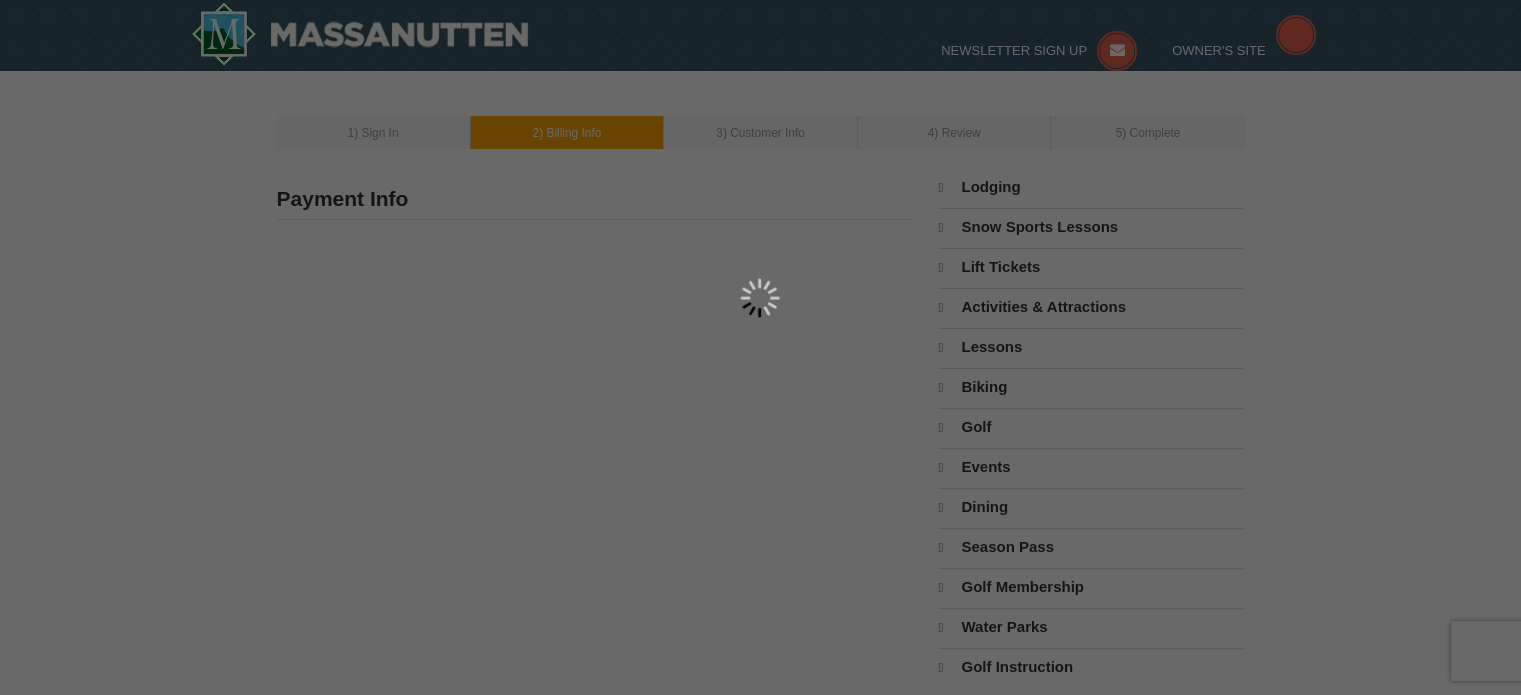 type on "[NUMBER] [STREET]" 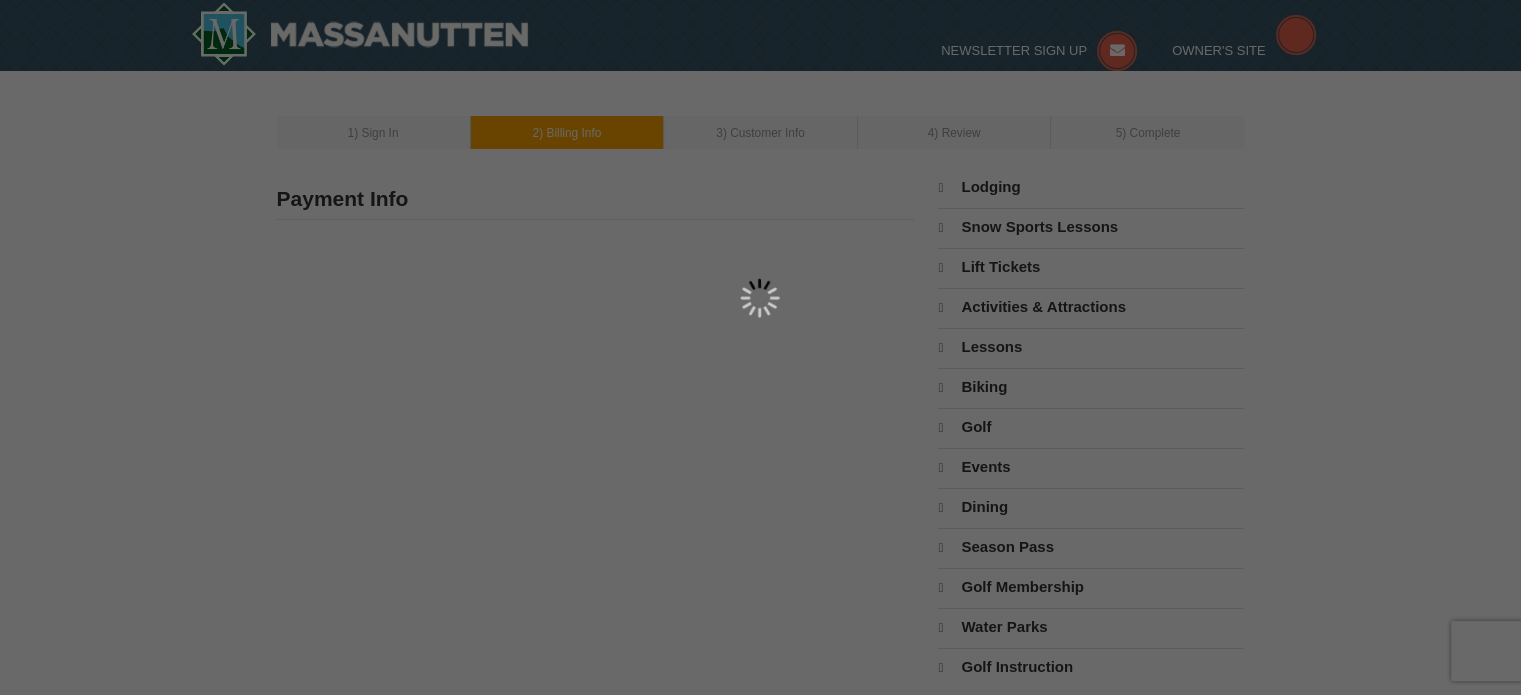 type on "[LAST]" 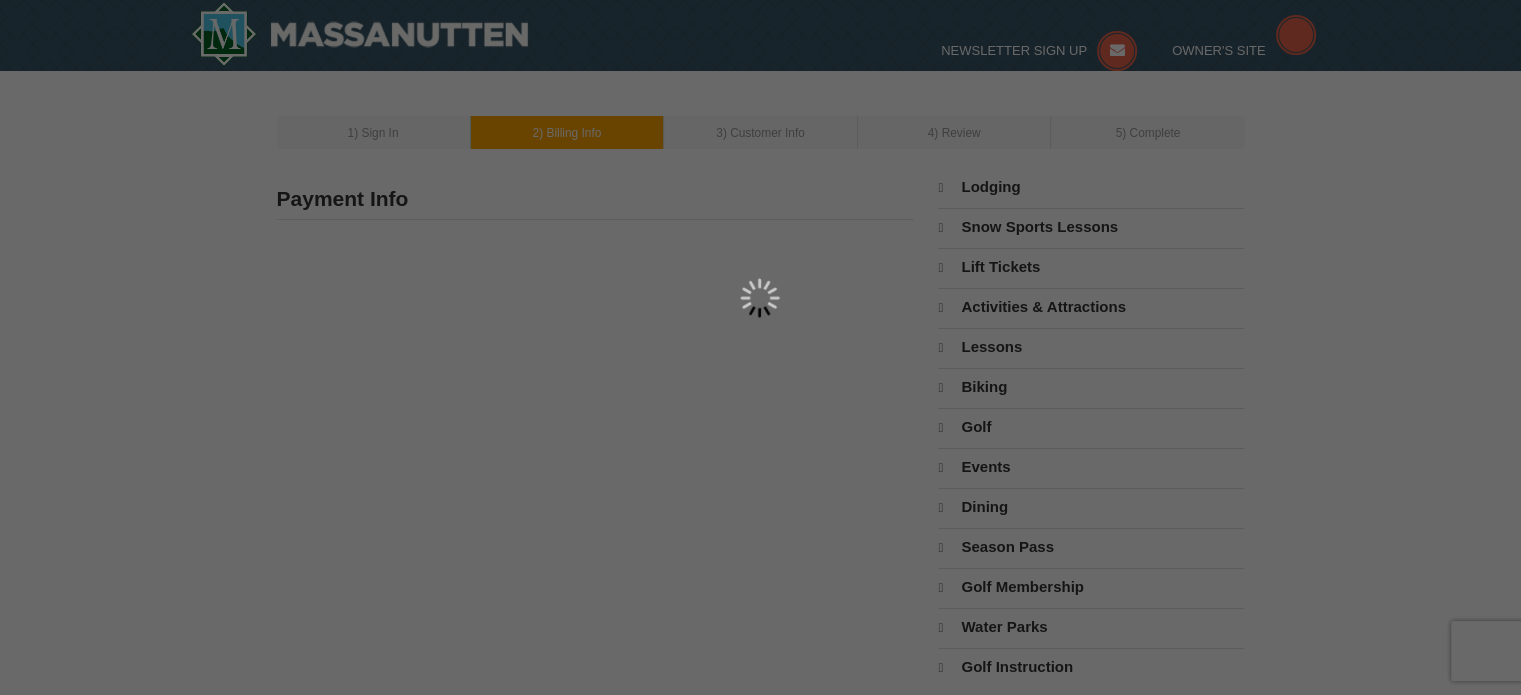 type on "[POSTAL_CODE]" 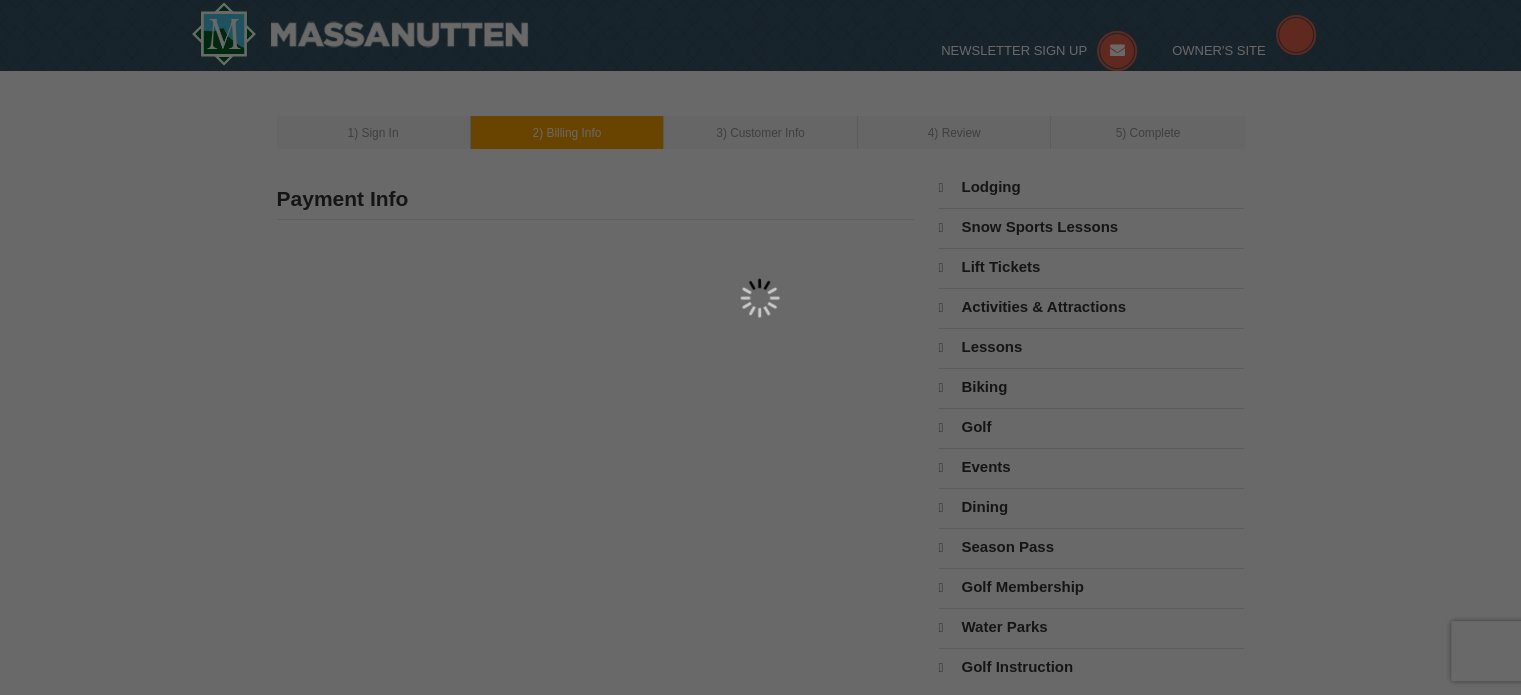type on "240" 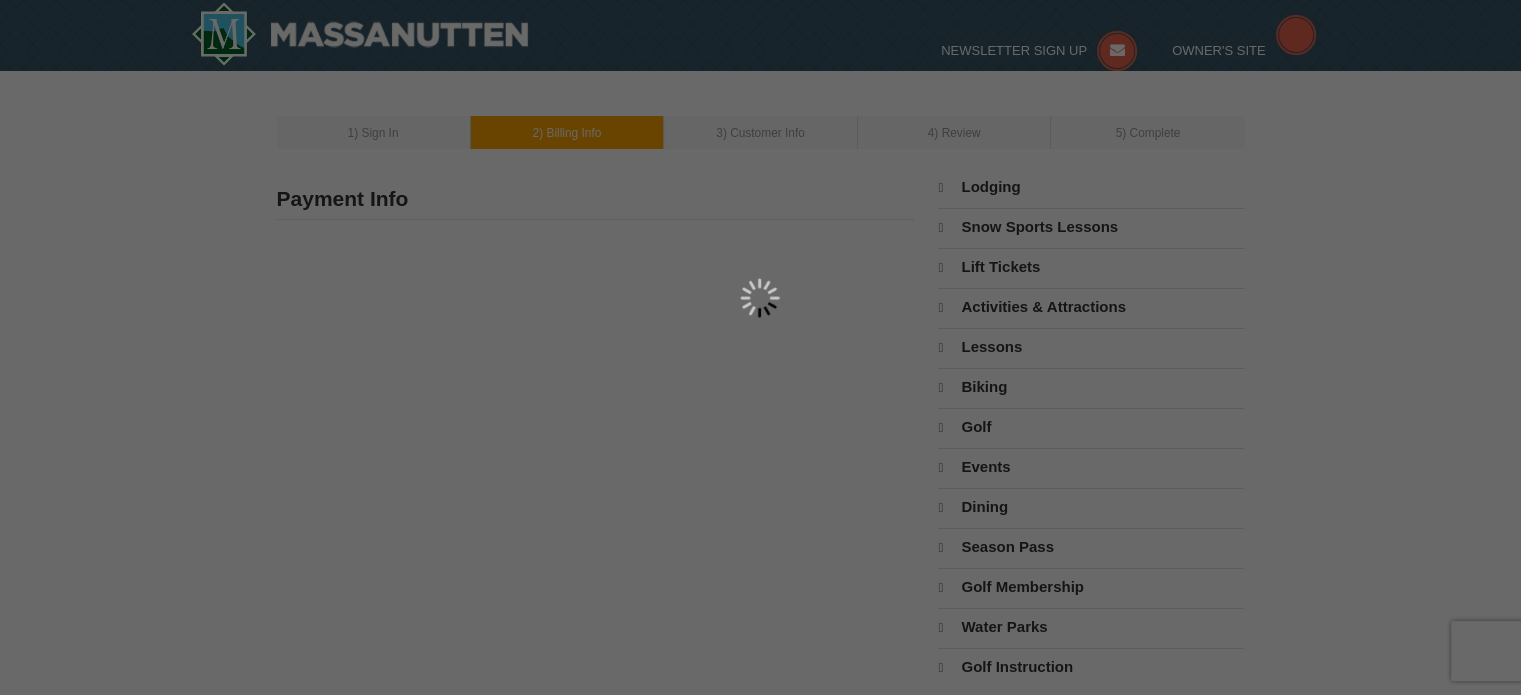 type on "435" 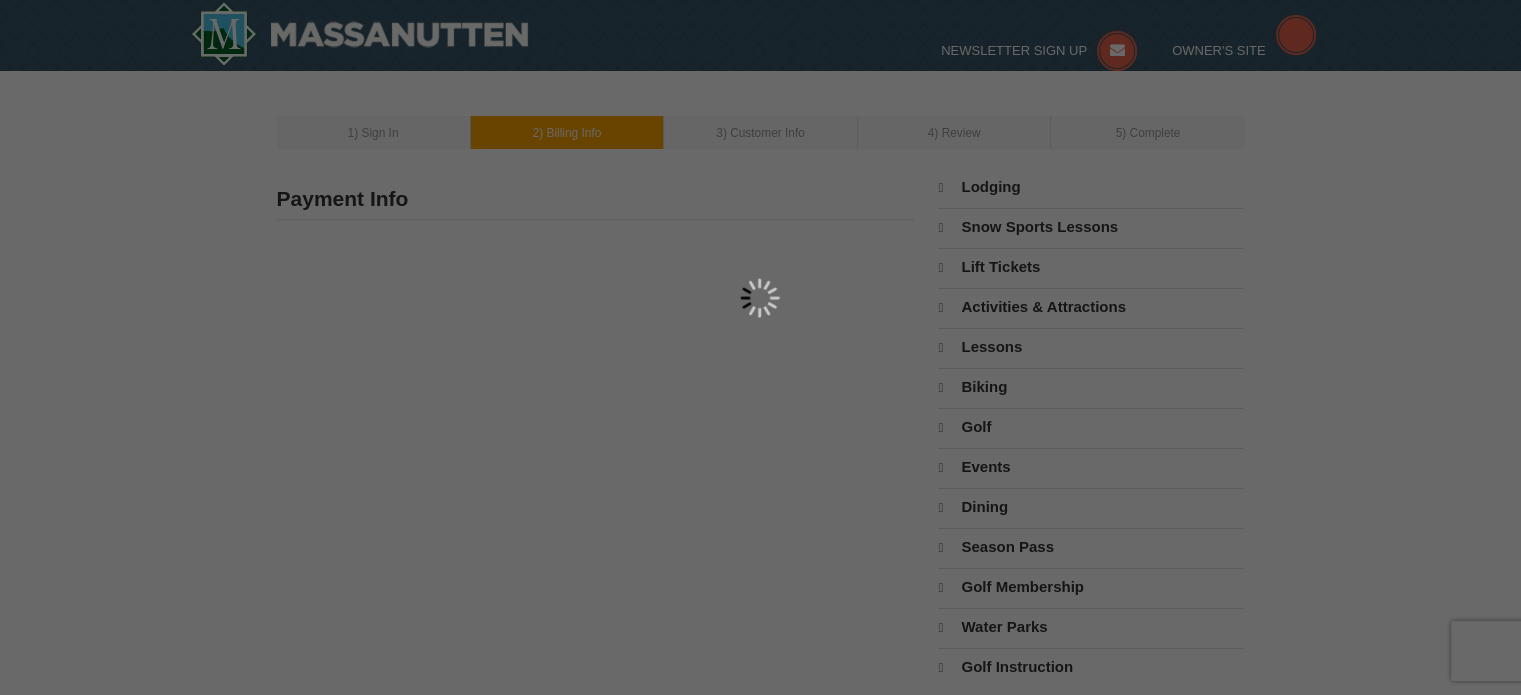 type on "1341" 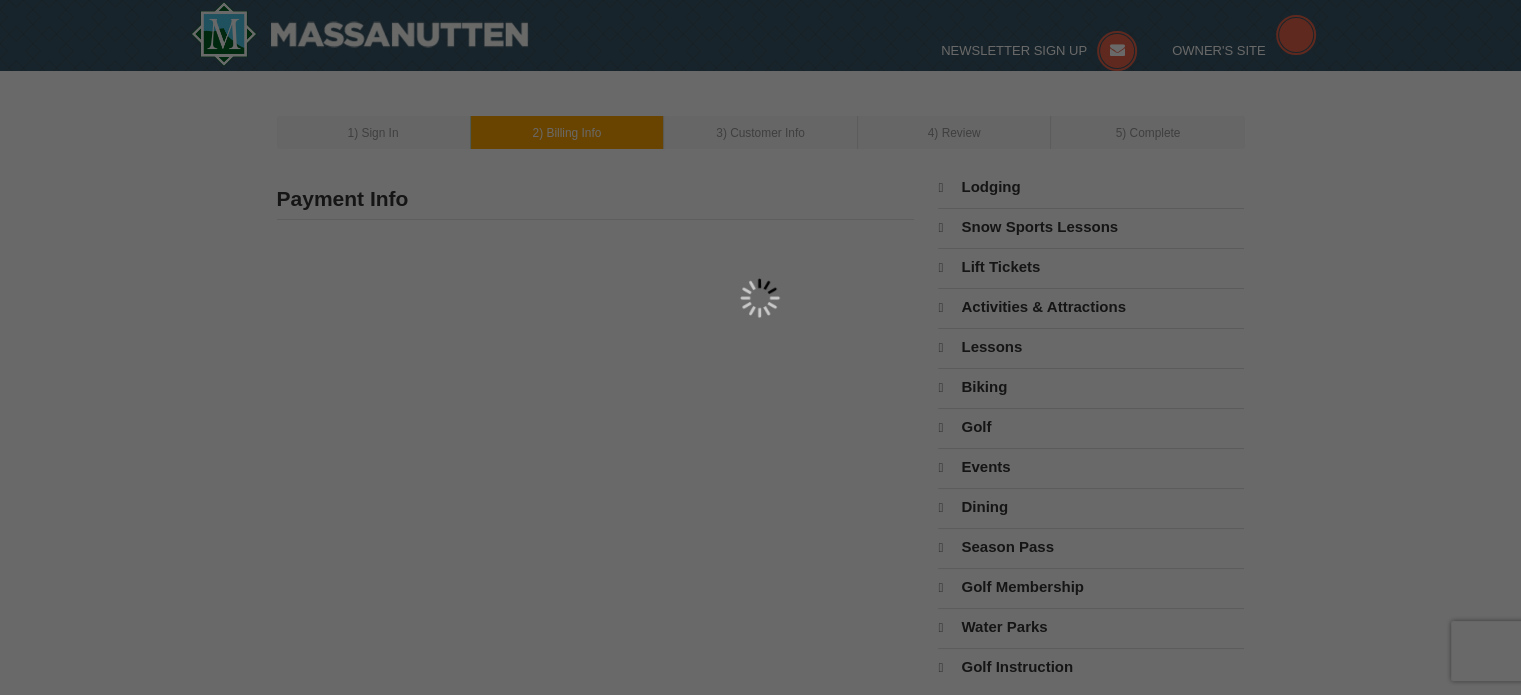 type on "[EMAIL]" 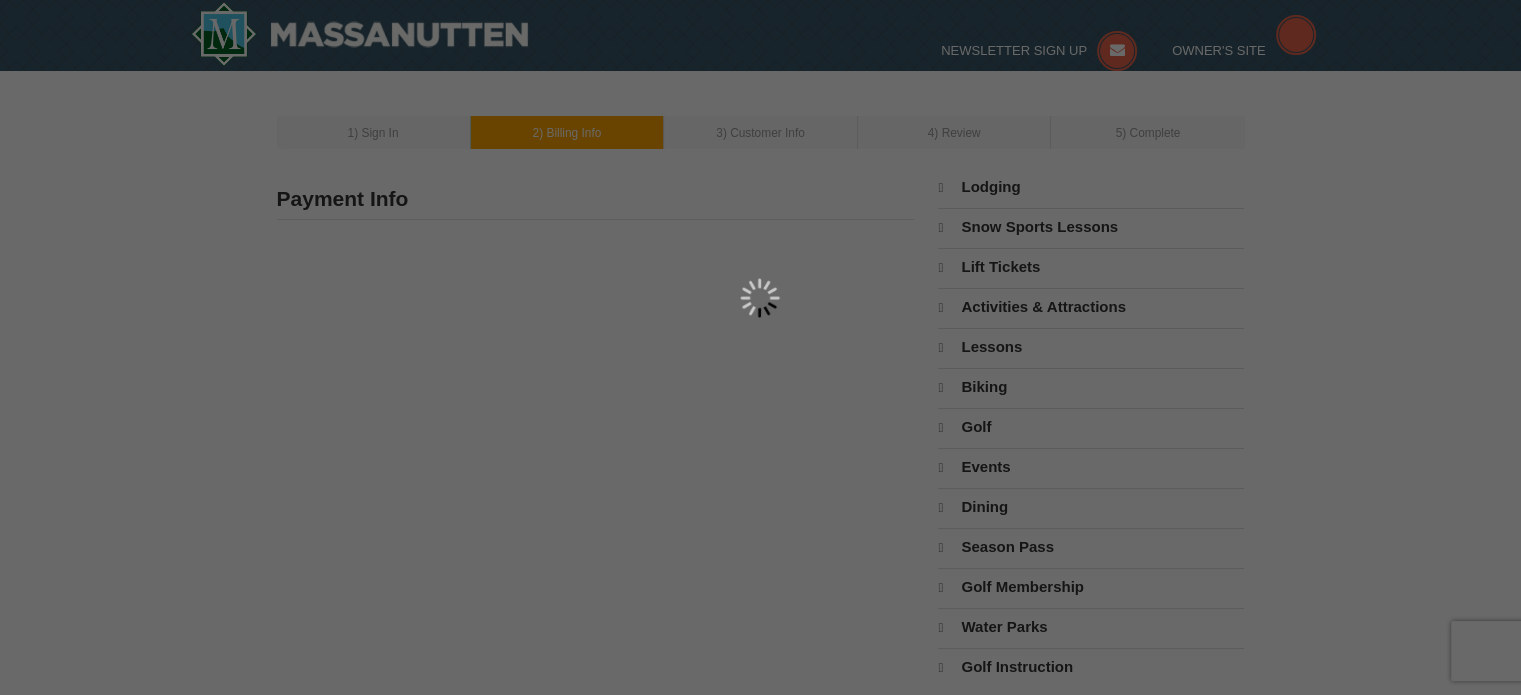 select on "MD" 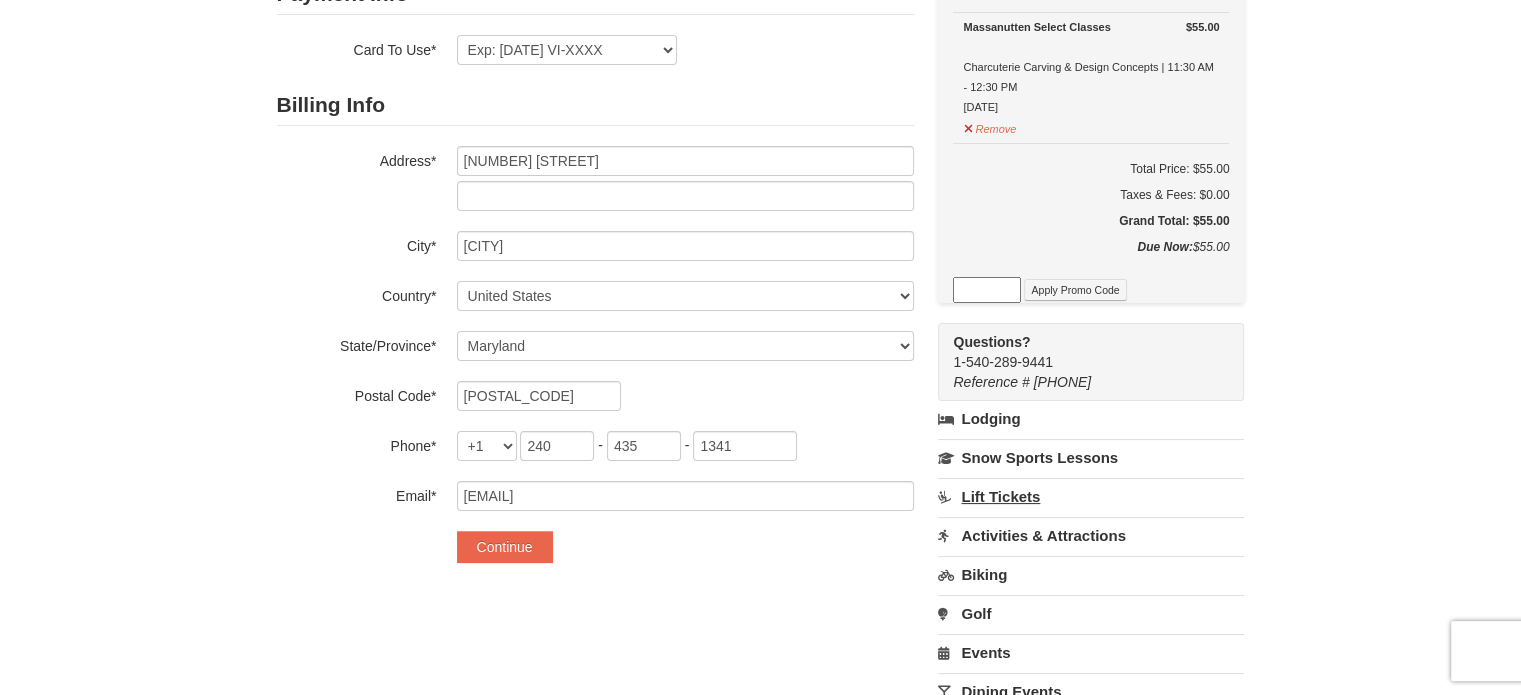 scroll, scrollTop: 0, scrollLeft: 0, axis: both 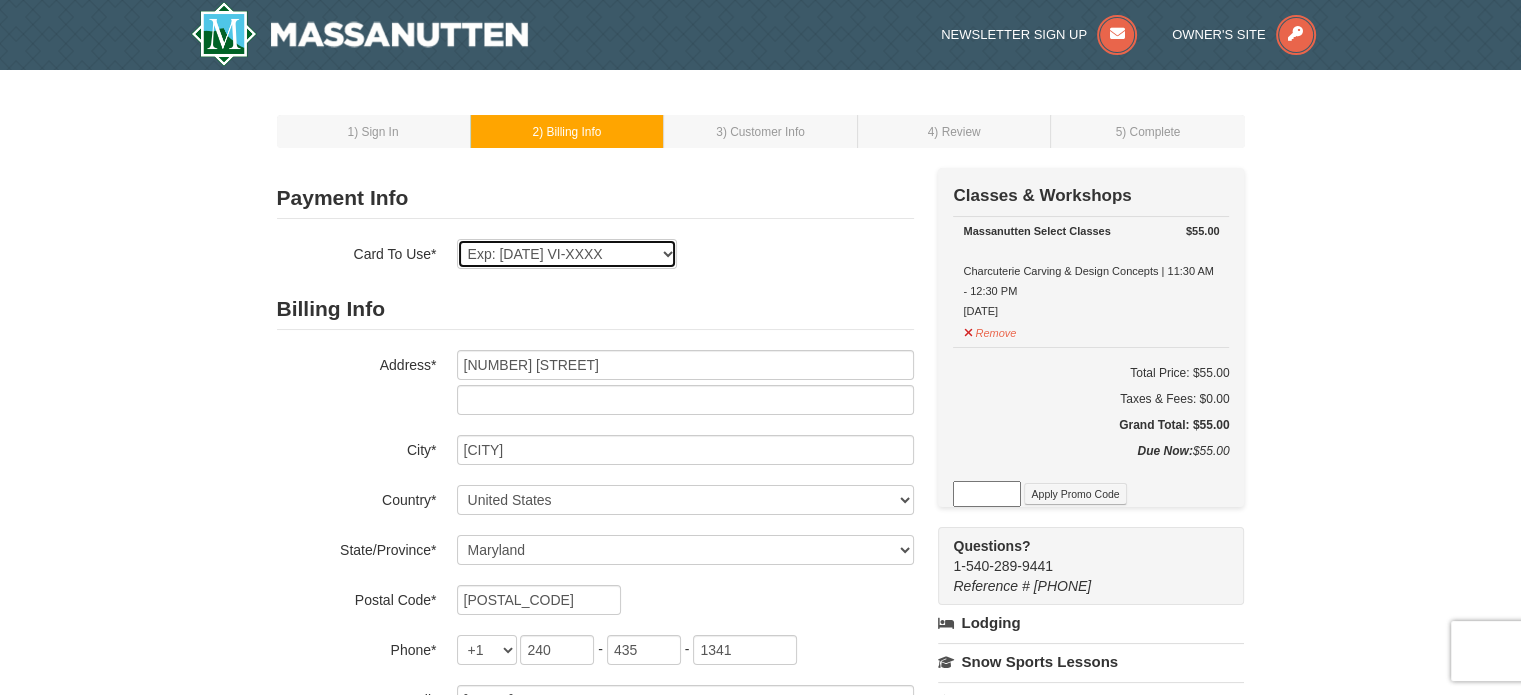 click on "Exp: 12/25      VI-XXXX New Card" at bounding box center [567, 254] 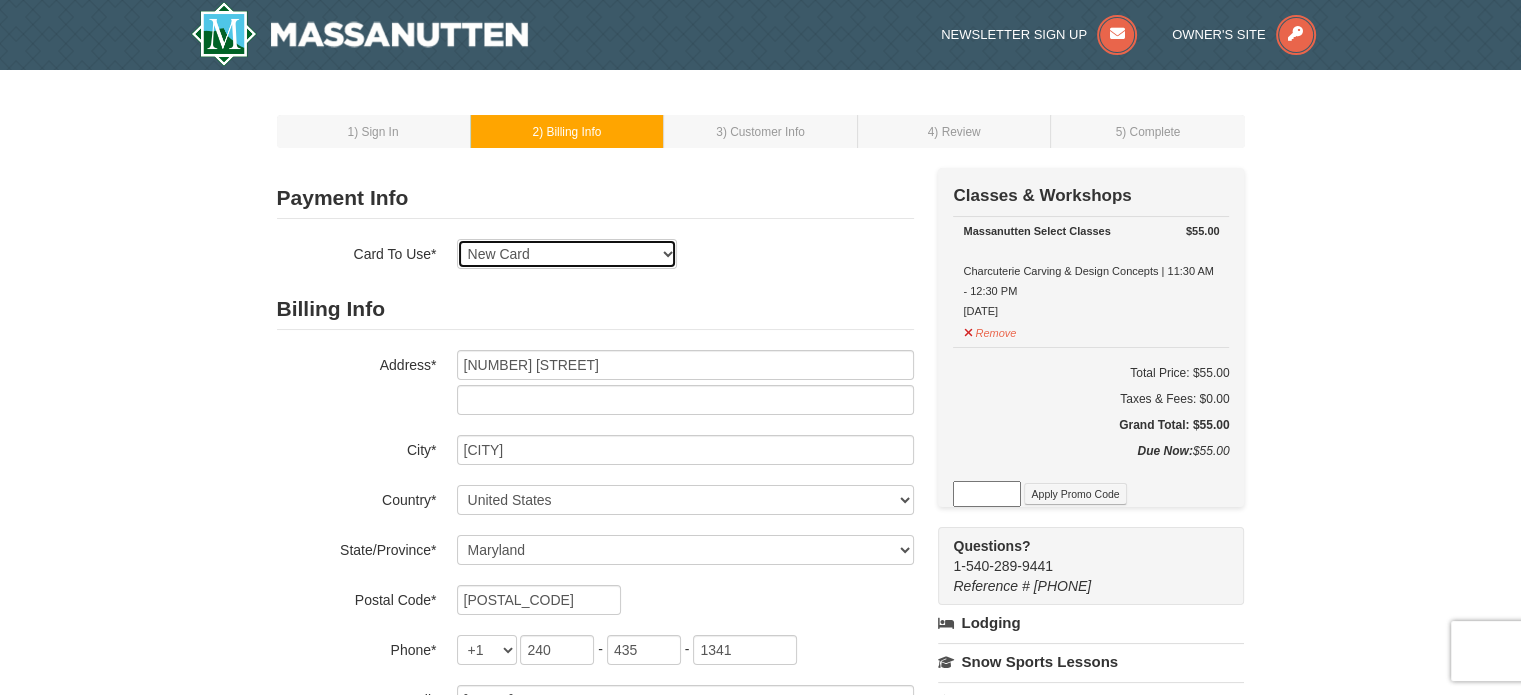 click on "Exp: 12/25      VI-XXXX New Card" at bounding box center [567, 254] 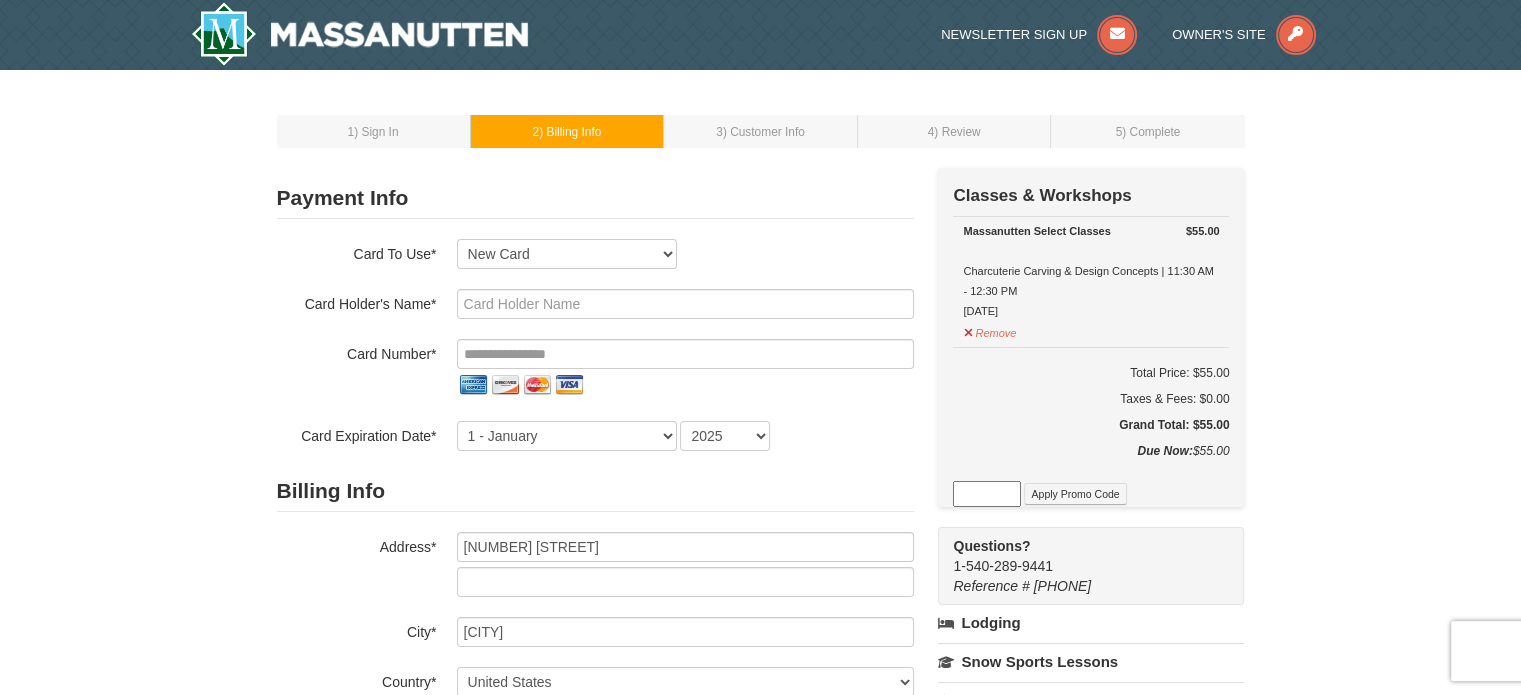 click on ") Customer Info" at bounding box center (764, 132) 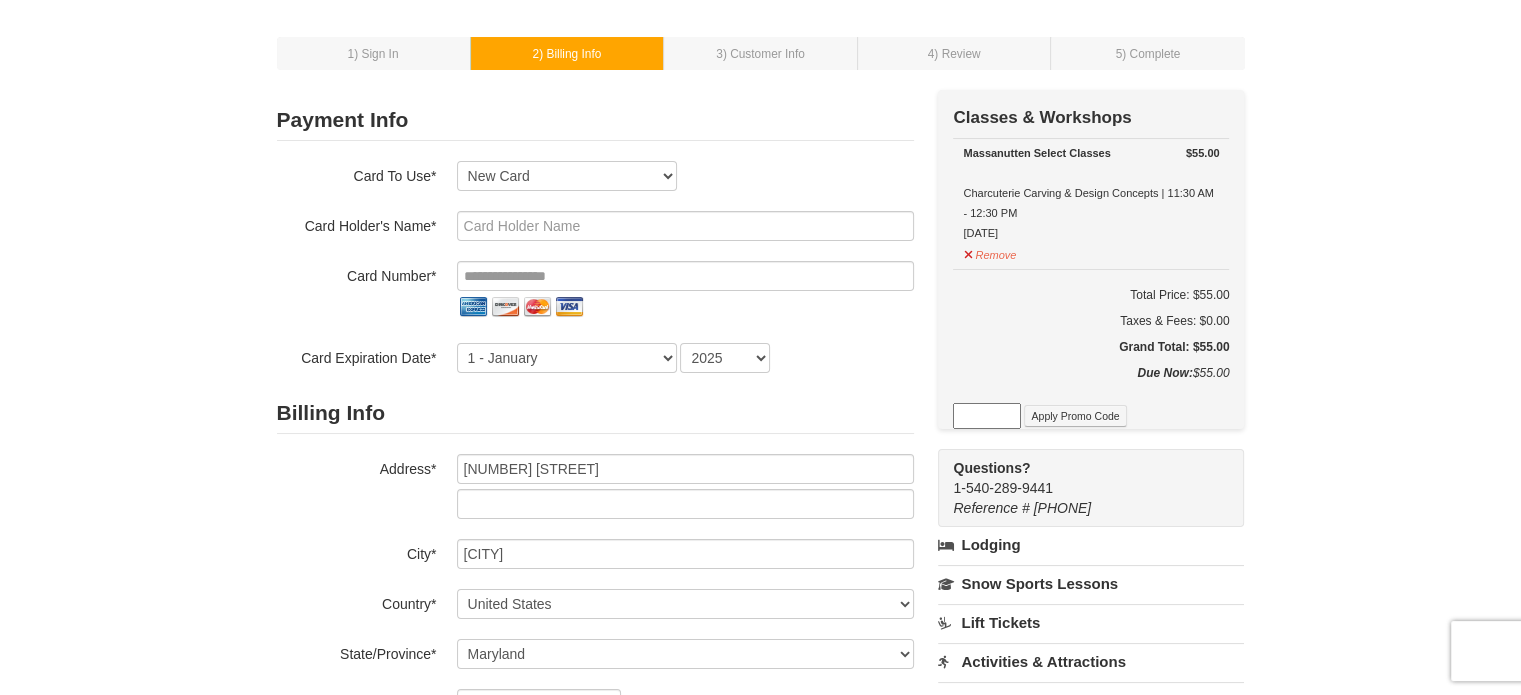 scroll, scrollTop: 0, scrollLeft: 0, axis: both 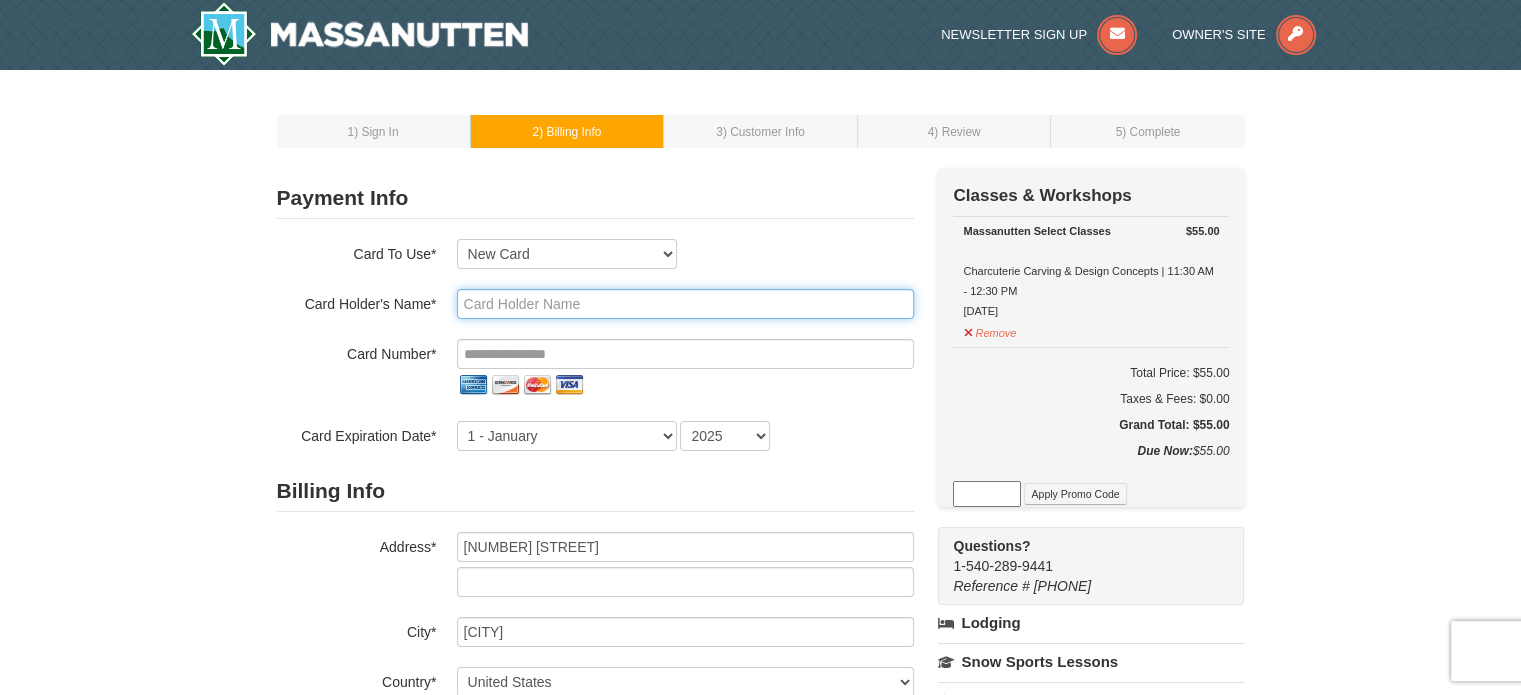 click at bounding box center [685, 304] 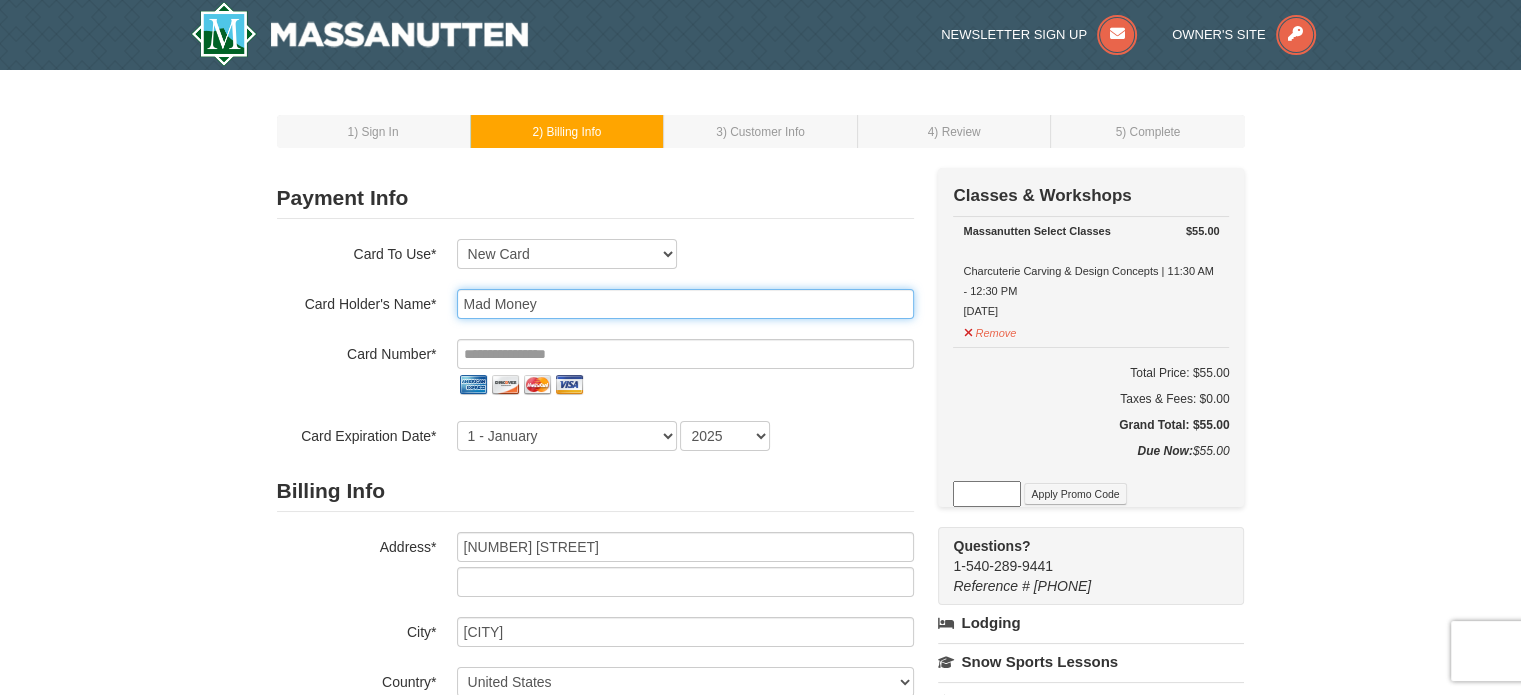 type on "Mad Money" 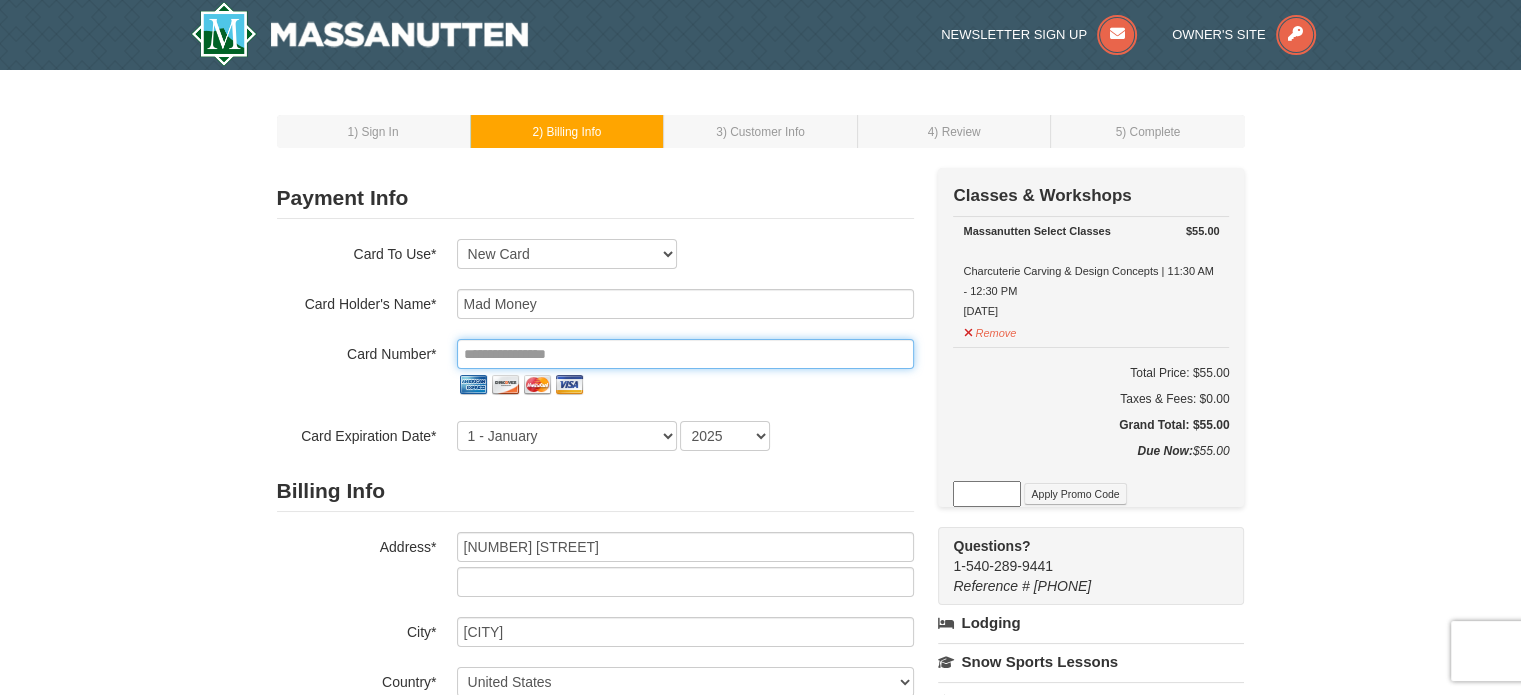 click at bounding box center (685, 354) 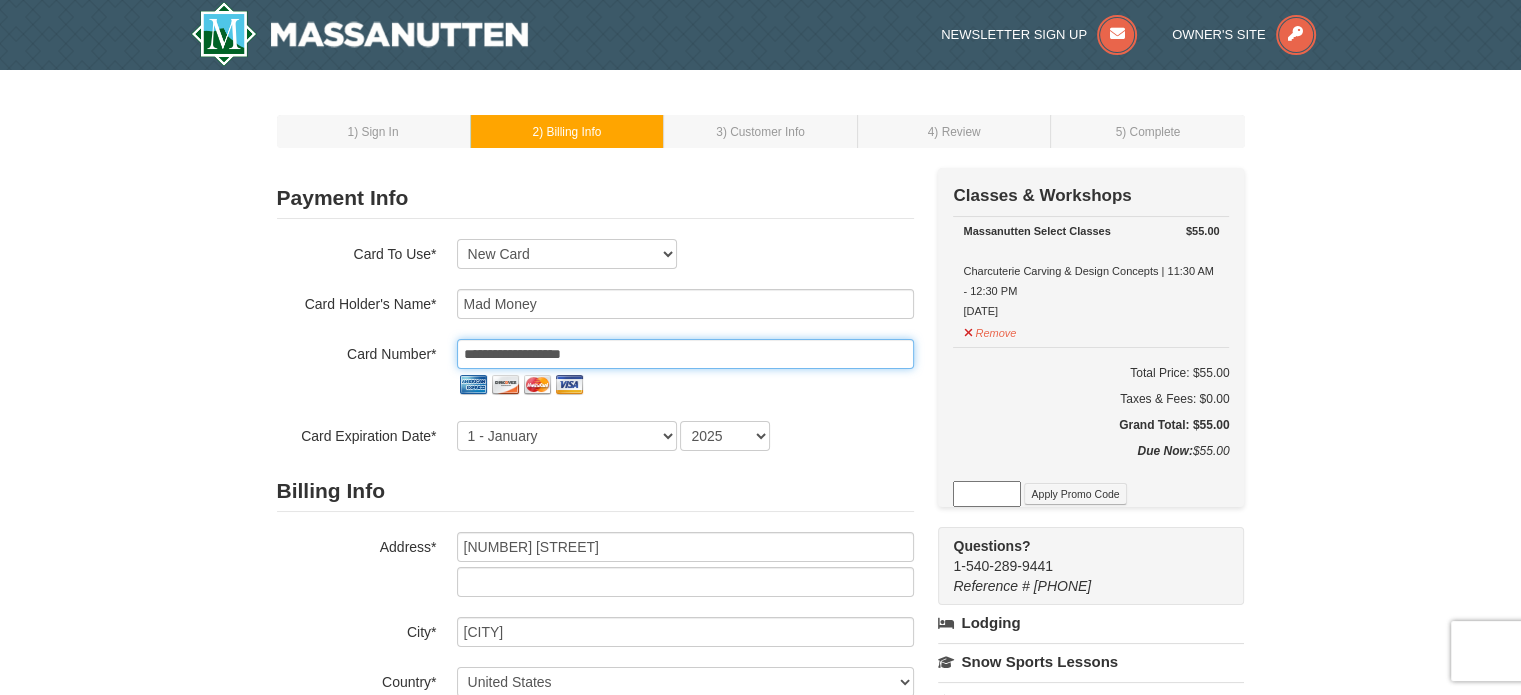 type on "**********" 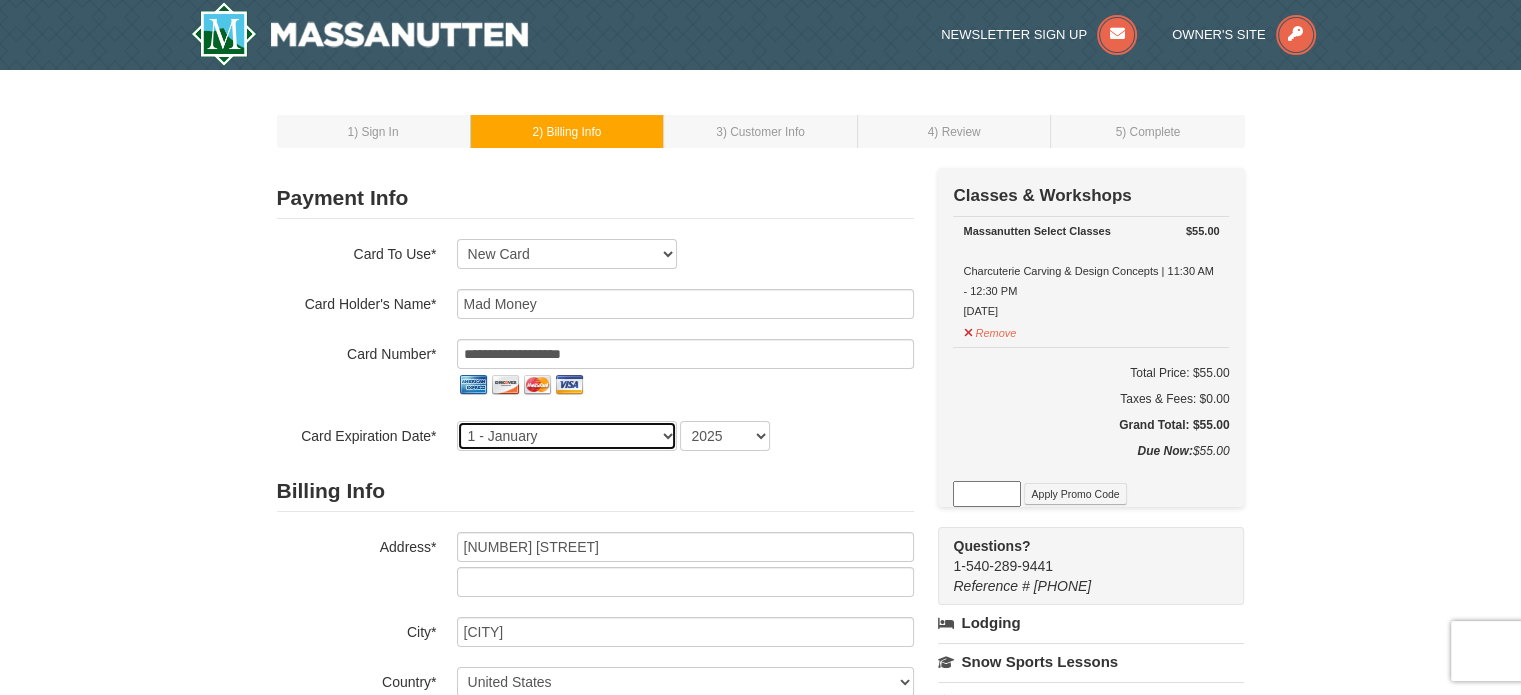 click on "1 - January 2 - February 3 - March 4 - April 5 - May 6 - June 7 - July 8 - August 9 - September 10 - October 11 - November 12 - December" at bounding box center (567, 436) 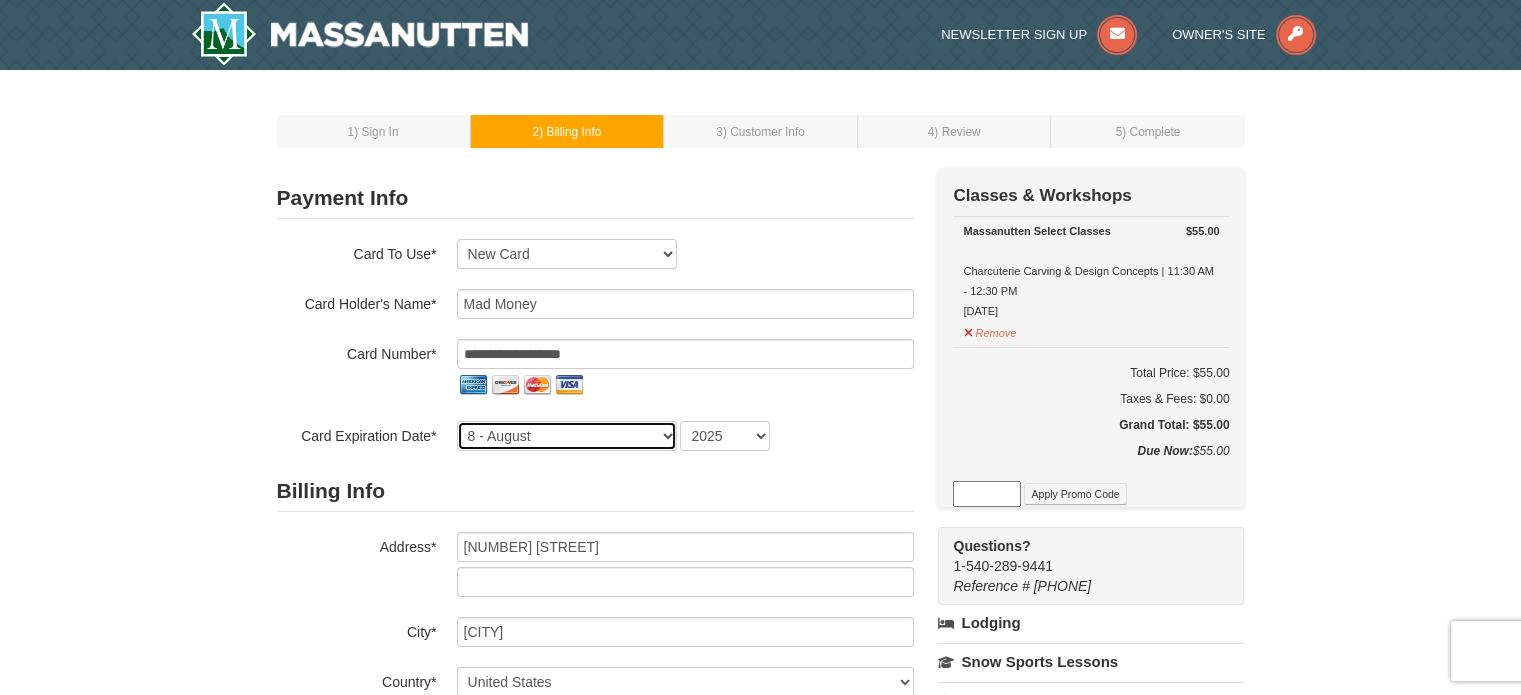 click on "1 - January 2 - February 3 - March 4 - April 5 - May 6 - June 7 - July 8 - August 9 - September 10 - October 11 - November 12 - December" at bounding box center (567, 436) 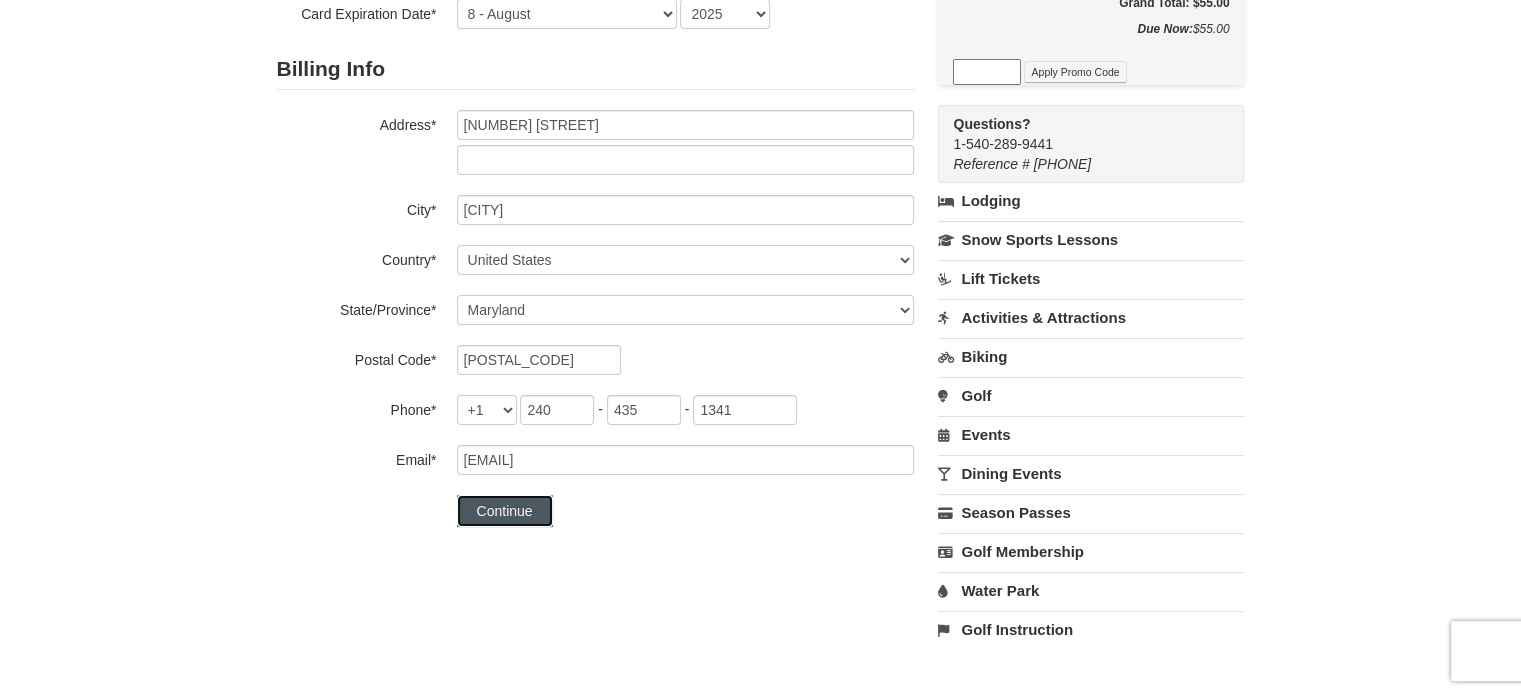 click on "Continue" at bounding box center [505, 511] 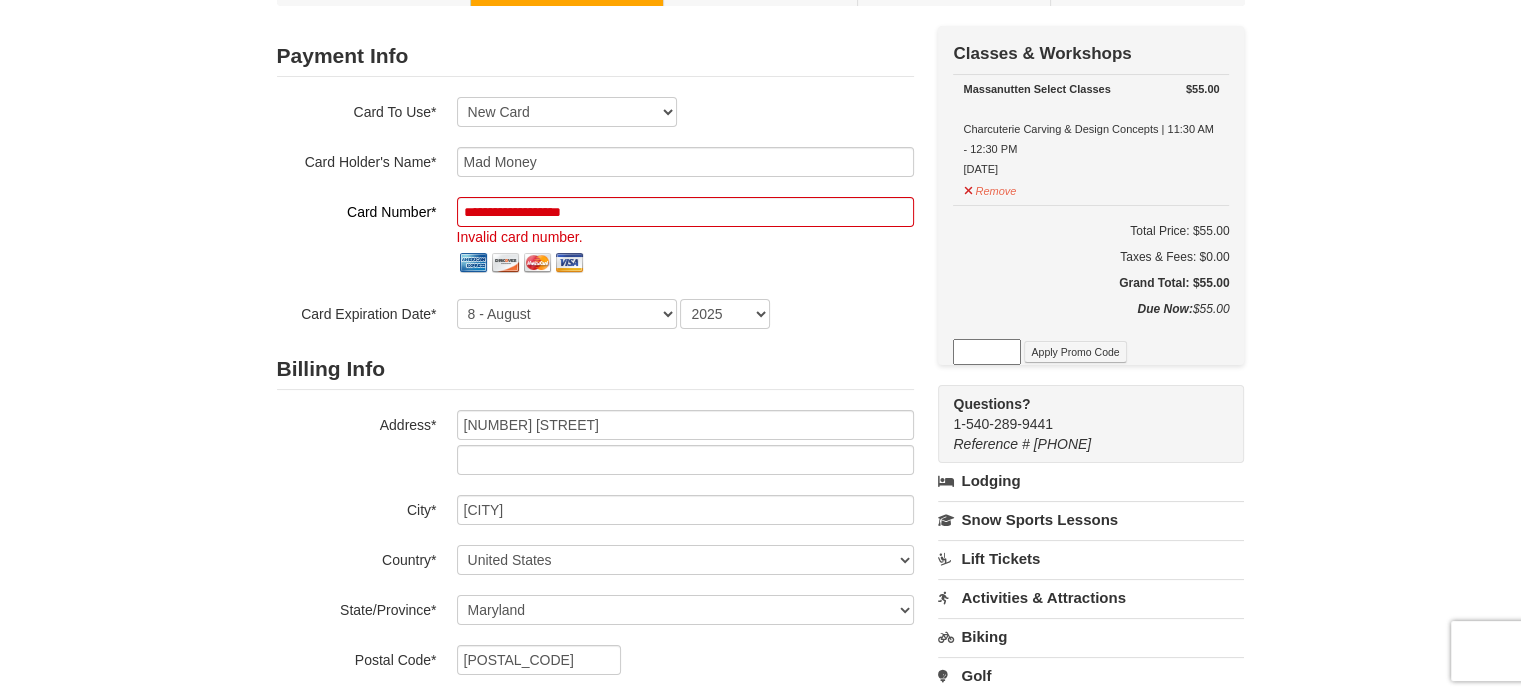 scroll, scrollTop: 0, scrollLeft: 0, axis: both 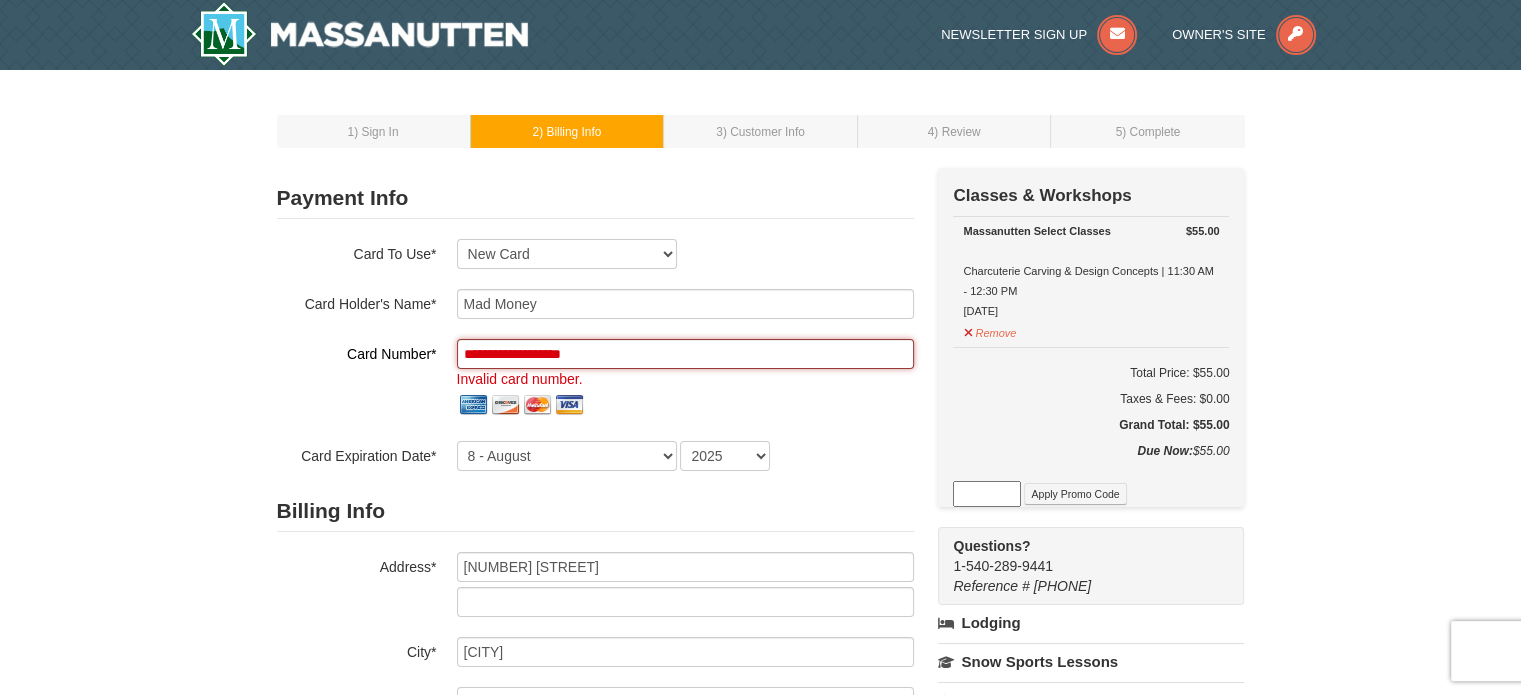 click on "**********" at bounding box center [685, 354] 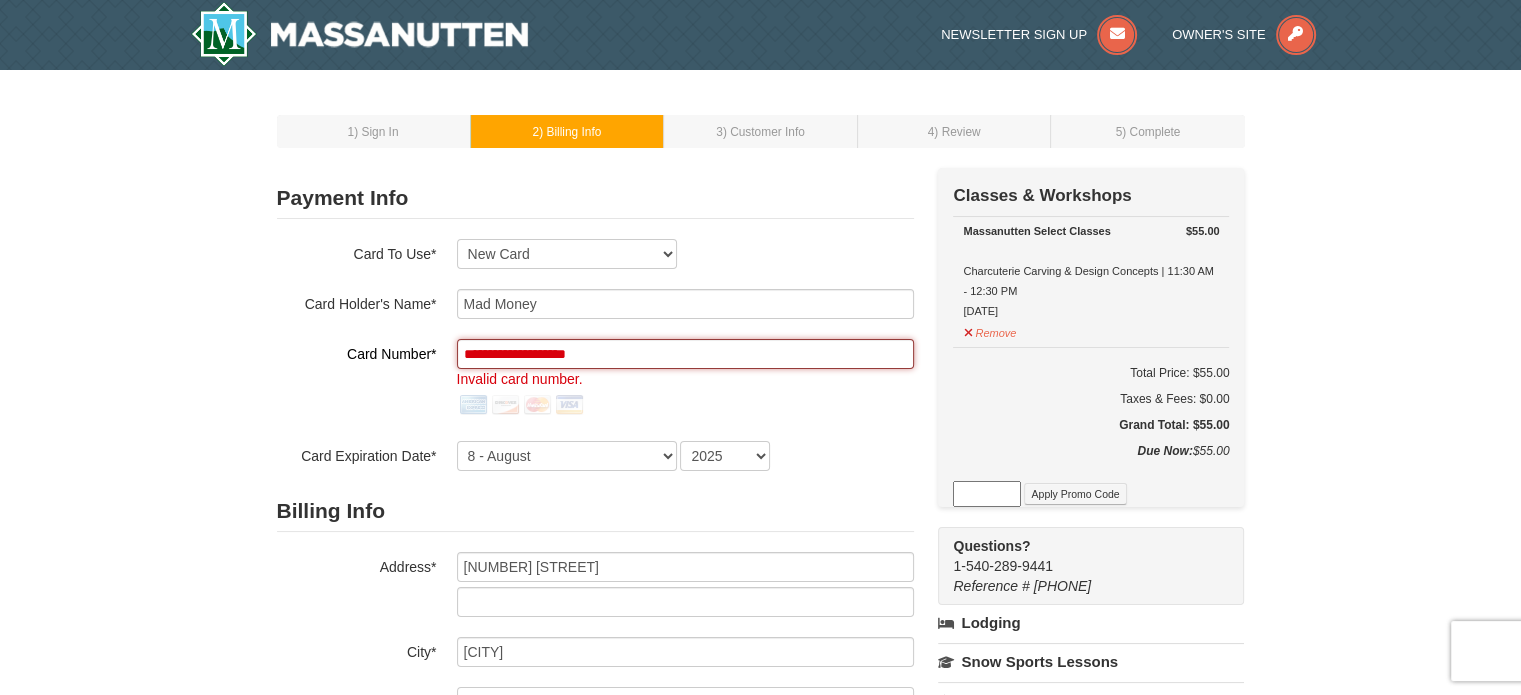click on "**********" at bounding box center (685, 354) 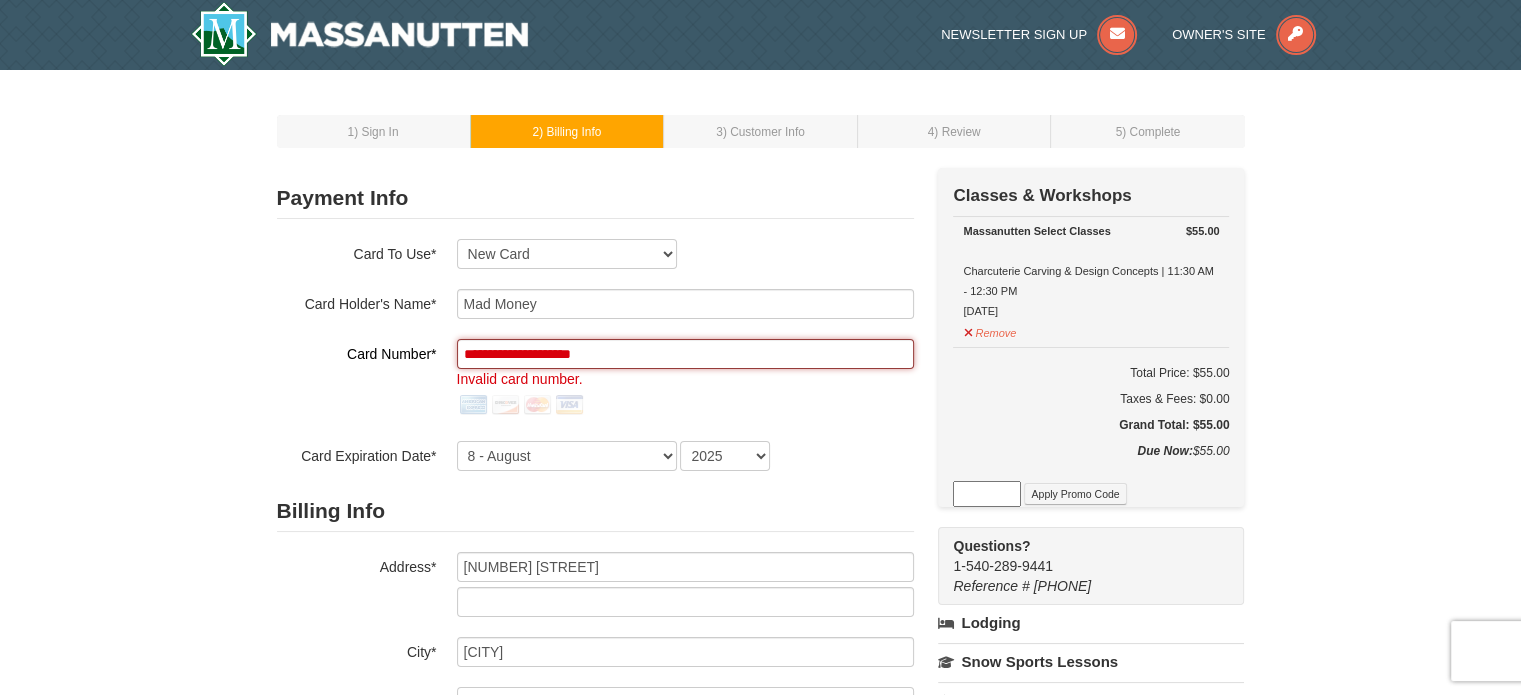 click on "**********" at bounding box center (685, 354) 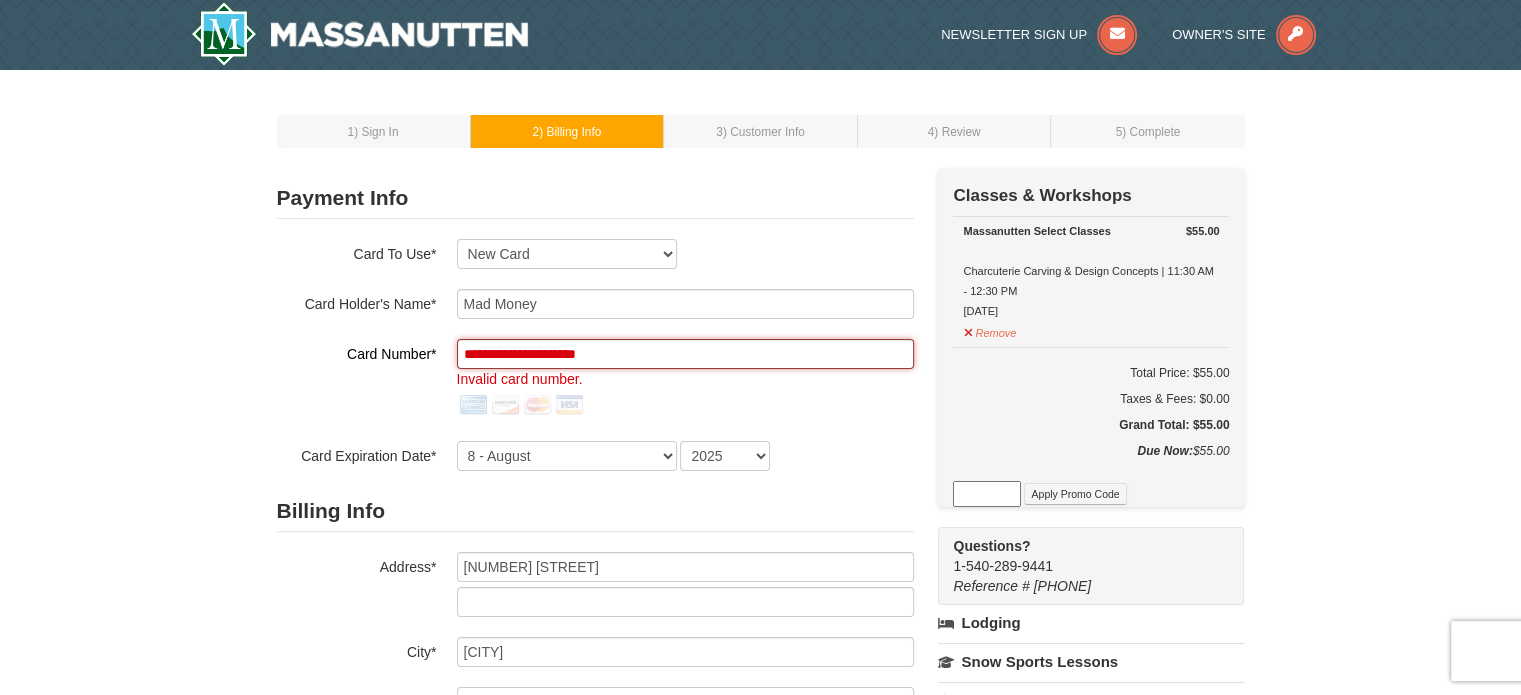 click on "**********" at bounding box center (685, 354) 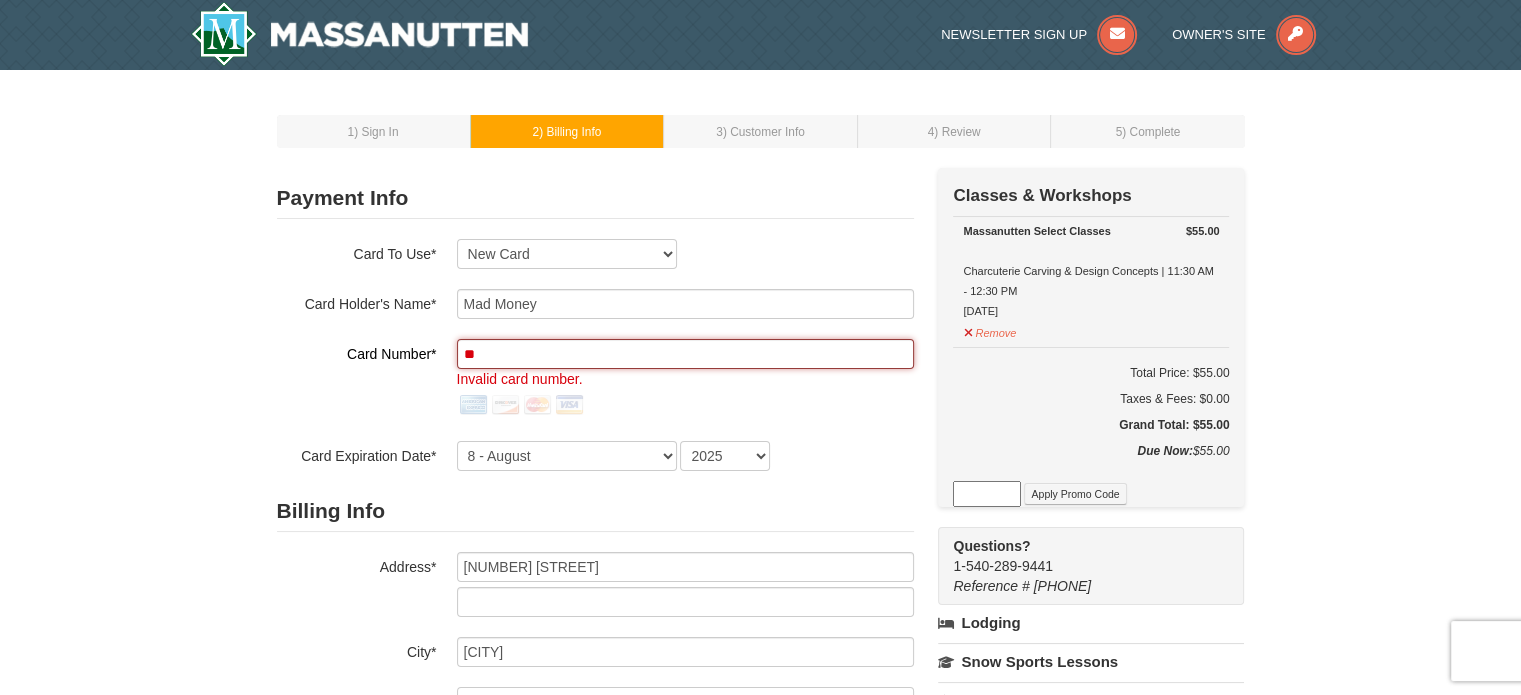 type on "*" 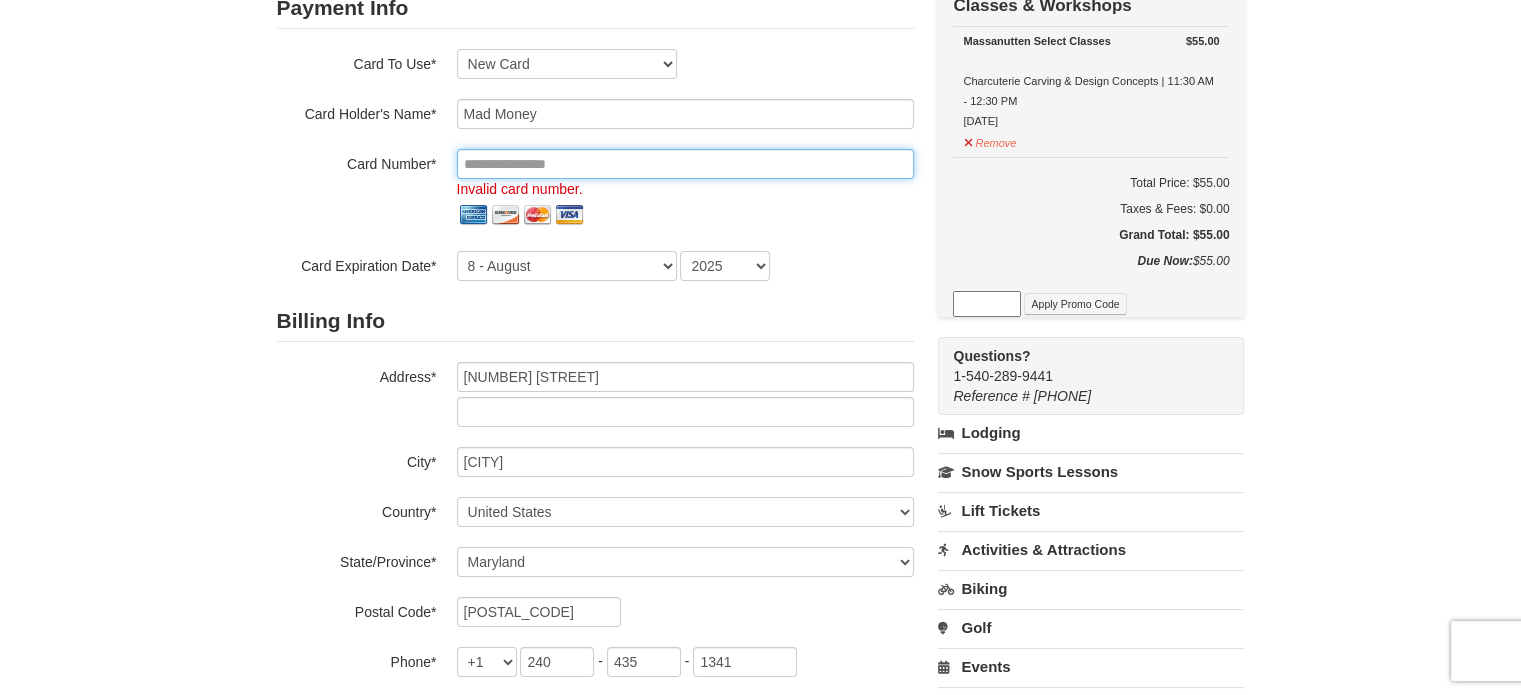 scroll, scrollTop: 0, scrollLeft: 0, axis: both 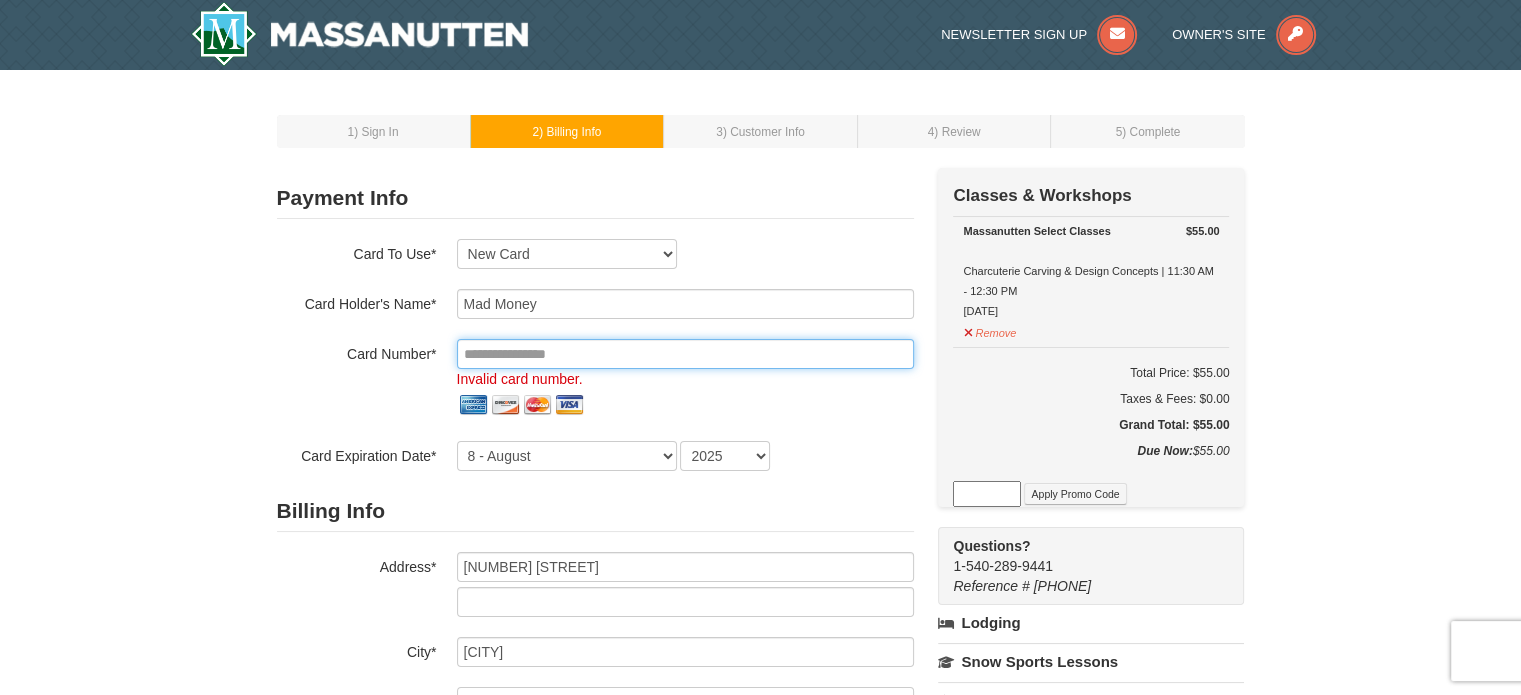 type 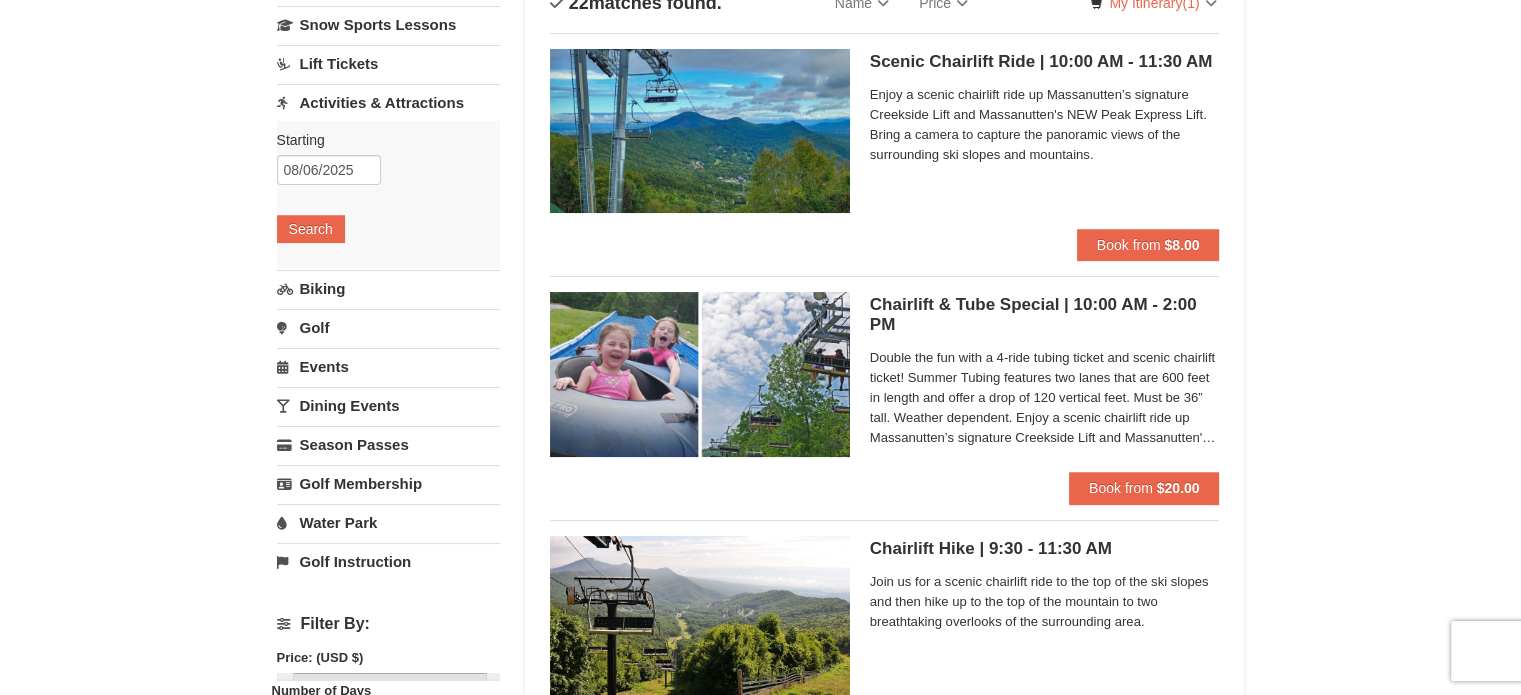 scroll, scrollTop: 167, scrollLeft: 0, axis: vertical 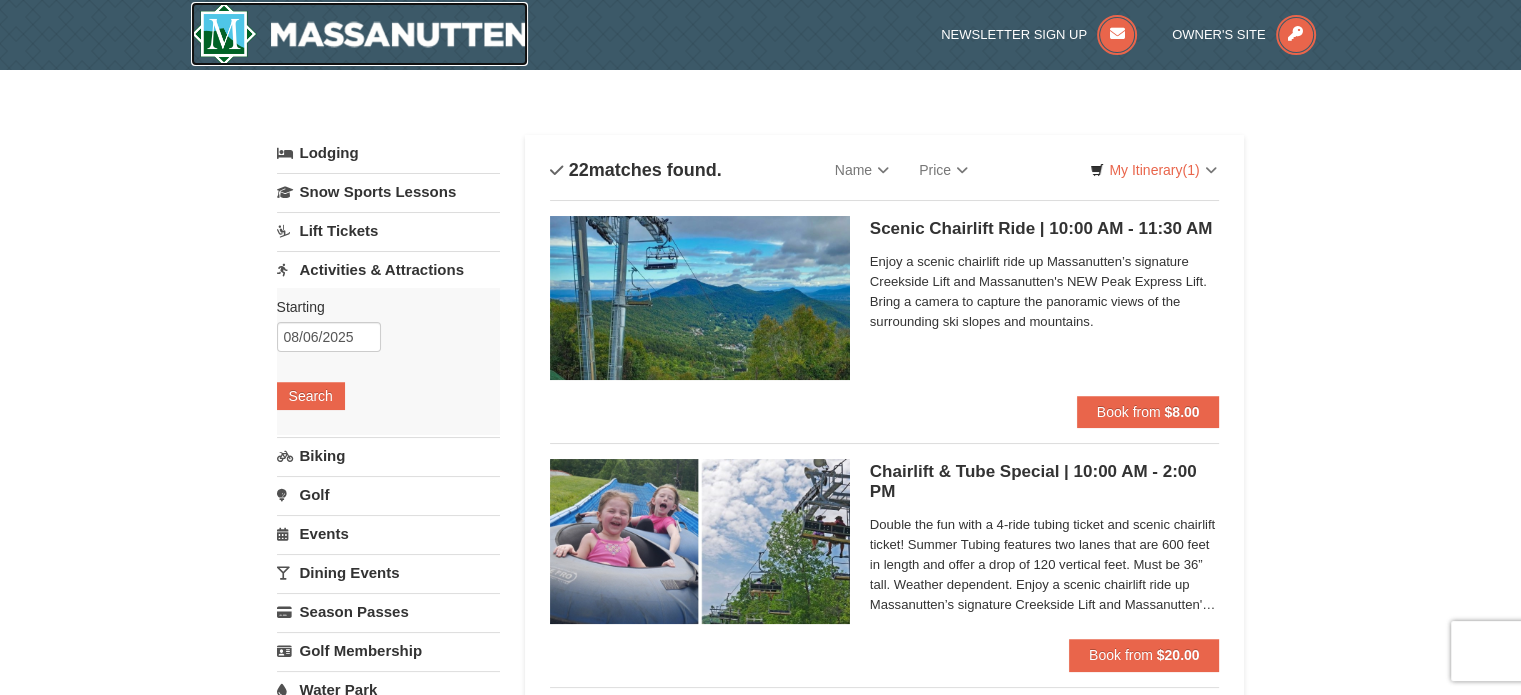 click at bounding box center (360, 34) 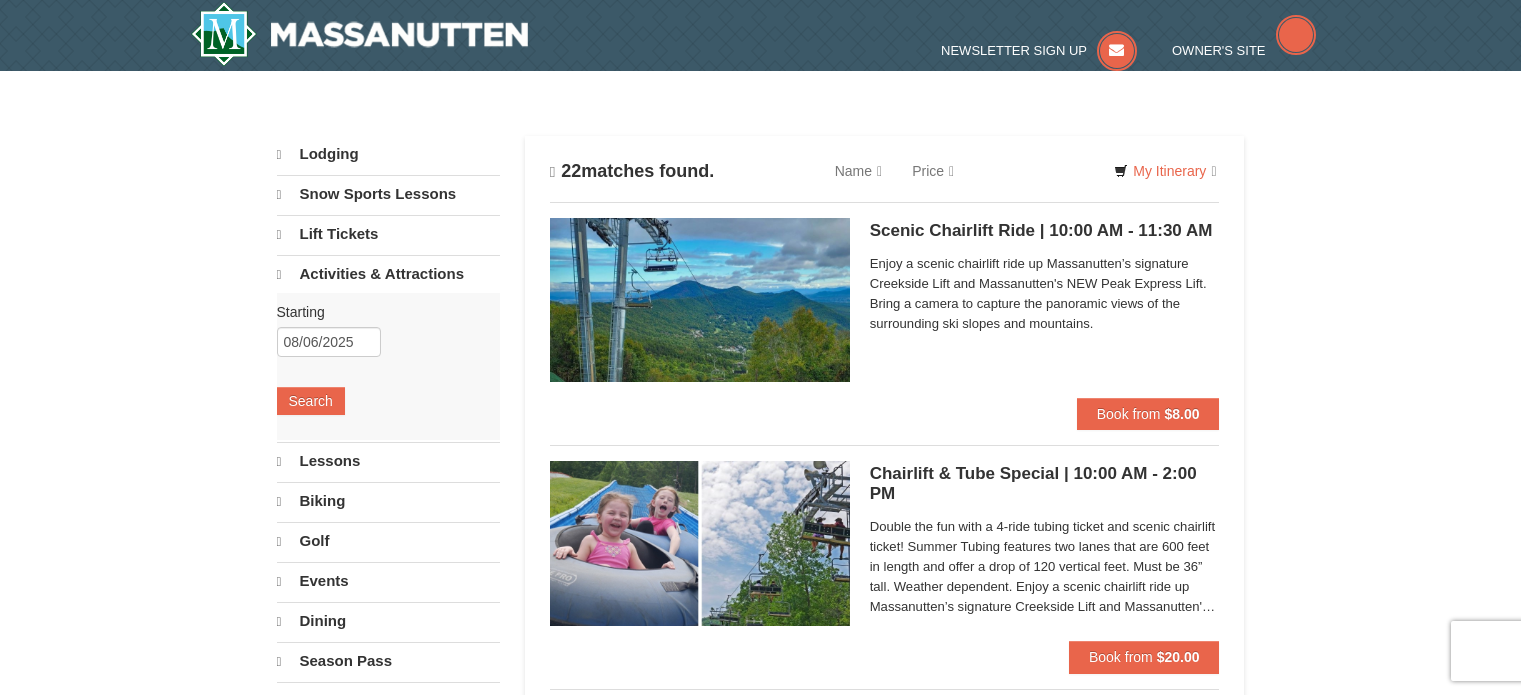 scroll, scrollTop: 0, scrollLeft: 0, axis: both 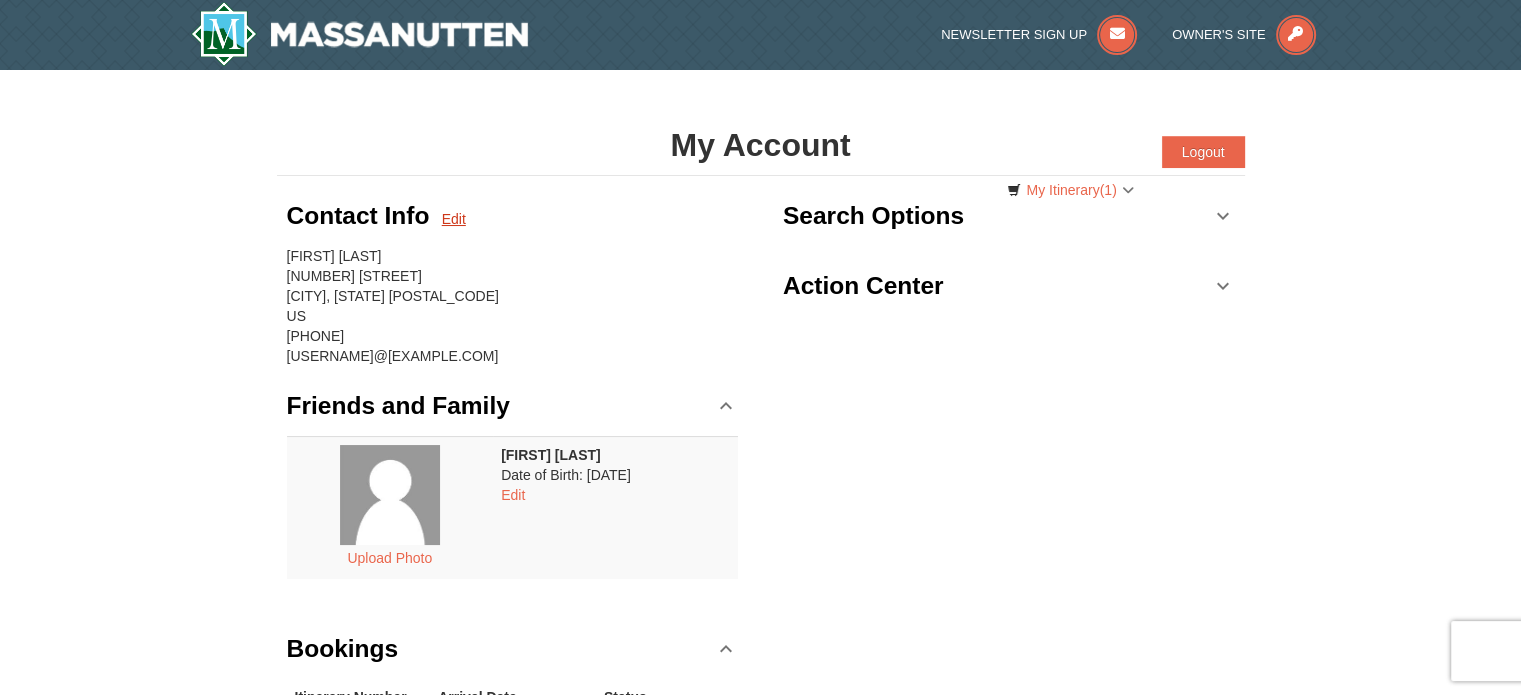 click on "Edit" at bounding box center (454, 219) 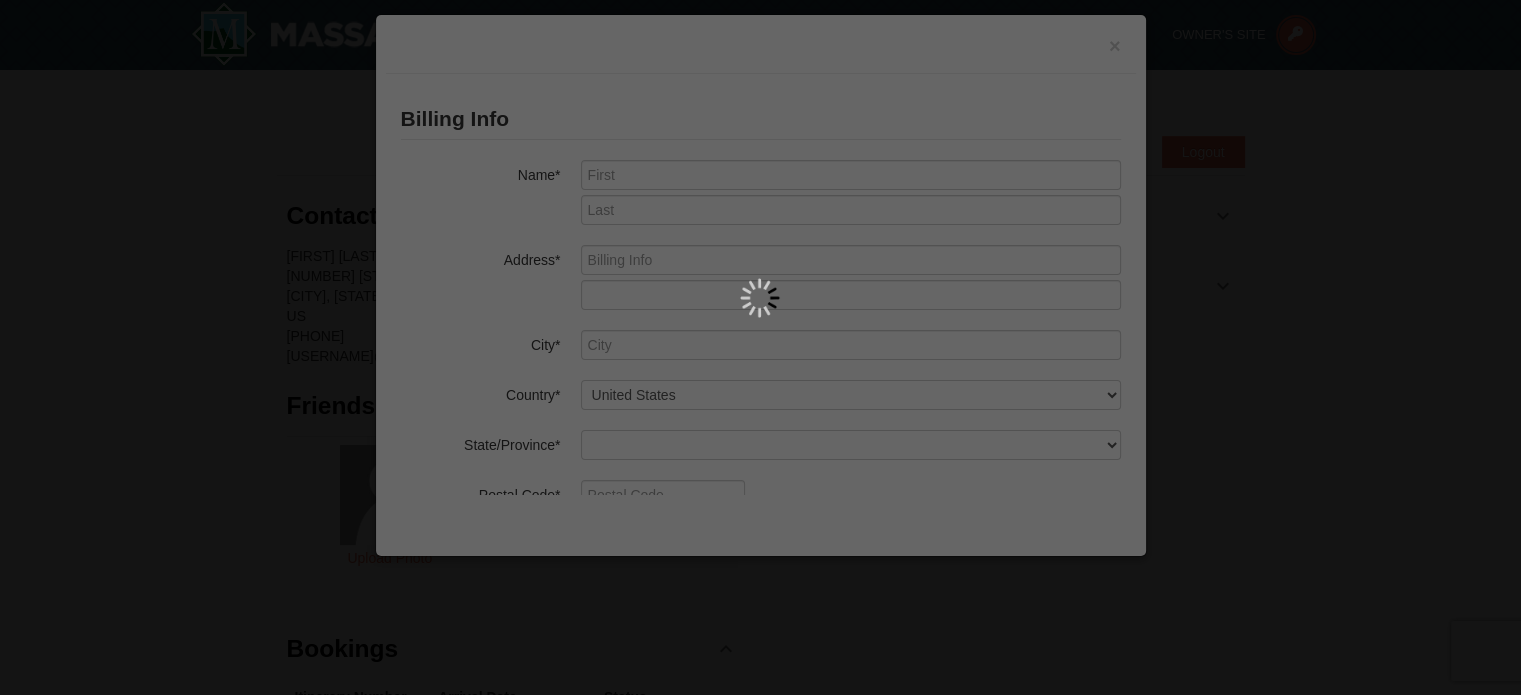 type on "Max" 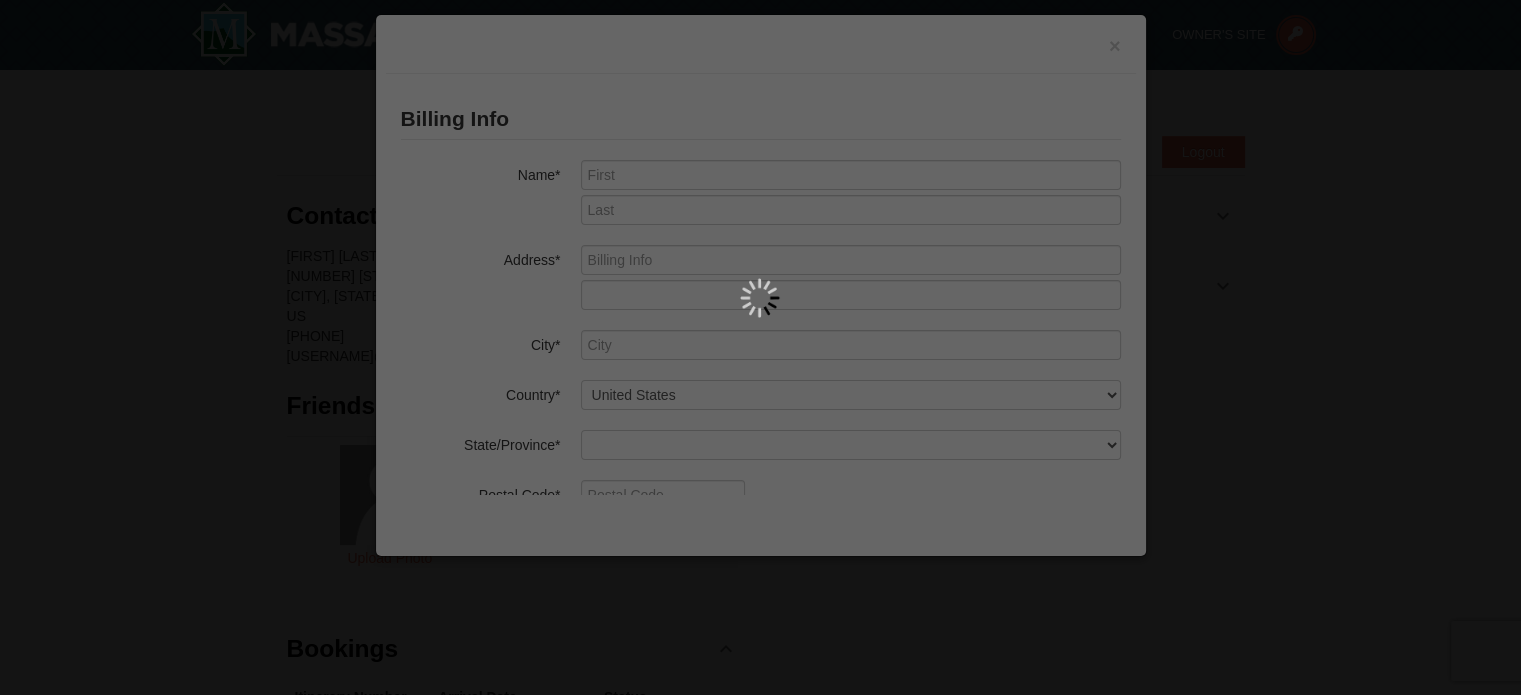type on "Flerlage" 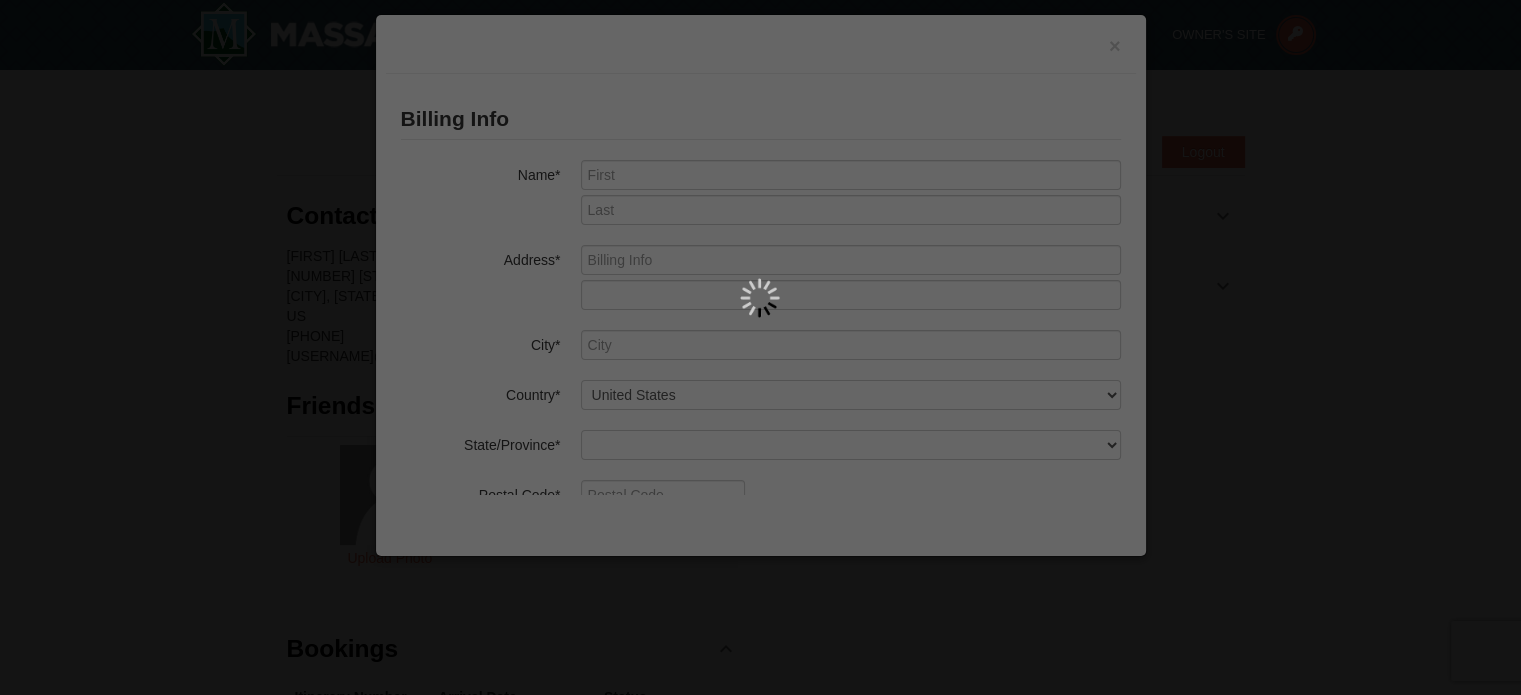 type on "[NUMBER] [STREET]" 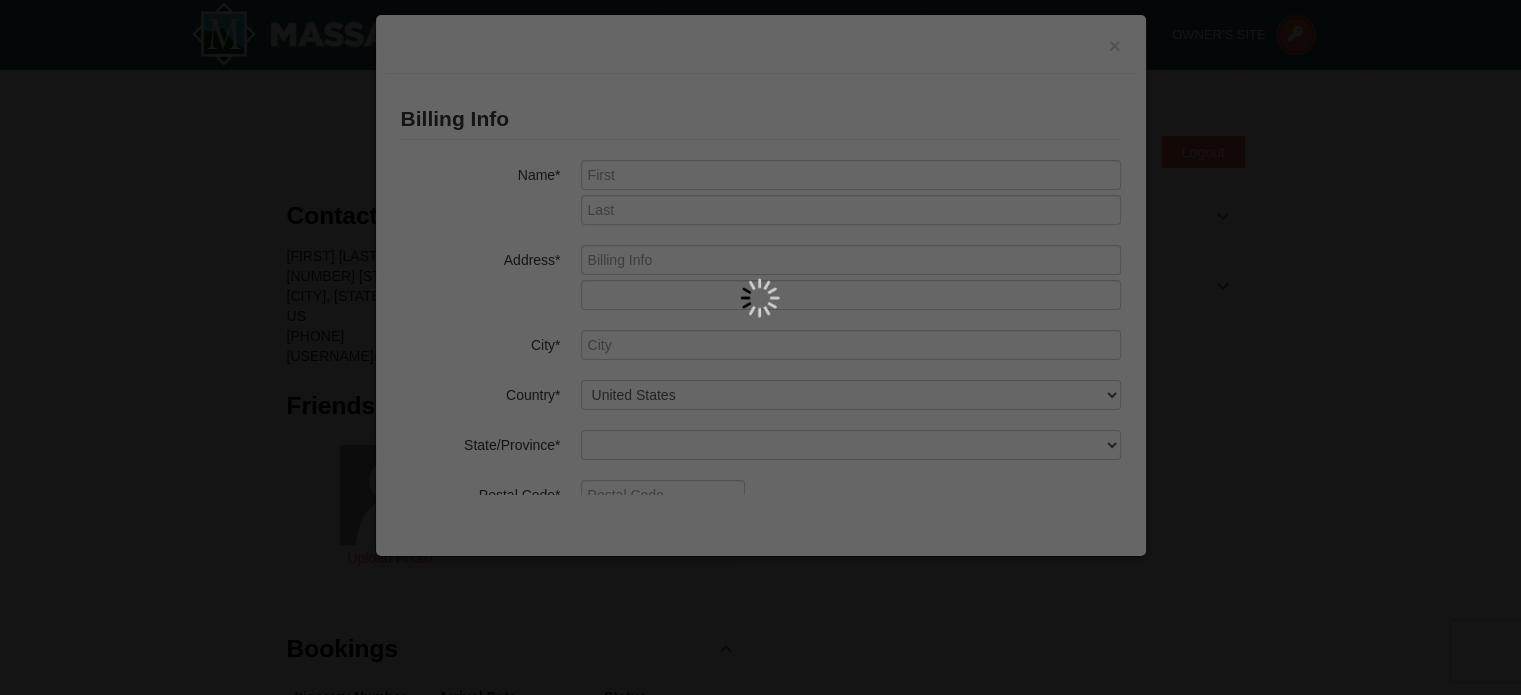 type on "Waldorf" 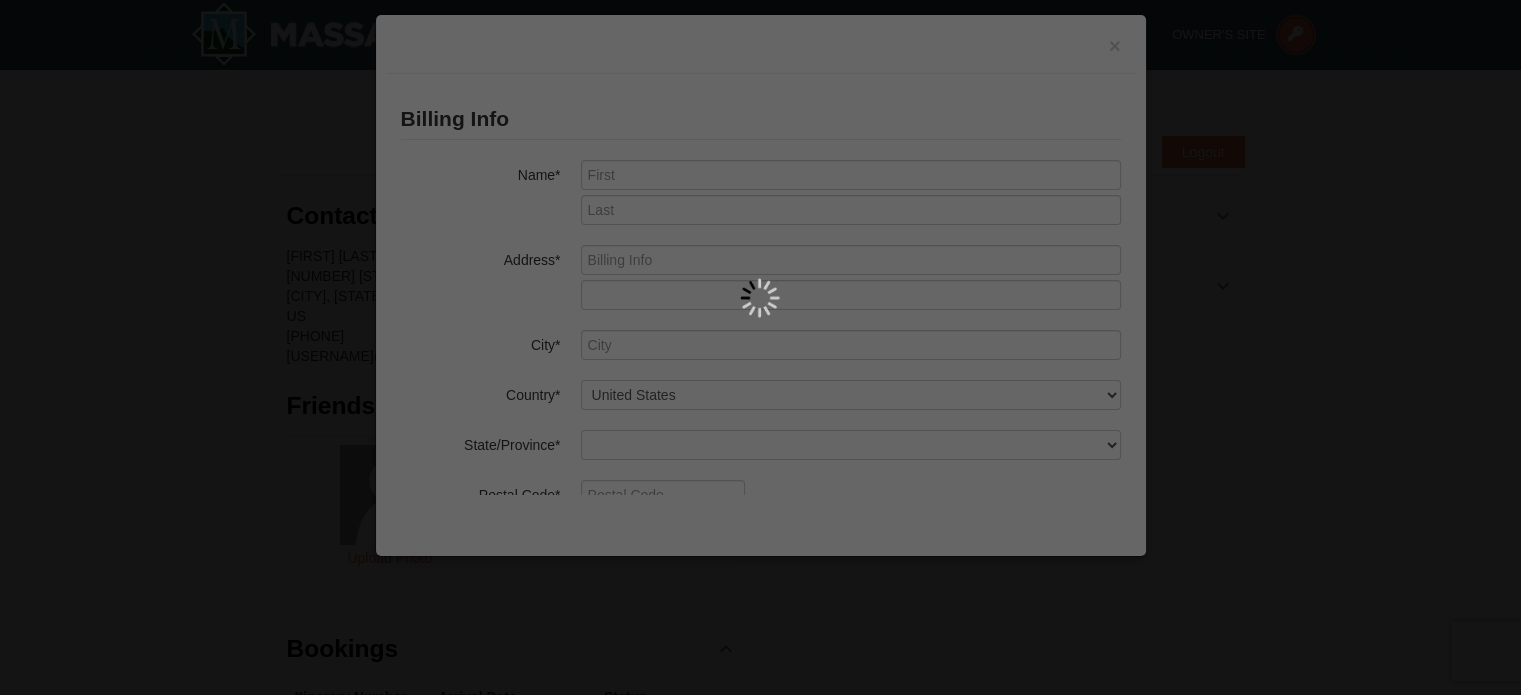 type on "20601" 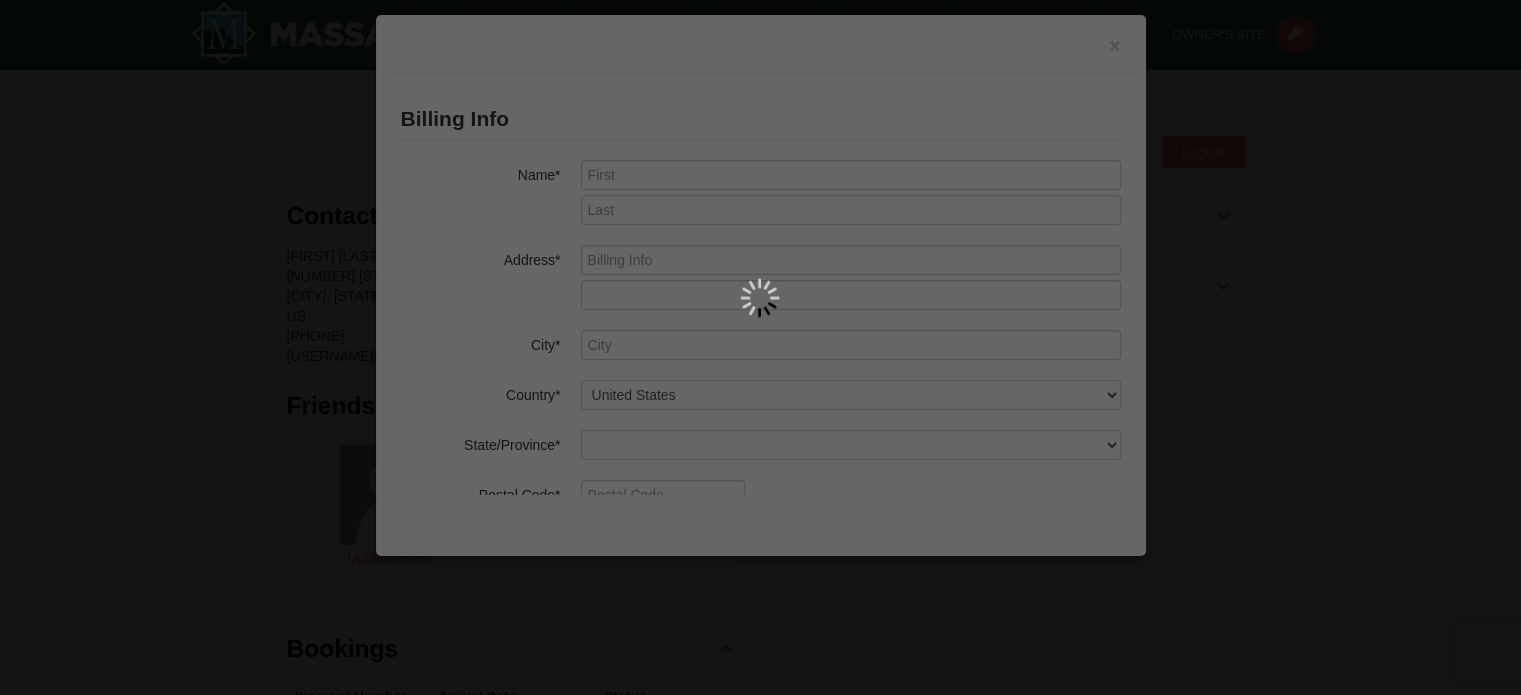 type on "435" 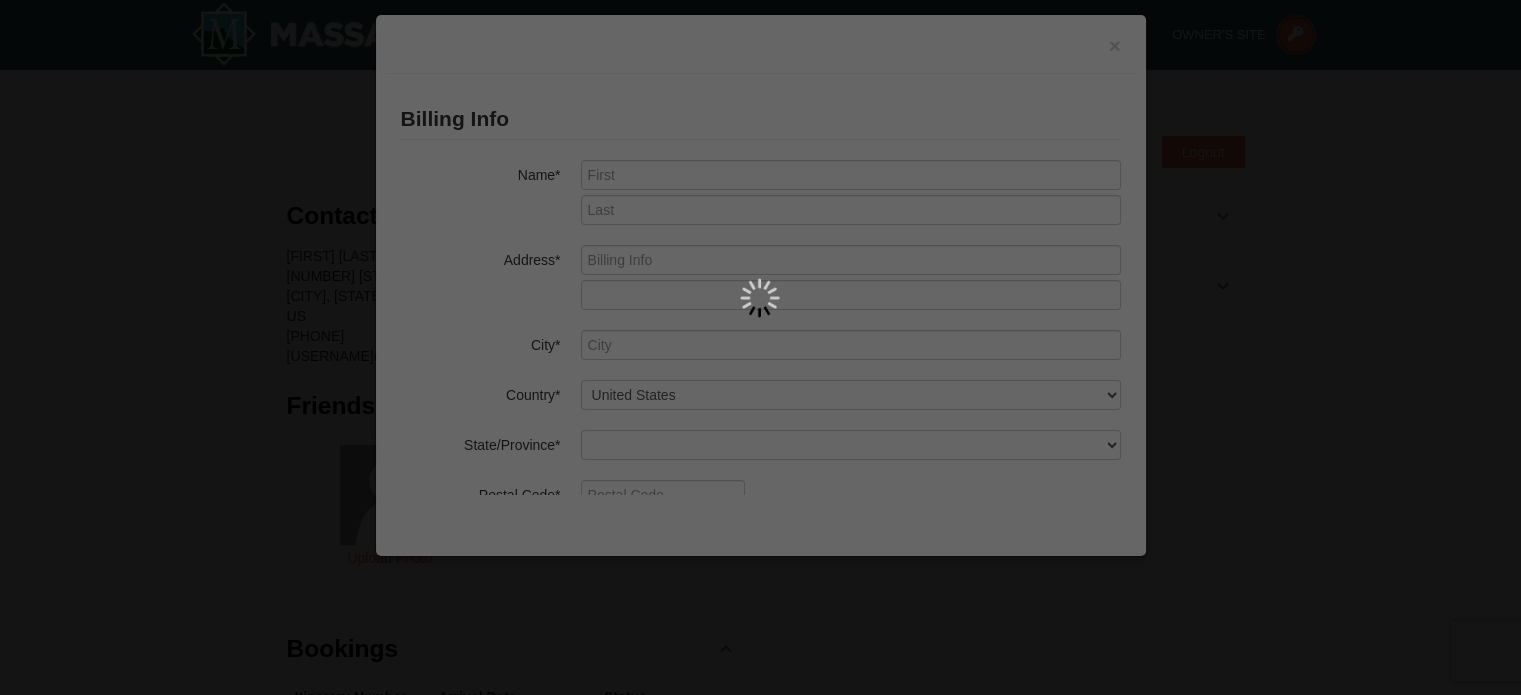 type on "[EMAIL]" 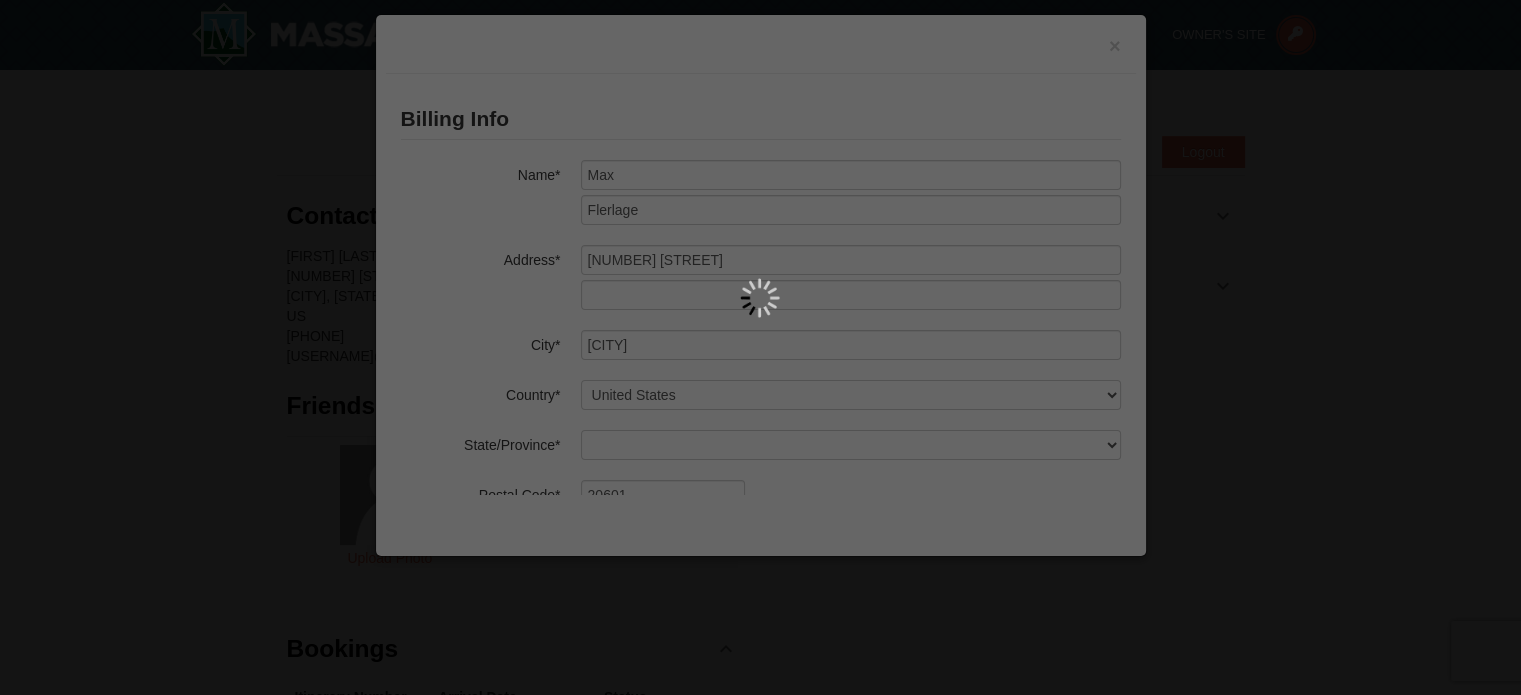 select on "MD" 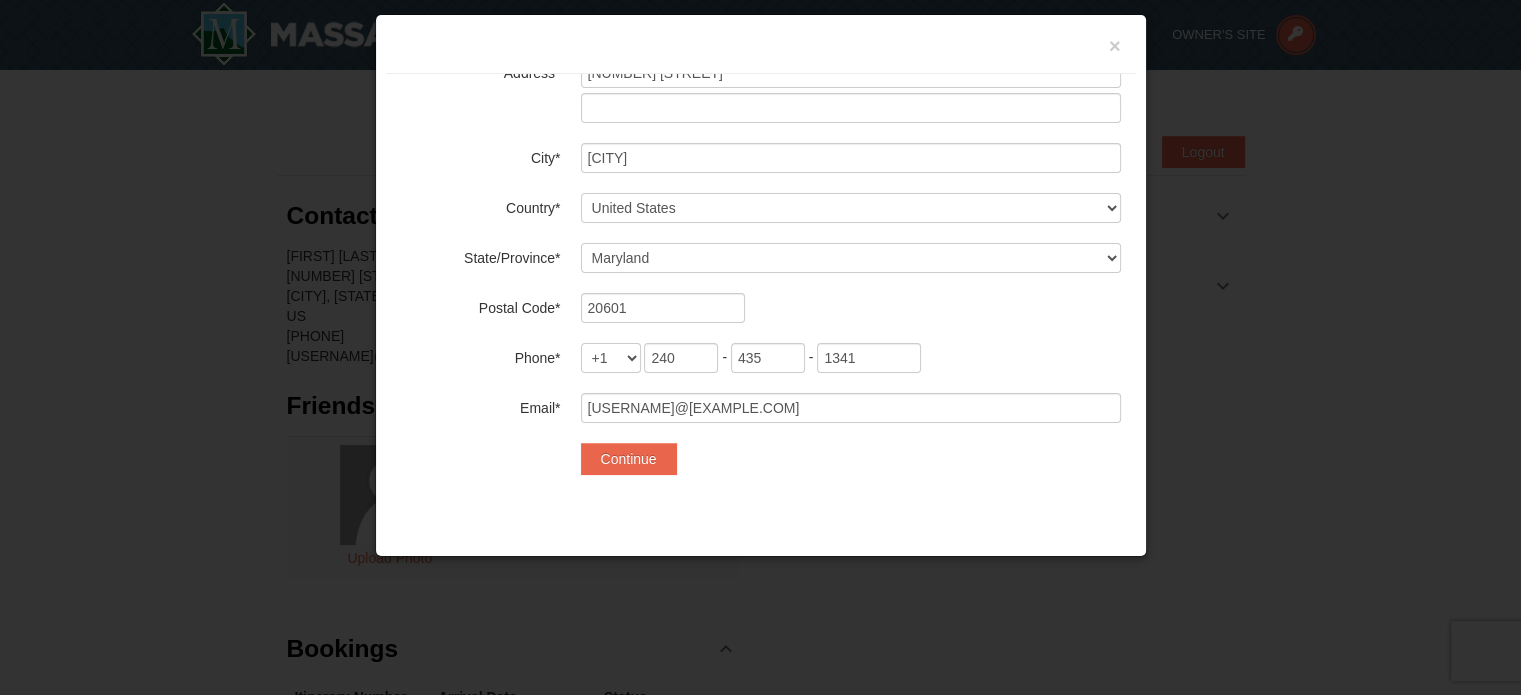 scroll, scrollTop: 187, scrollLeft: 0, axis: vertical 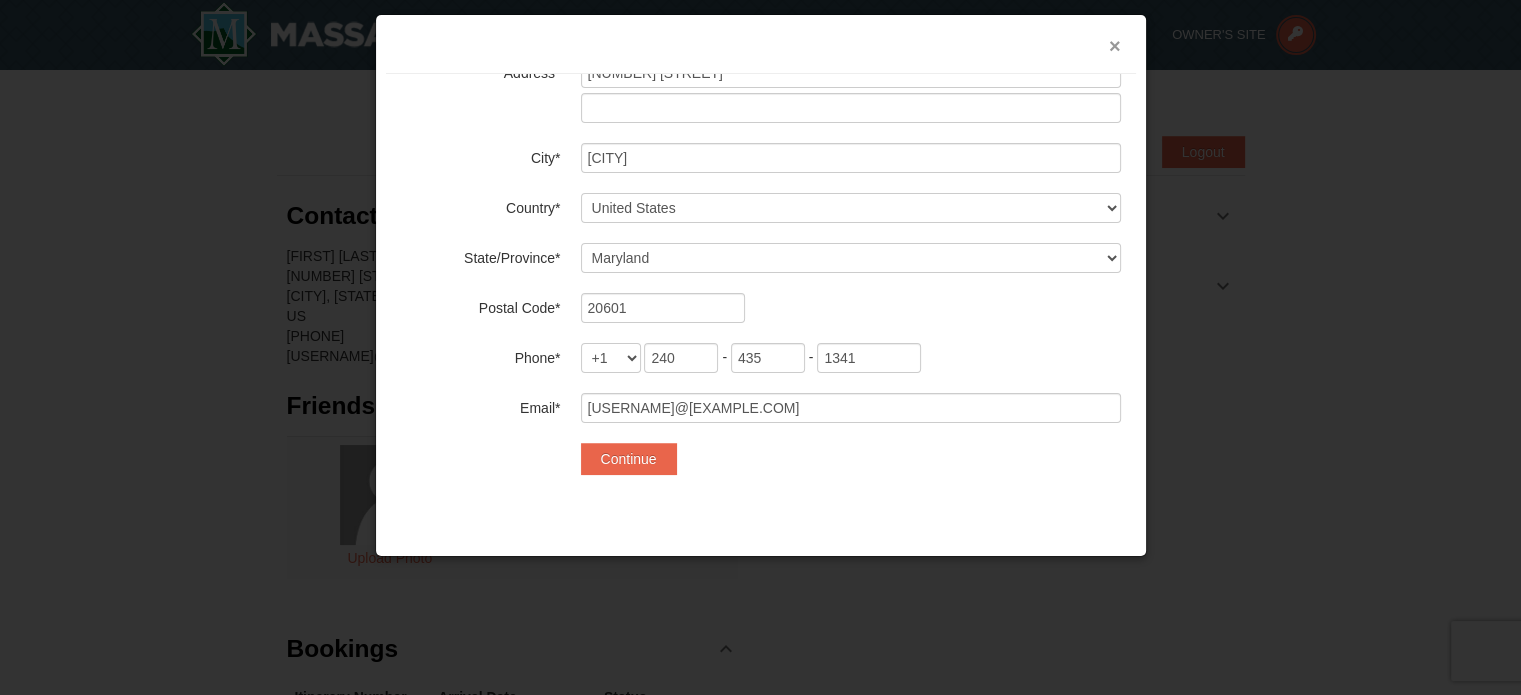 click on "×" at bounding box center (1115, 46) 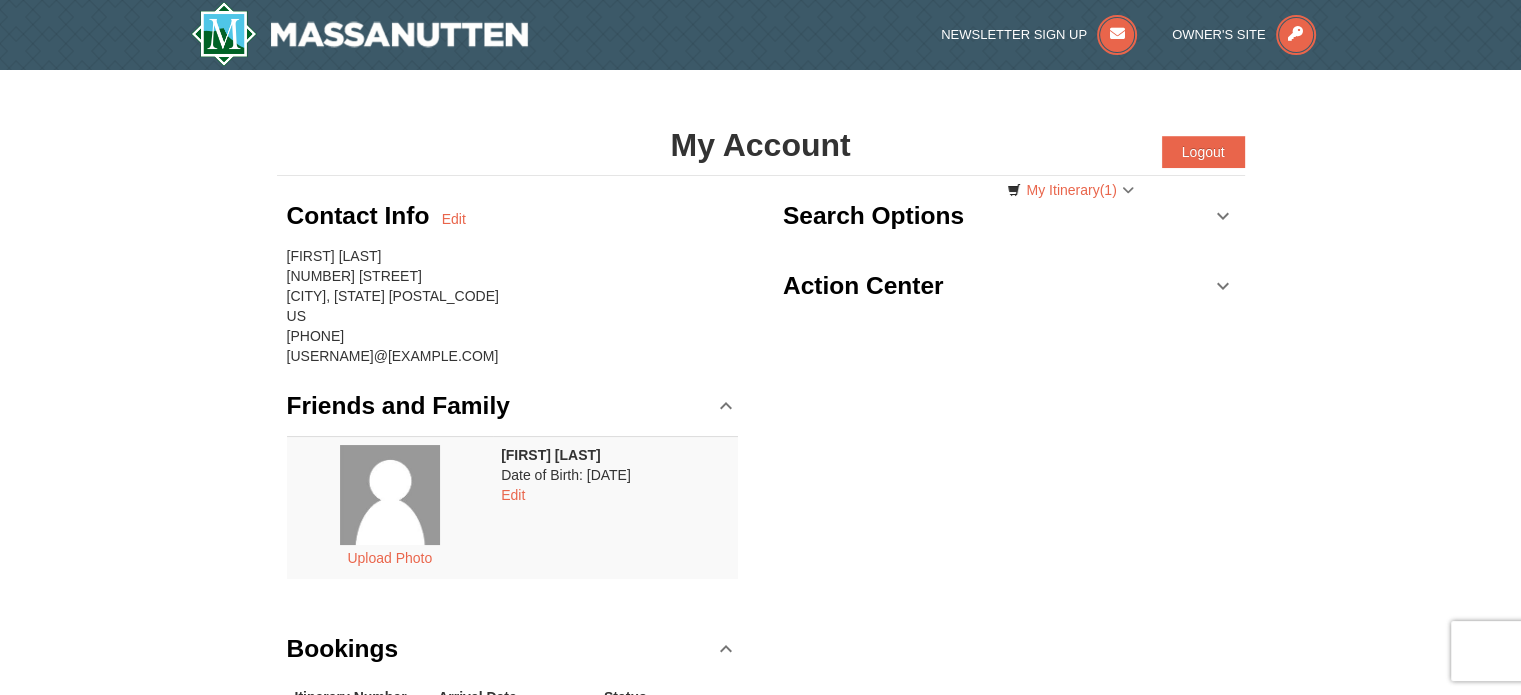 click on "Action Center" at bounding box center [863, 286] 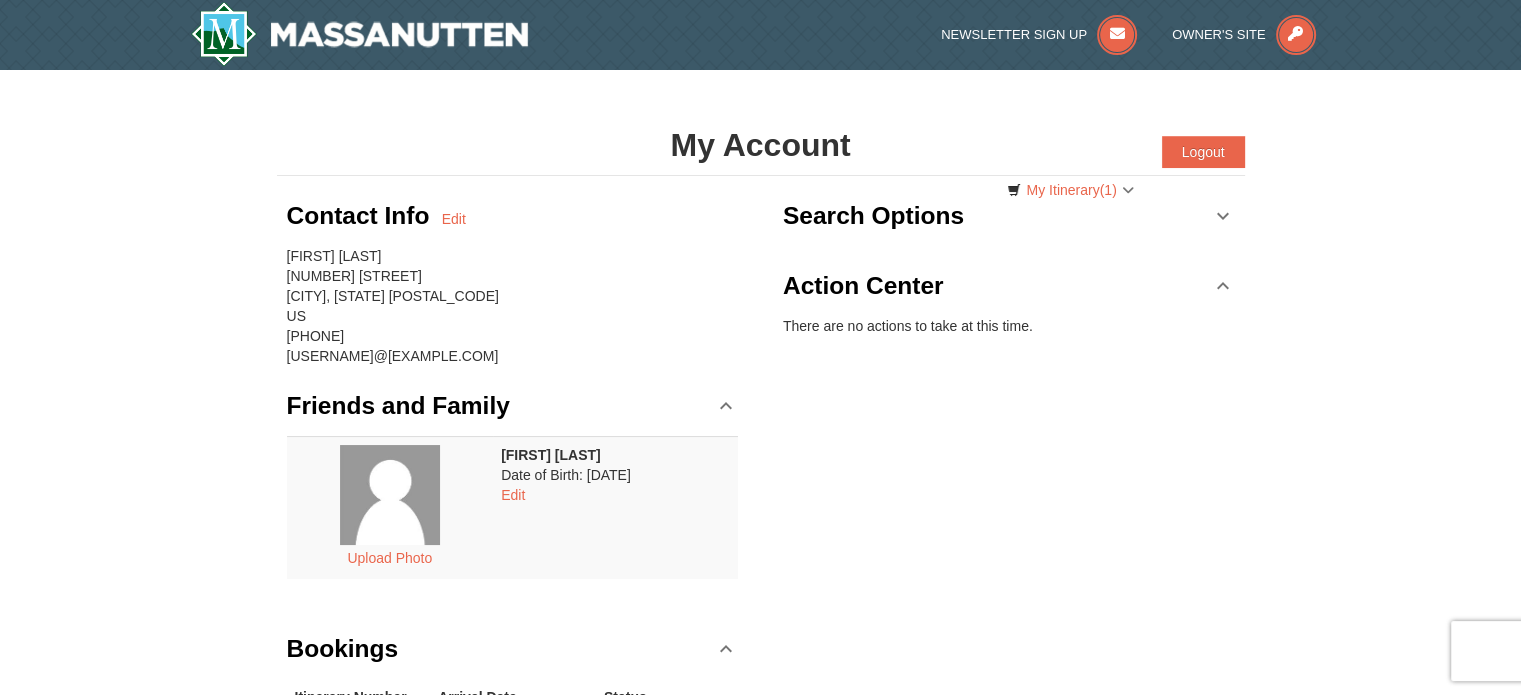 click on "Search Options" at bounding box center (873, 216) 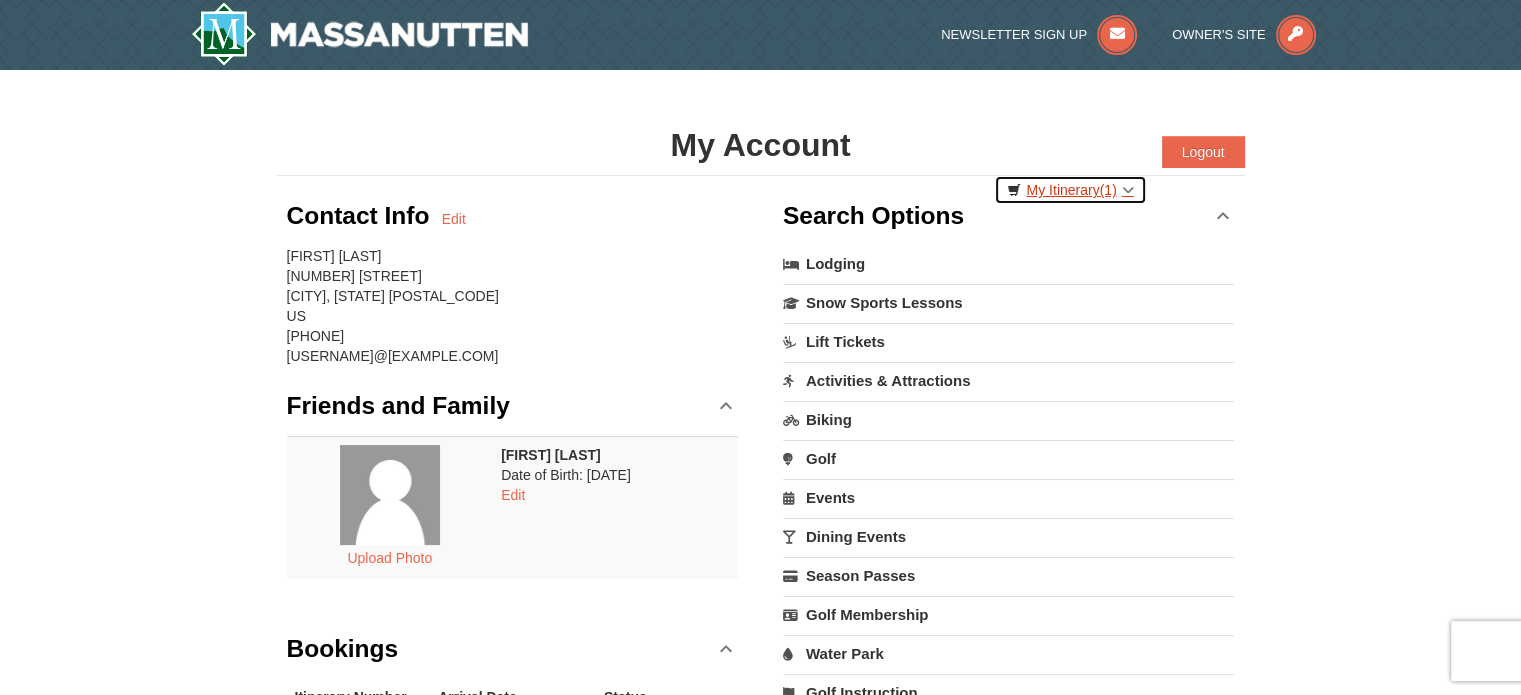 click on "My Itinerary (1)" at bounding box center [1070, 190] 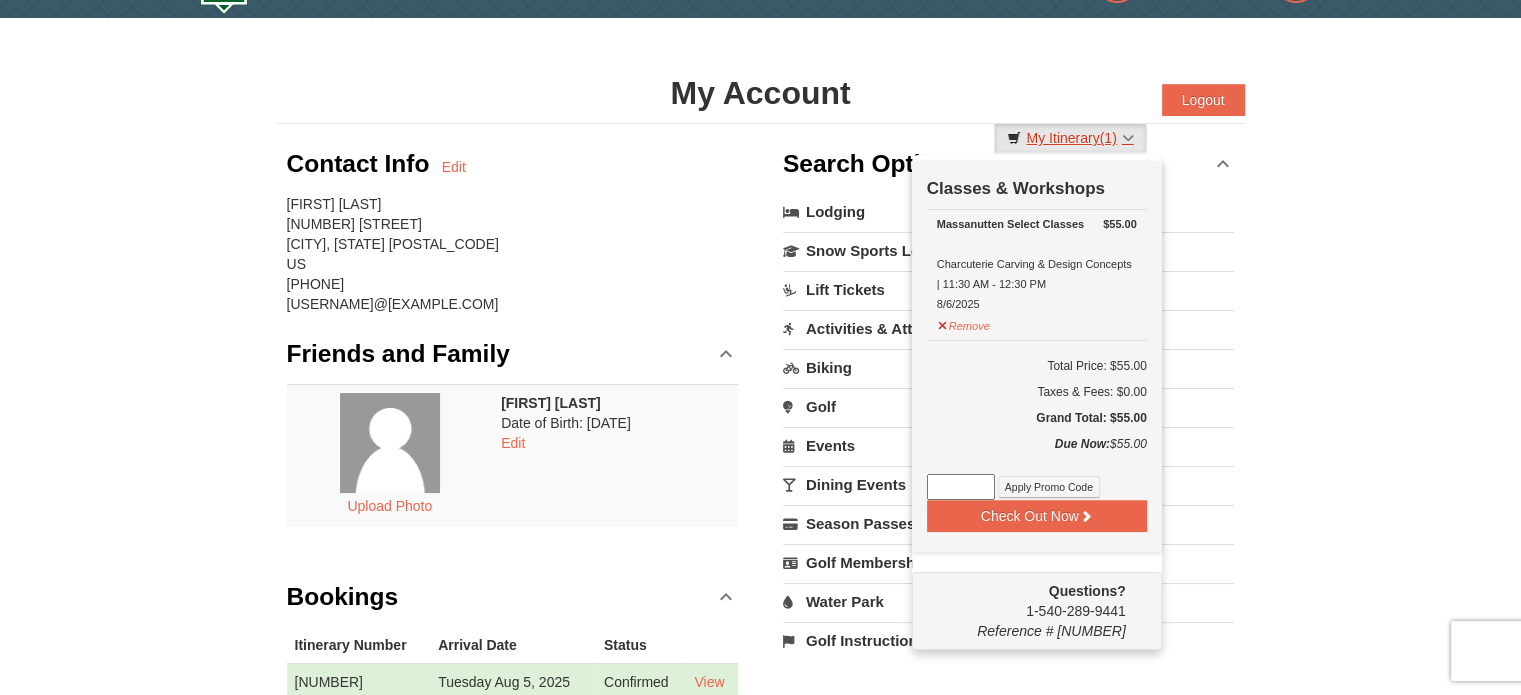 scroll, scrollTop: 140, scrollLeft: 0, axis: vertical 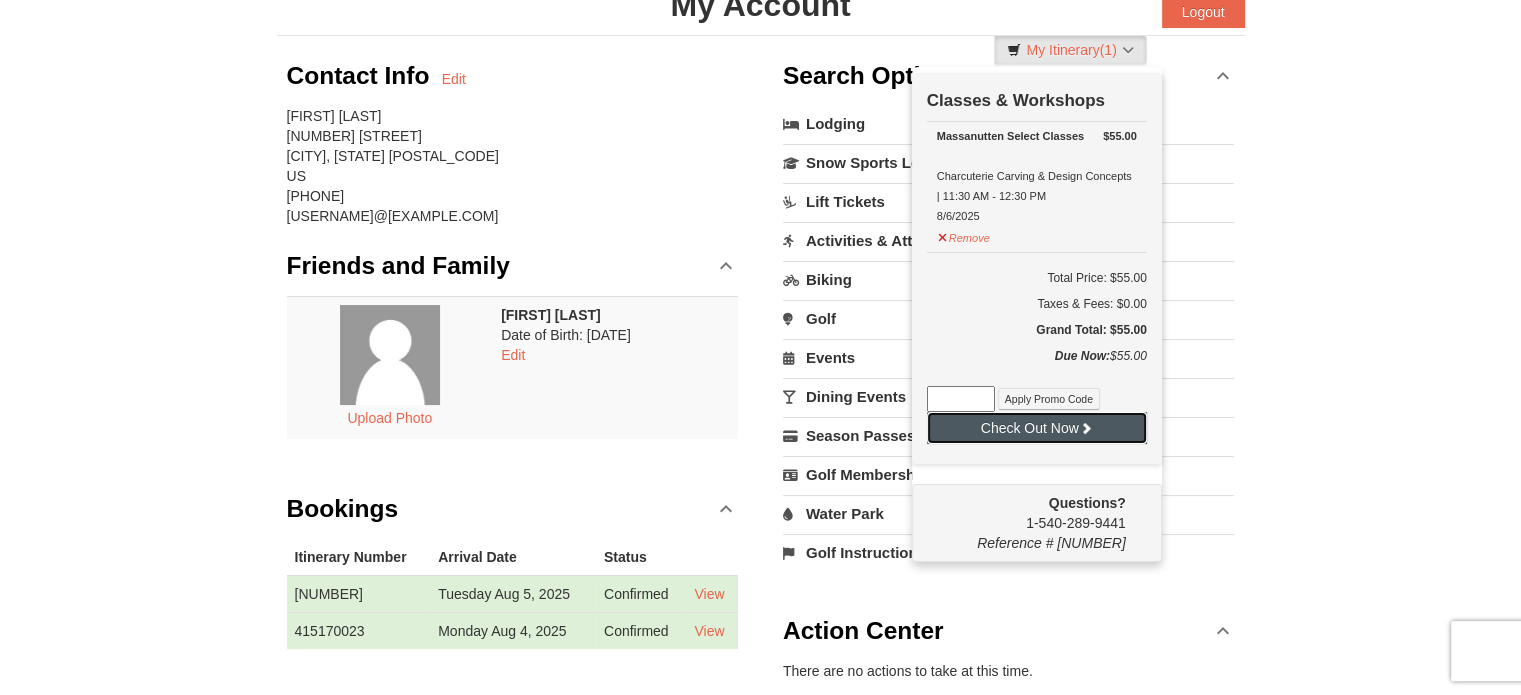 click on "Check Out Now" at bounding box center [1037, 428] 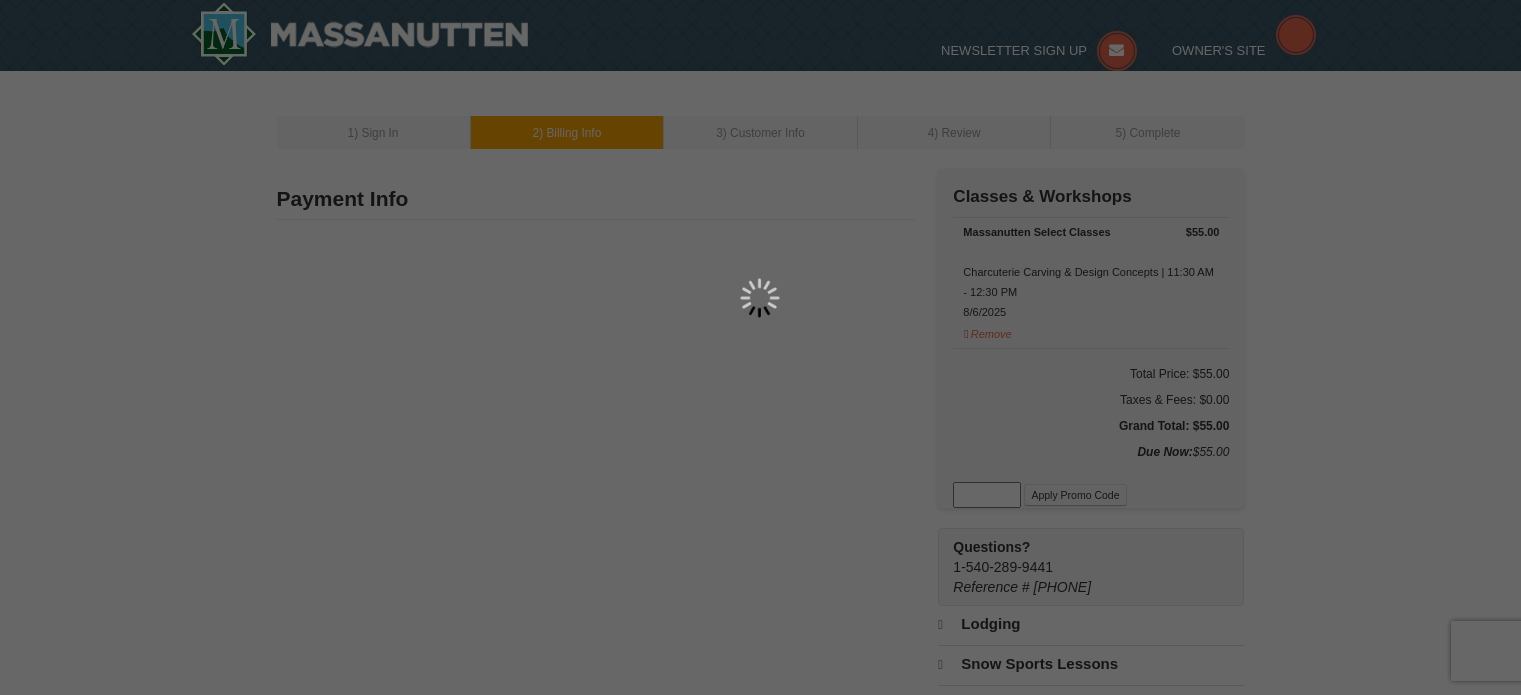 type on "[NUMBER] [STREET]" 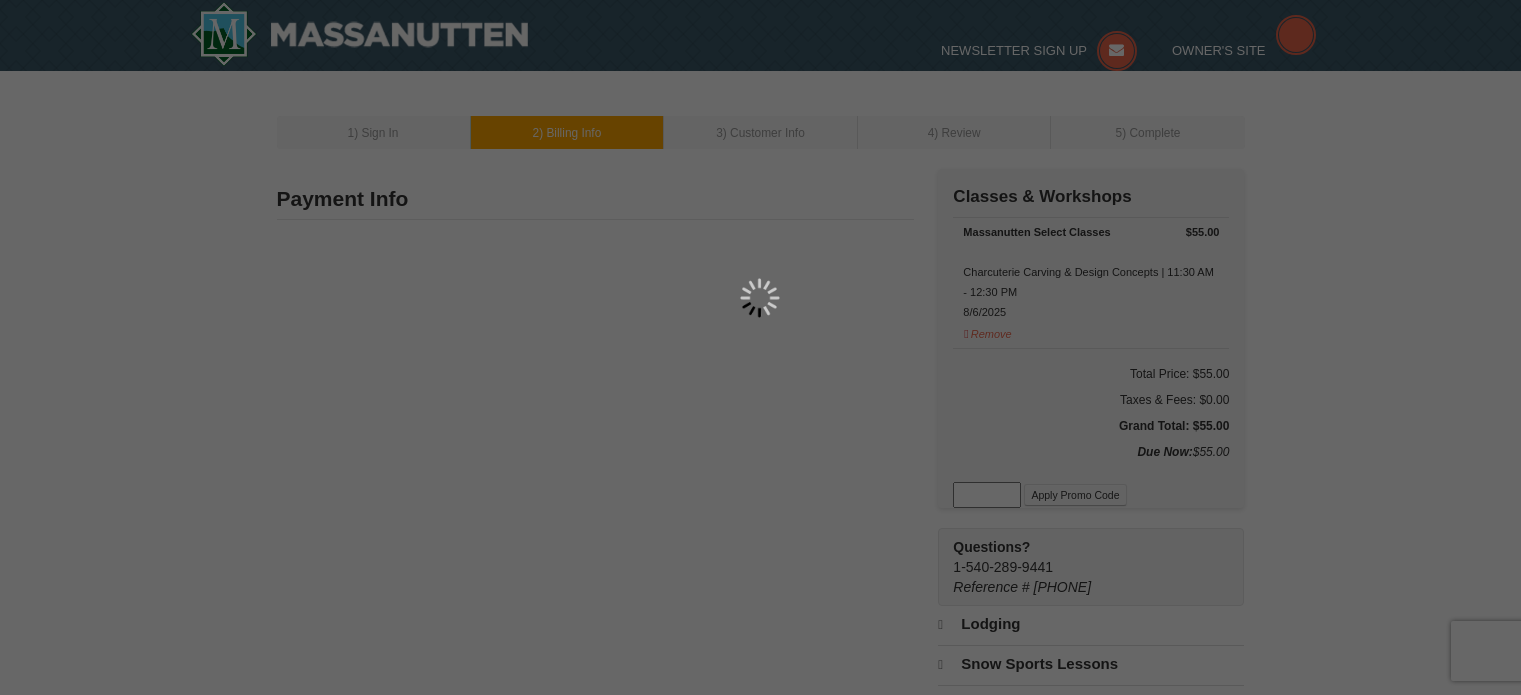 type on "[CITY]" 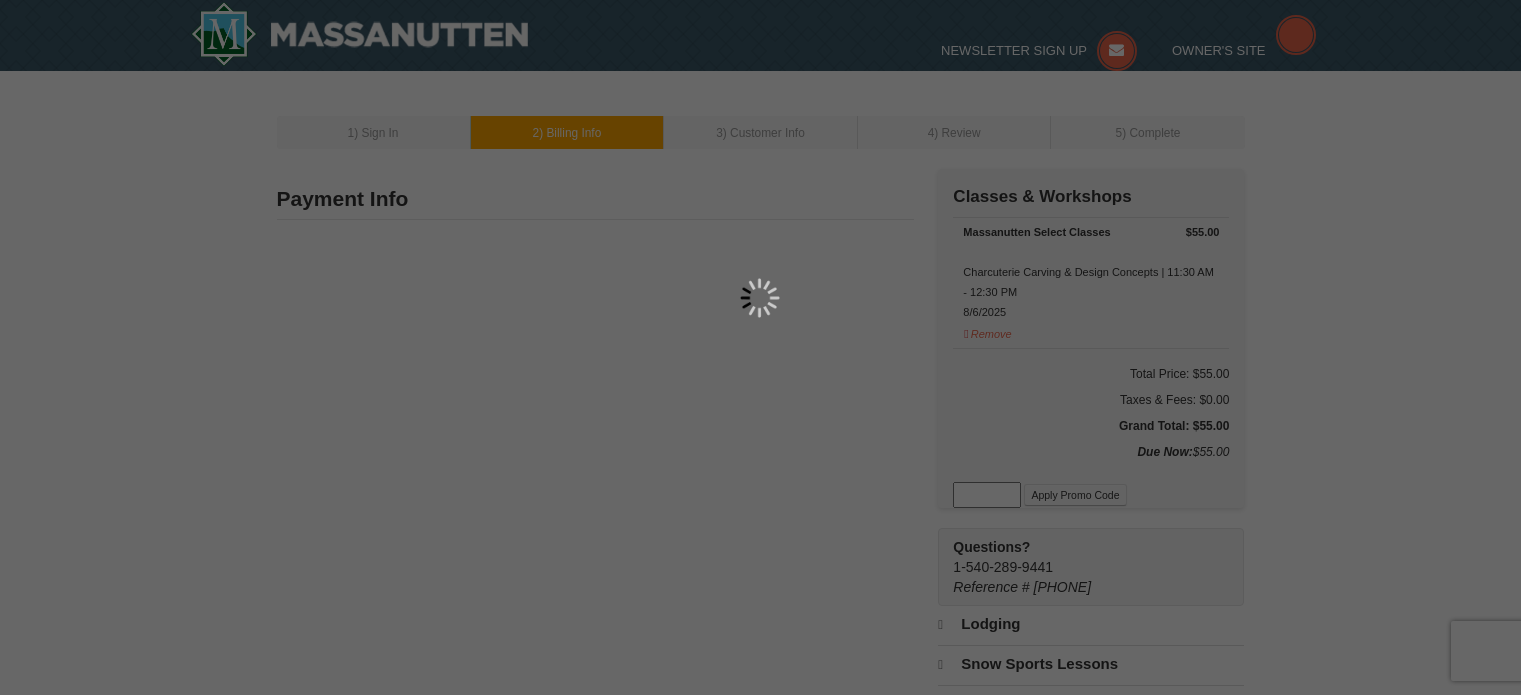 type on "240" 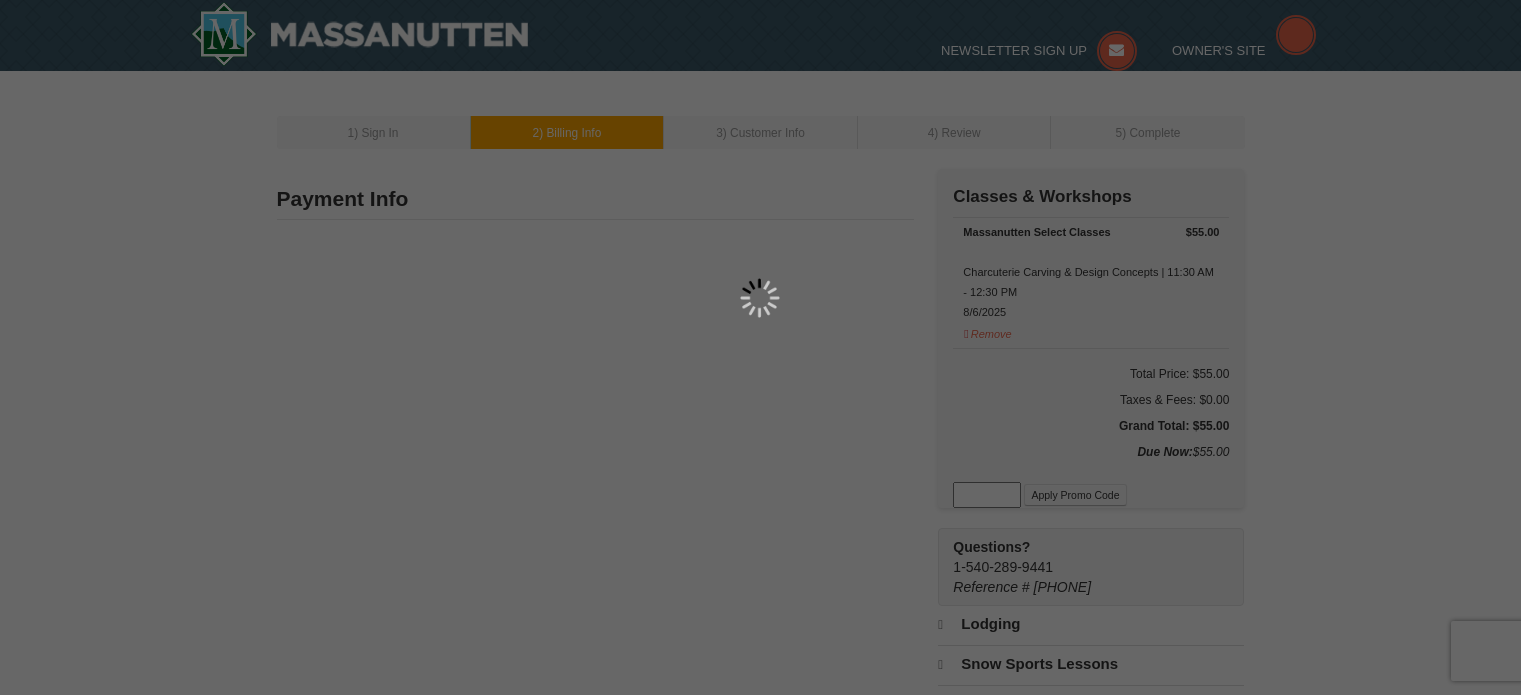 type on "435" 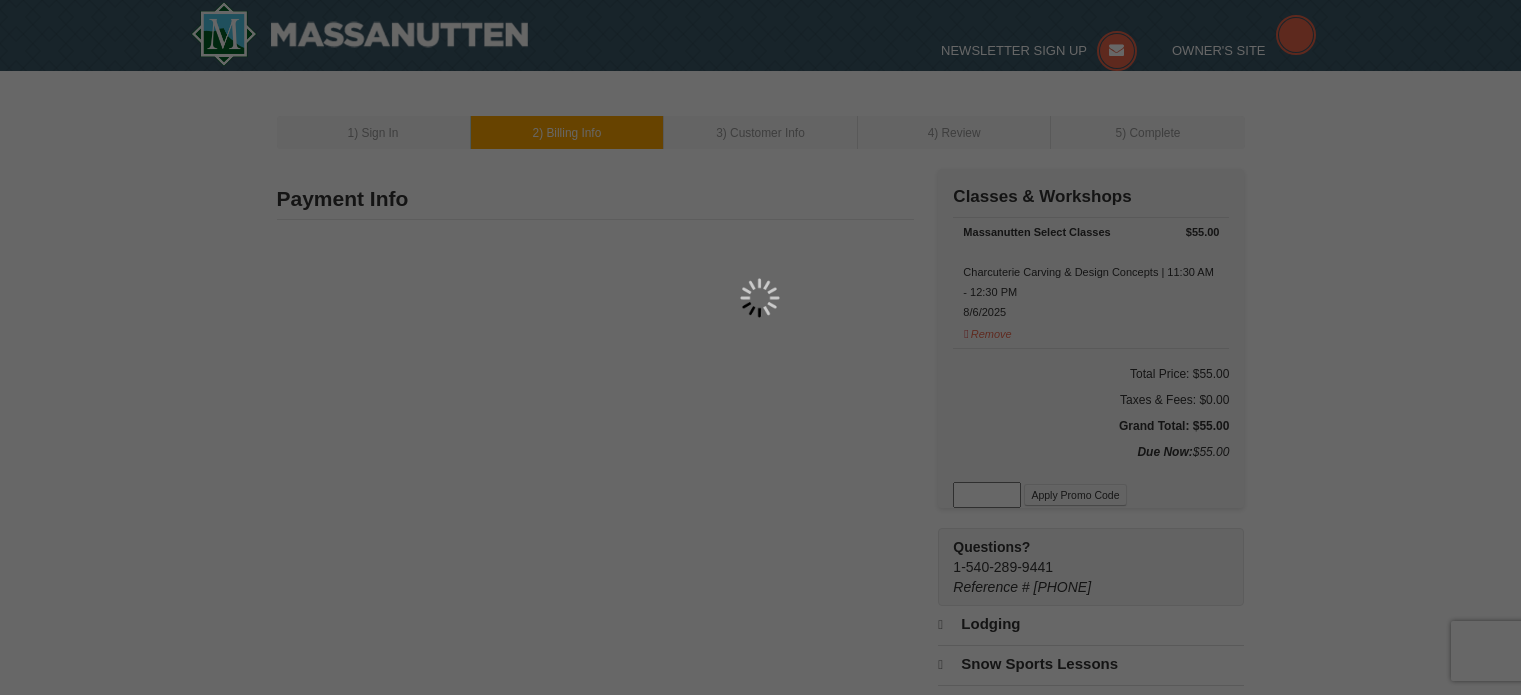 type on "1341" 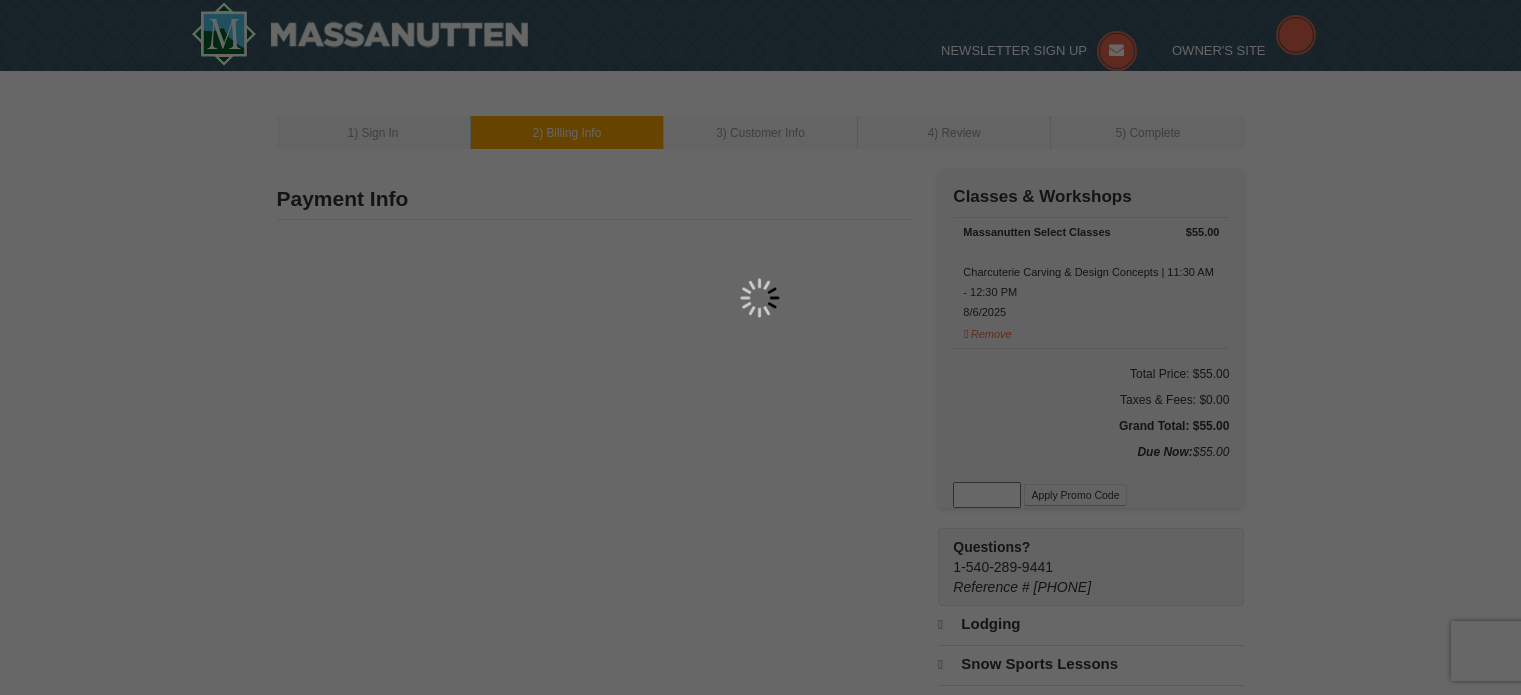 type on "[EMAIL]" 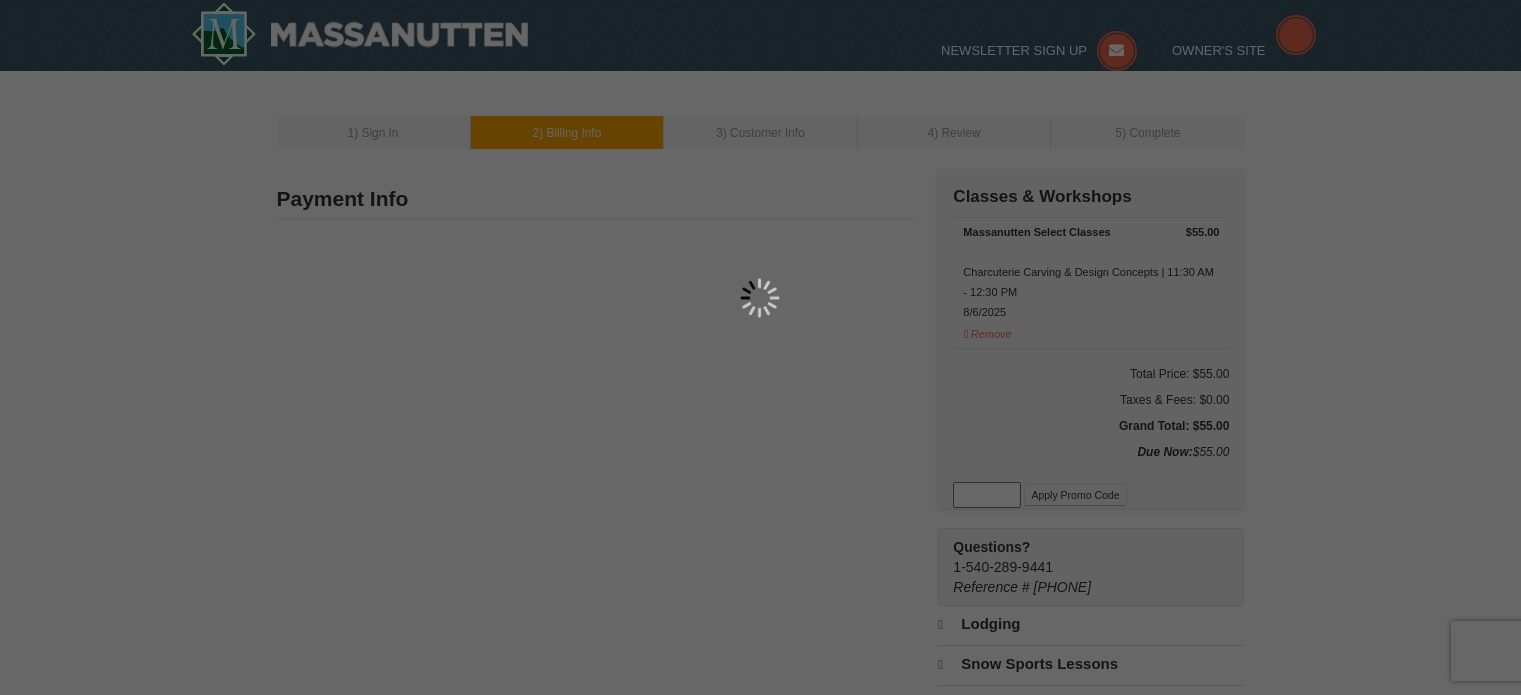 scroll, scrollTop: 0, scrollLeft: 0, axis: both 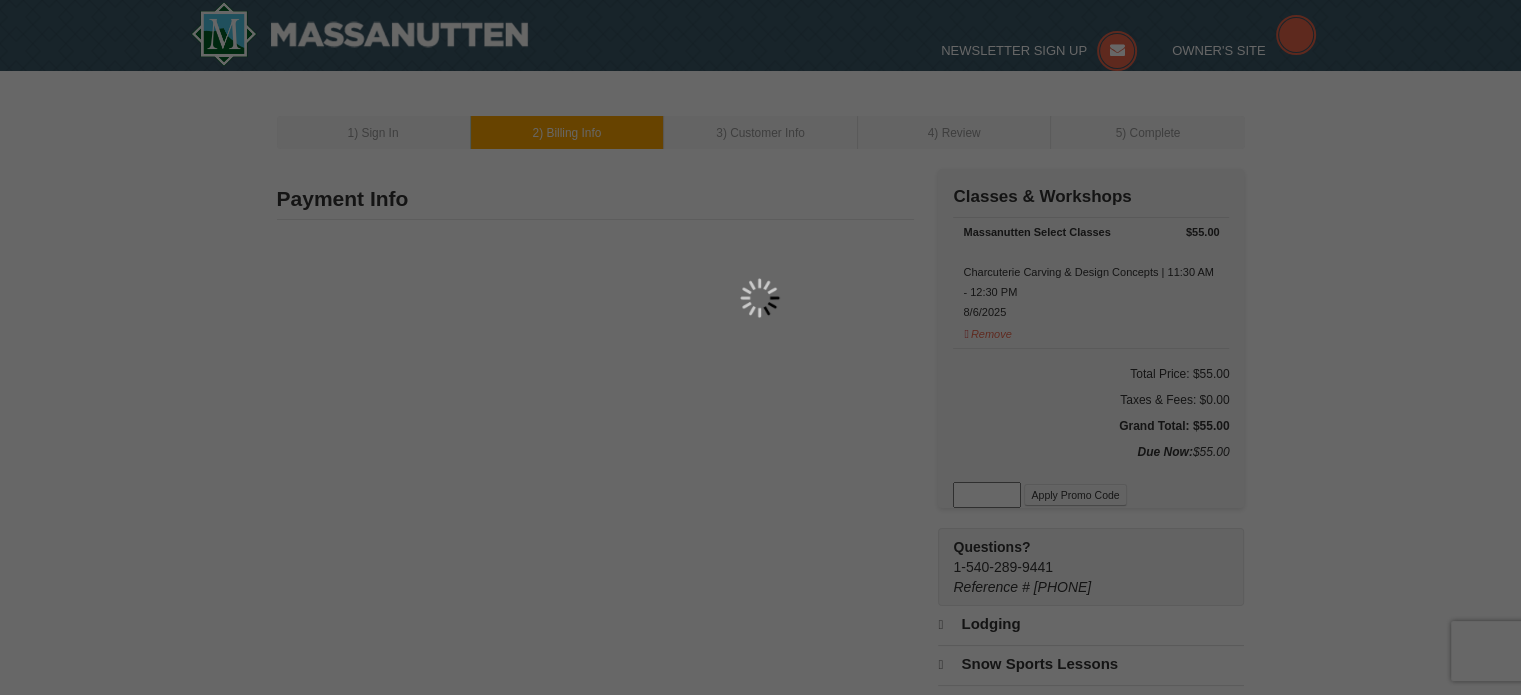 select on "MD" 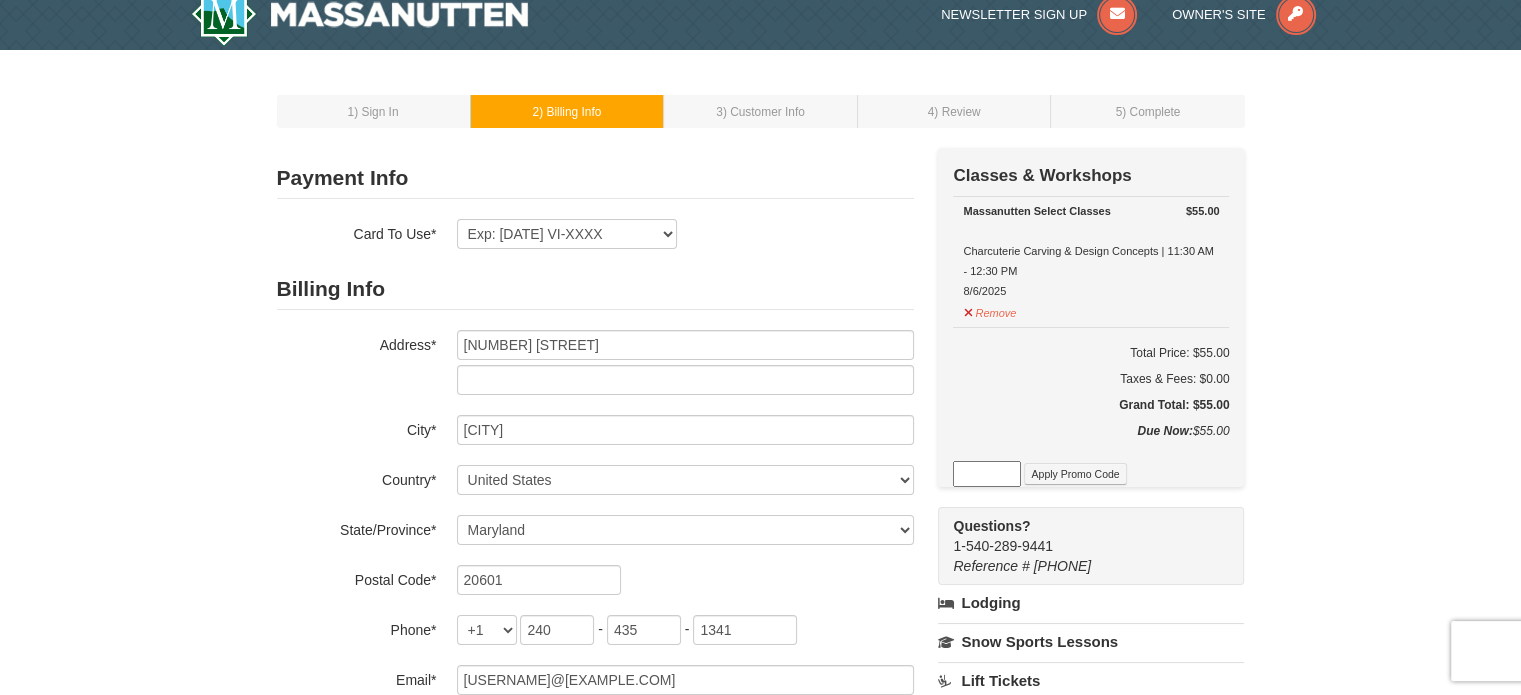 scroll, scrollTop: 22, scrollLeft: 0, axis: vertical 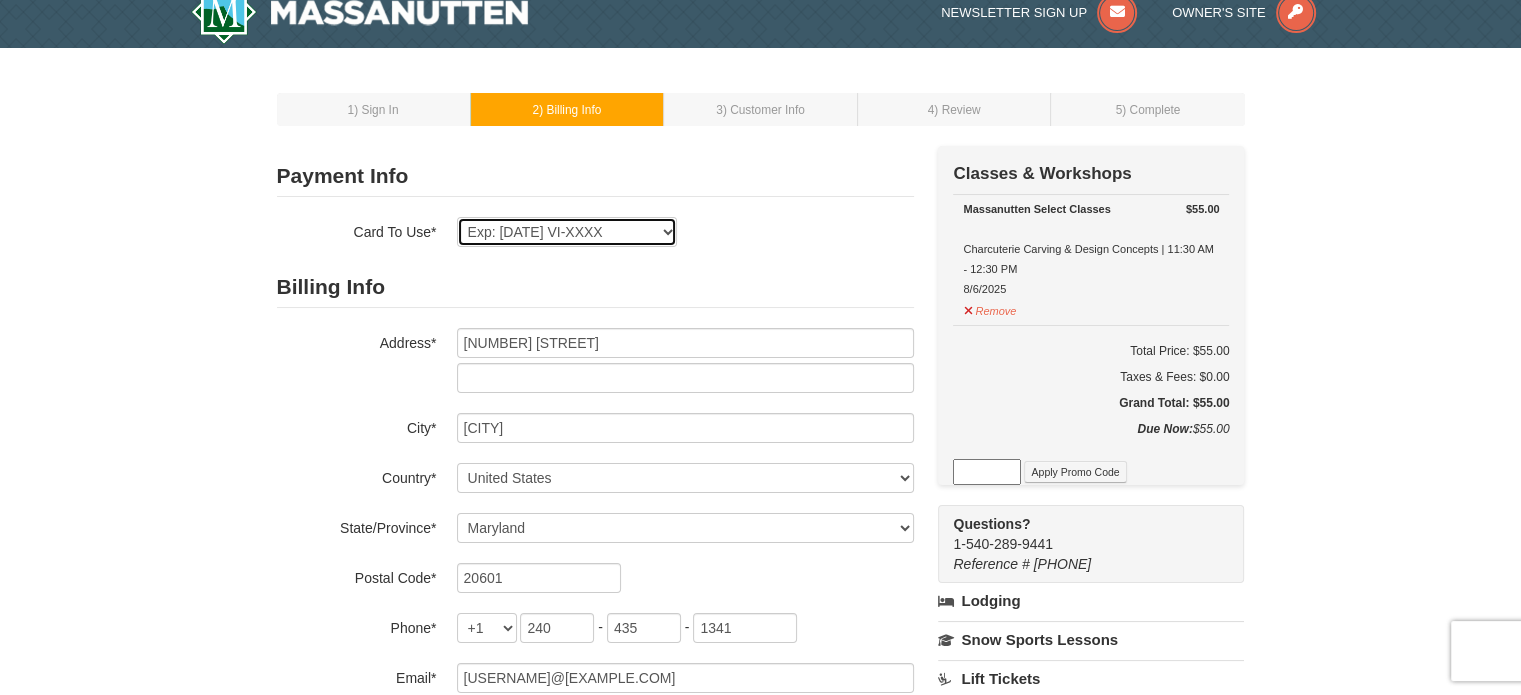 click on "Exp: 12/25      VI-XXXX New Card" at bounding box center [567, 232] 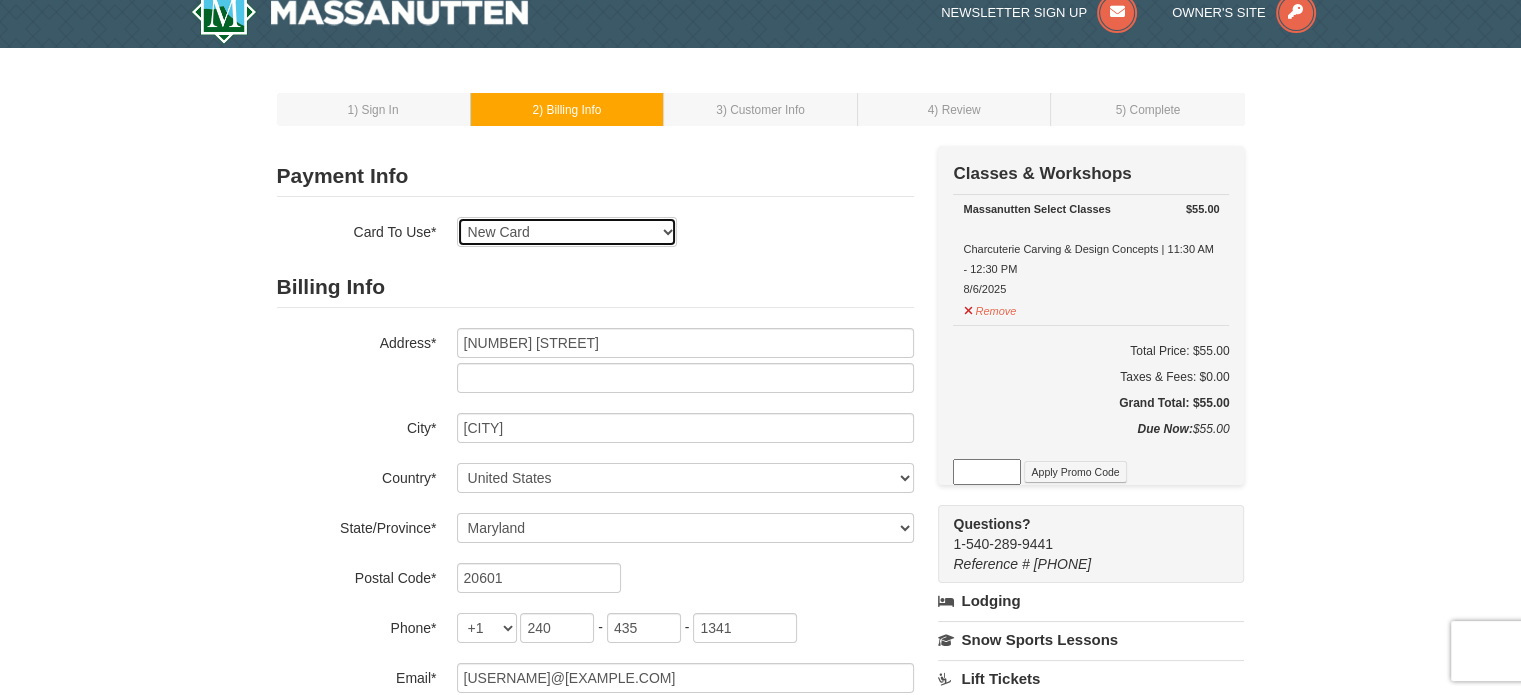 click on "Exp: 12/25      VI-XXXX New Card" at bounding box center [567, 232] 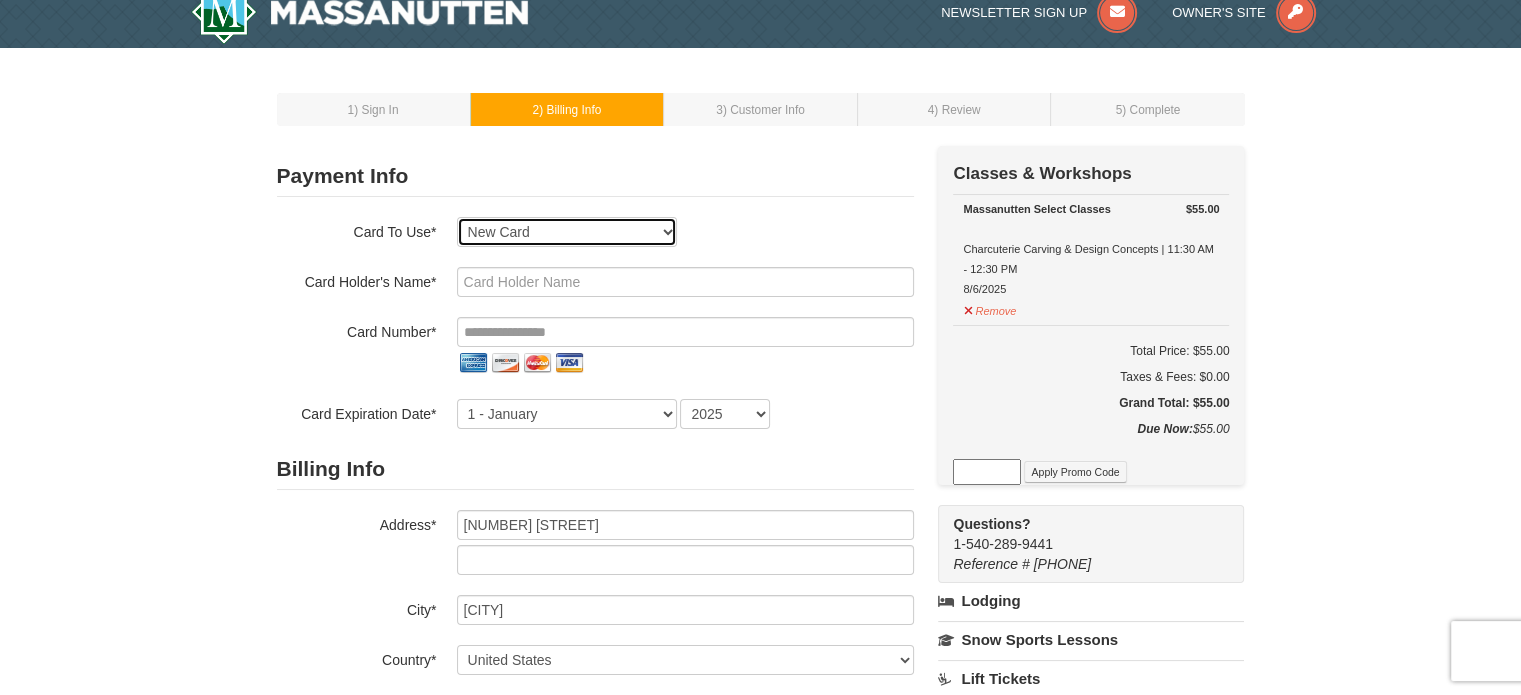 scroll, scrollTop: 98, scrollLeft: 0, axis: vertical 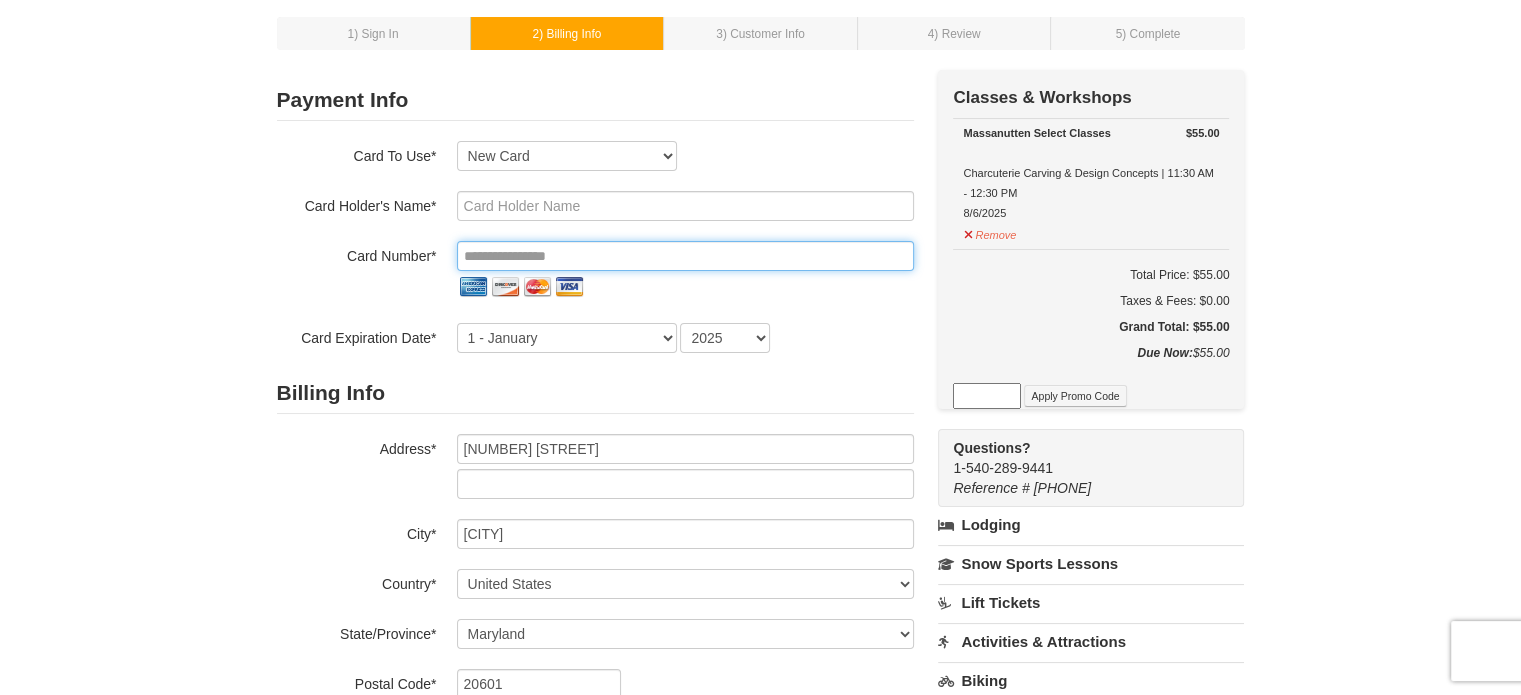 click at bounding box center [685, 256] 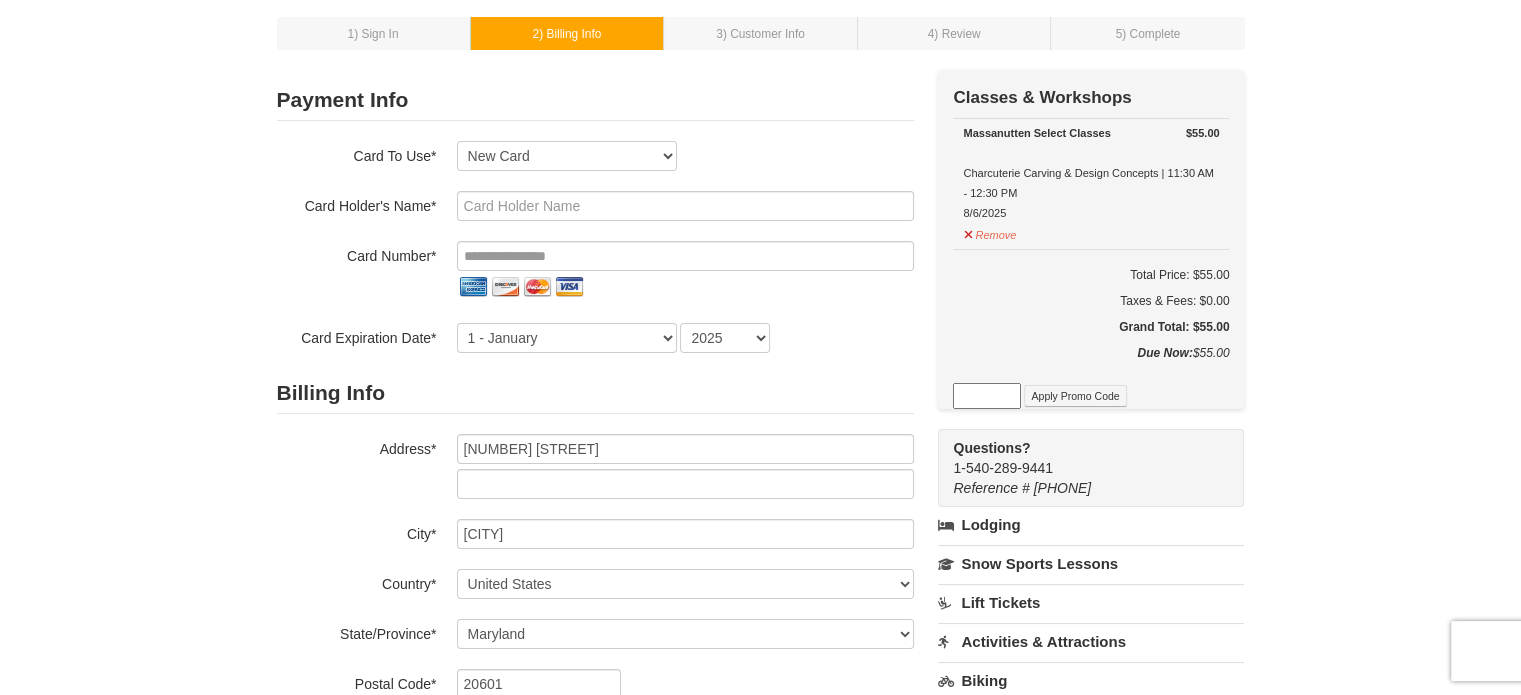click on "Payment Info
Card To Use*
Exp: 12/25      VI-XXXX New Card
Are you sure you want to remove this card?
No
Yes
CVV*
Card Number* 2025" at bounding box center [761, 531] 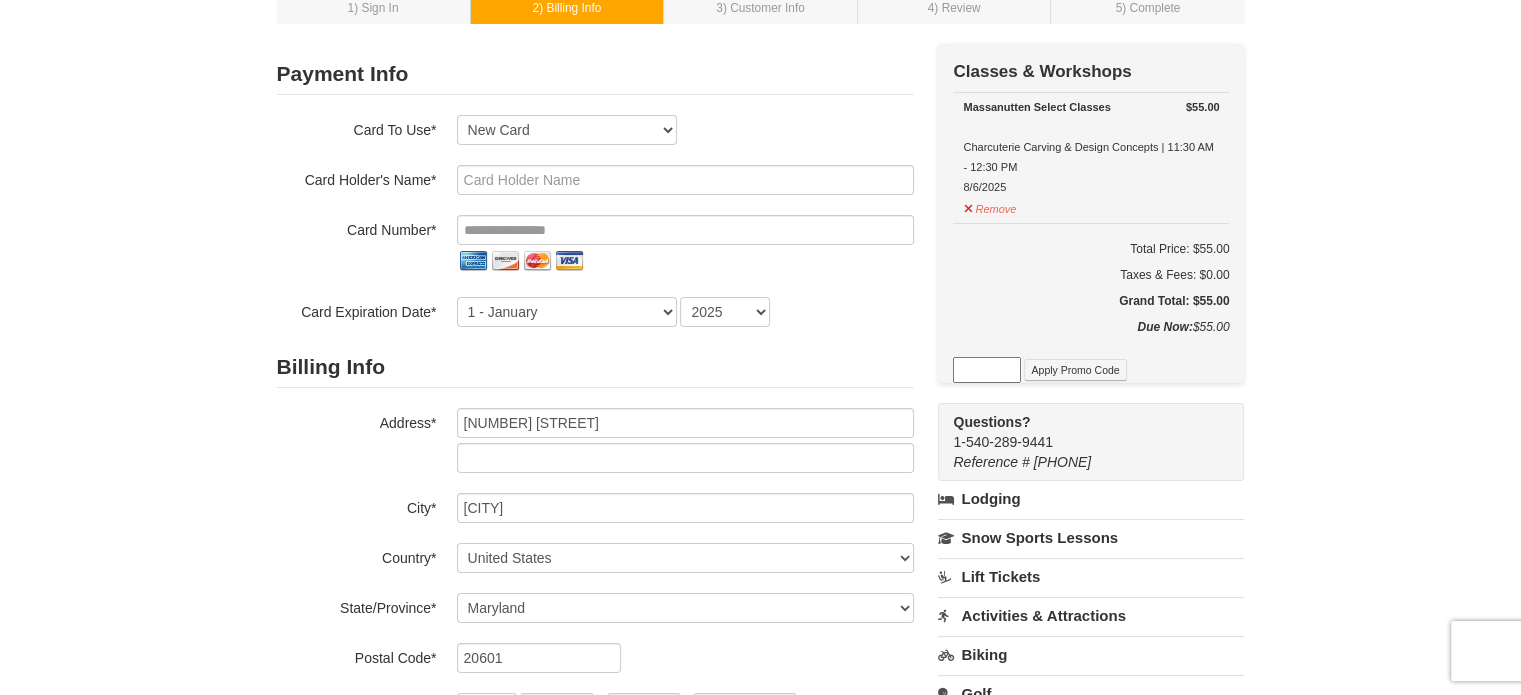 scroll, scrollTop: 122, scrollLeft: 0, axis: vertical 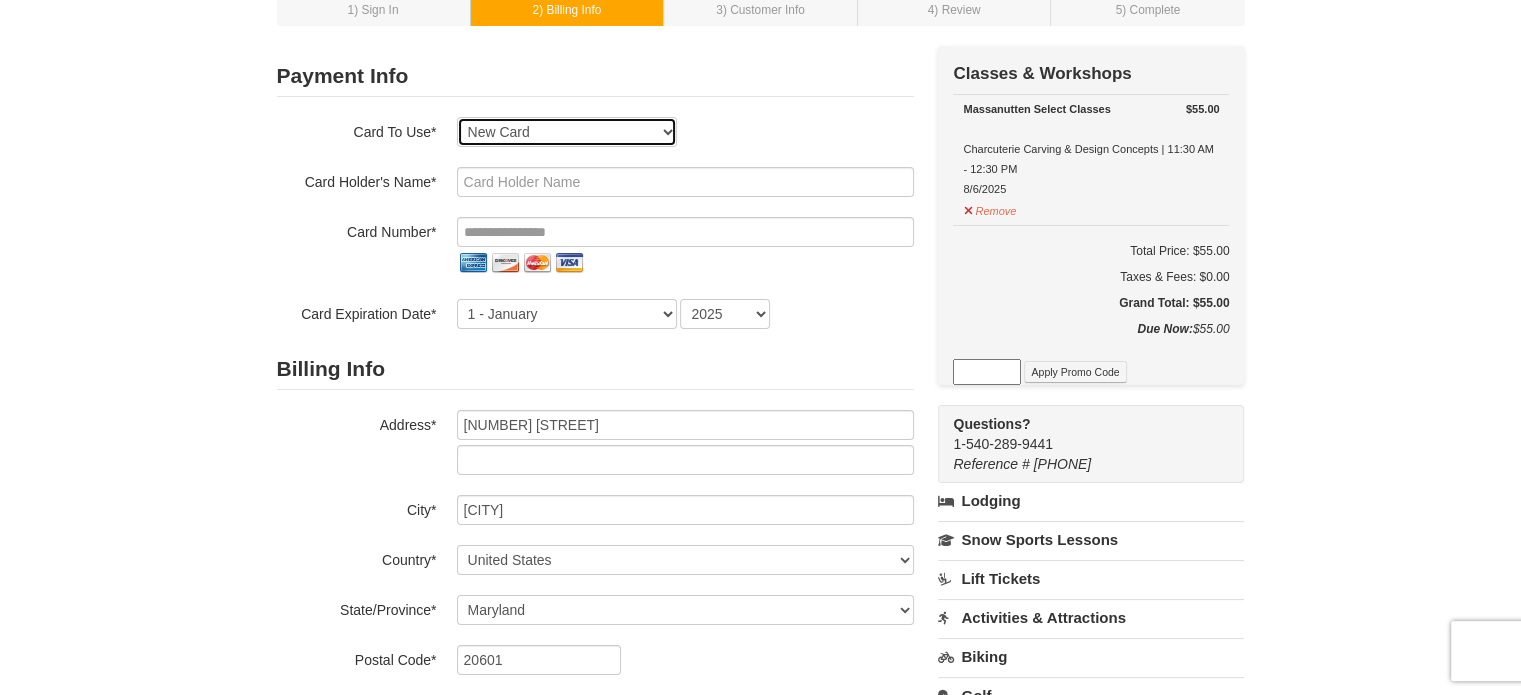 click on "Exp: 12/25      VI-XXXX New Card" at bounding box center [567, 132] 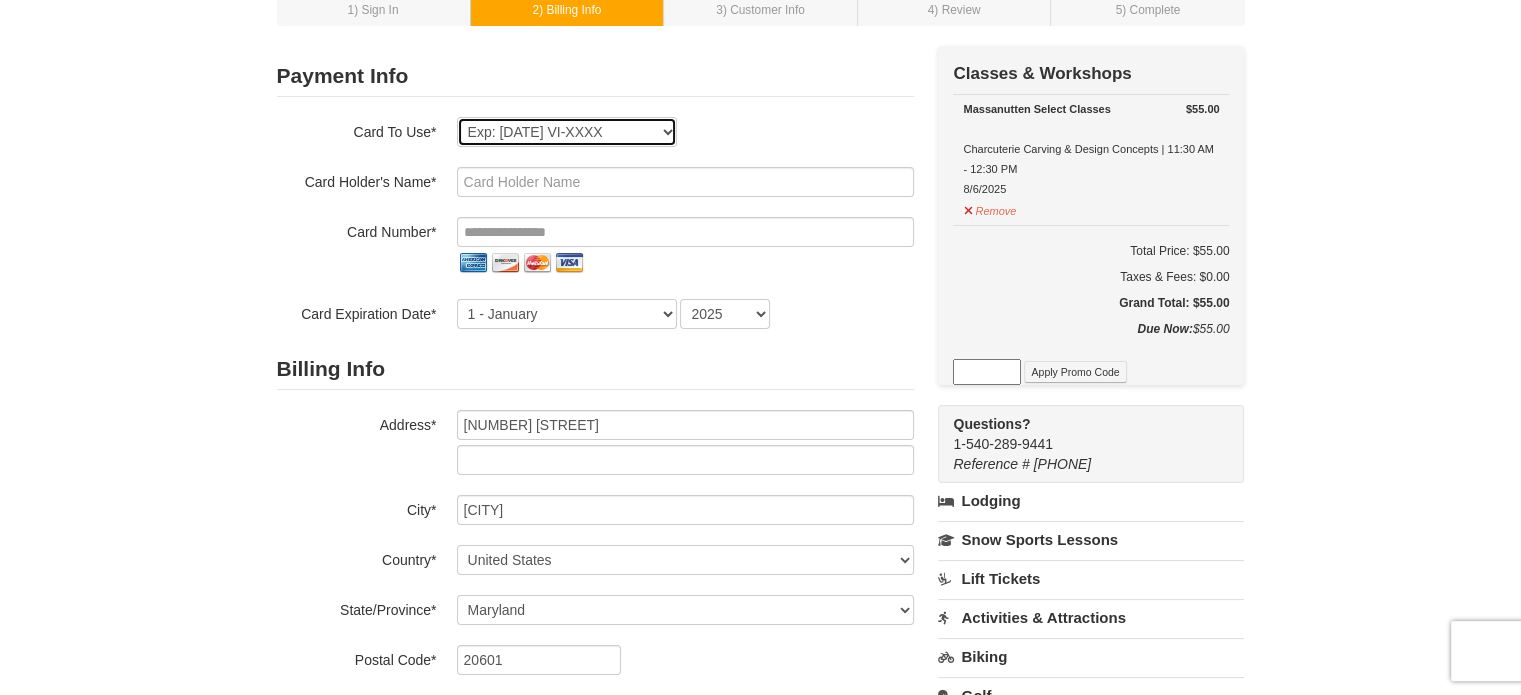 click on "Exp: 12/25      VI-XXXX New Card" at bounding box center [567, 132] 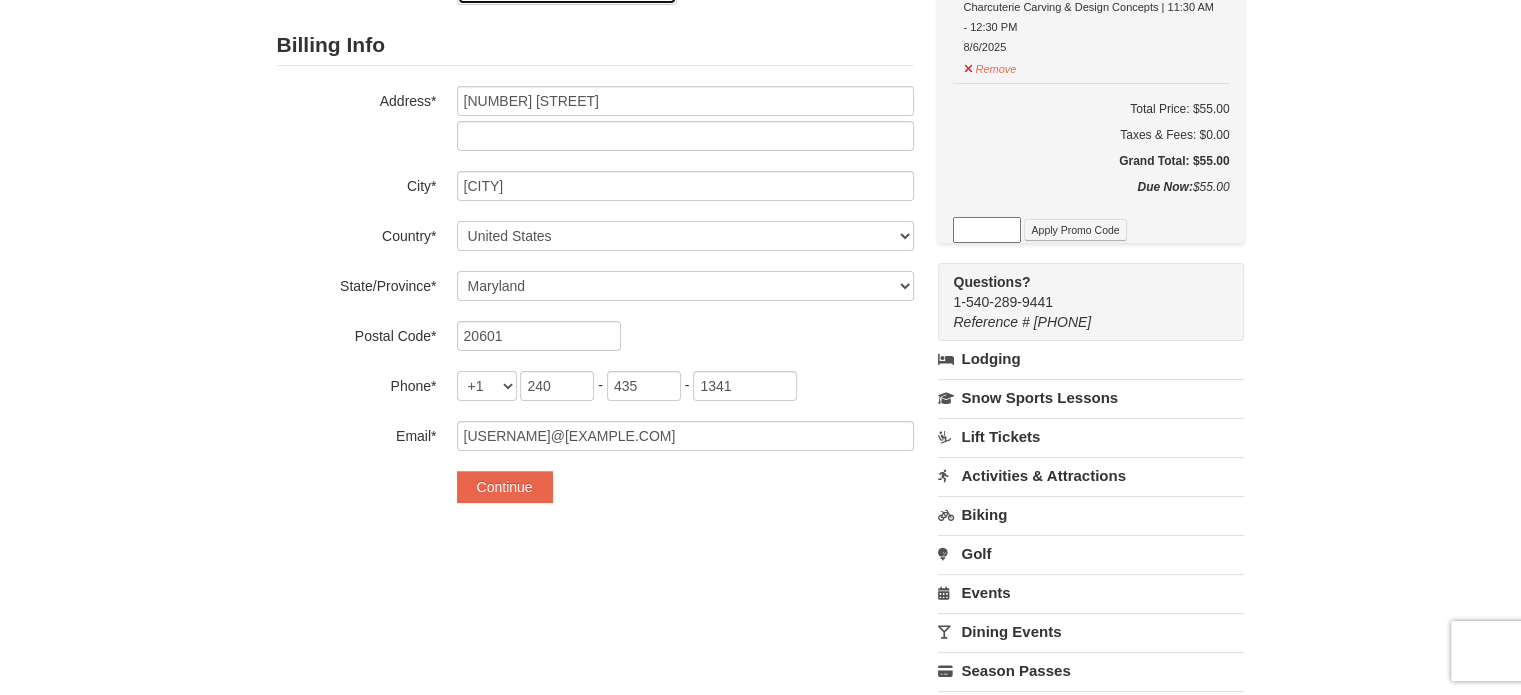 scroll, scrollTop: 352, scrollLeft: 0, axis: vertical 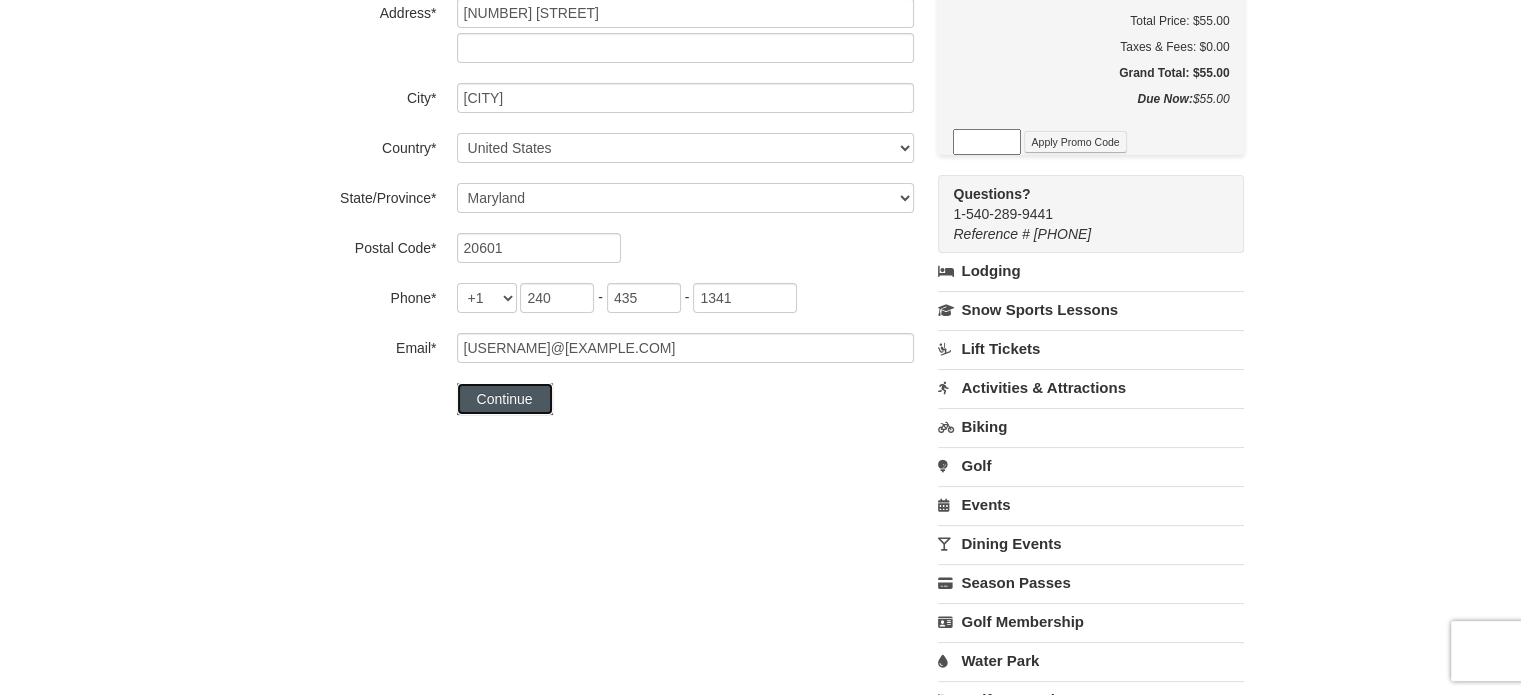 click on "Continue" at bounding box center [505, 399] 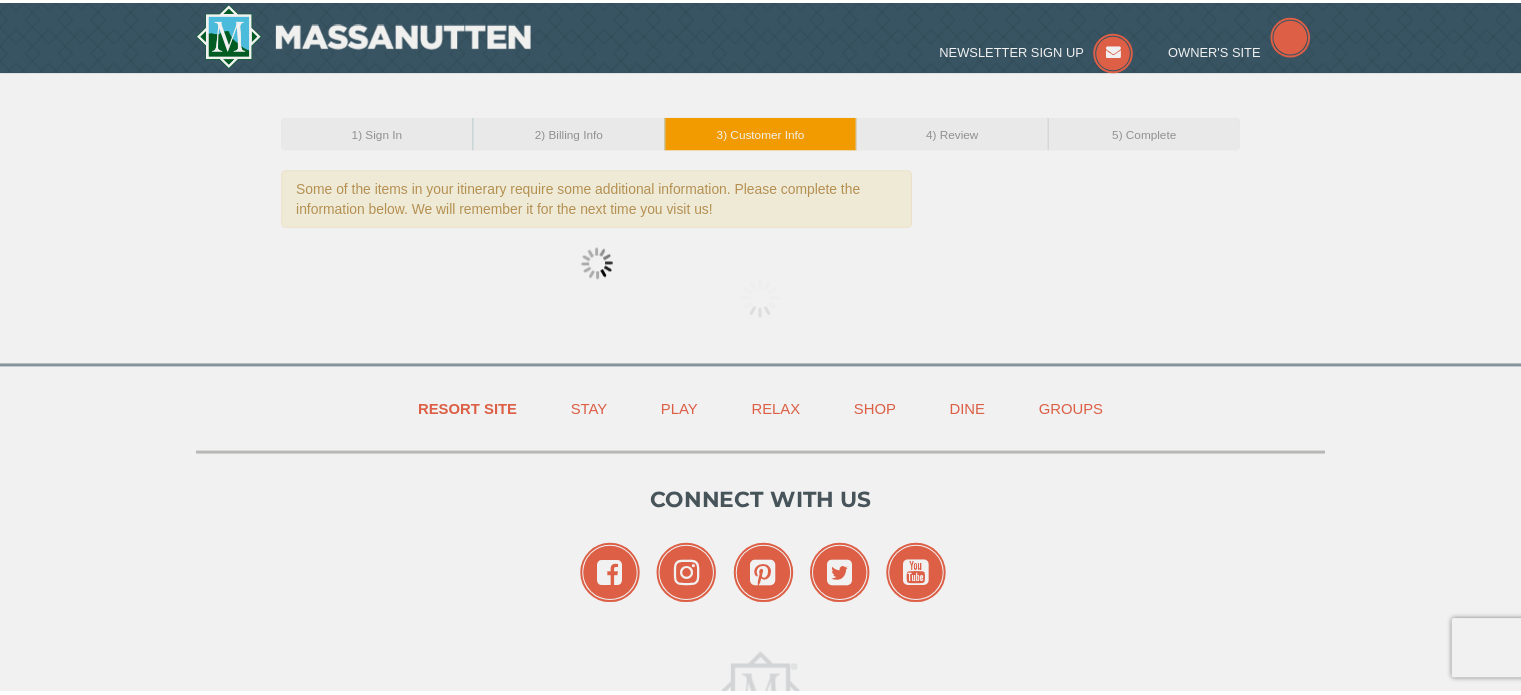scroll, scrollTop: 0, scrollLeft: 0, axis: both 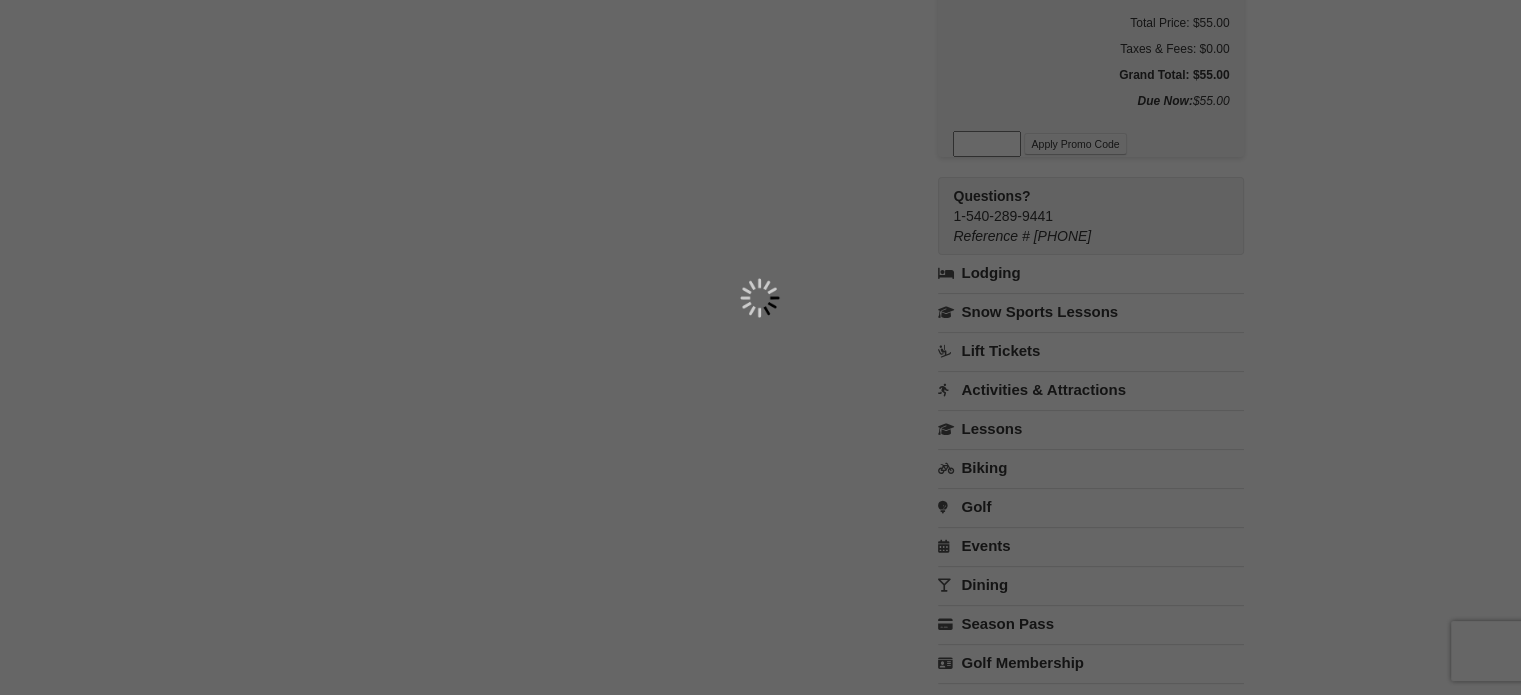 type on "[NUMBER] [STREET]" 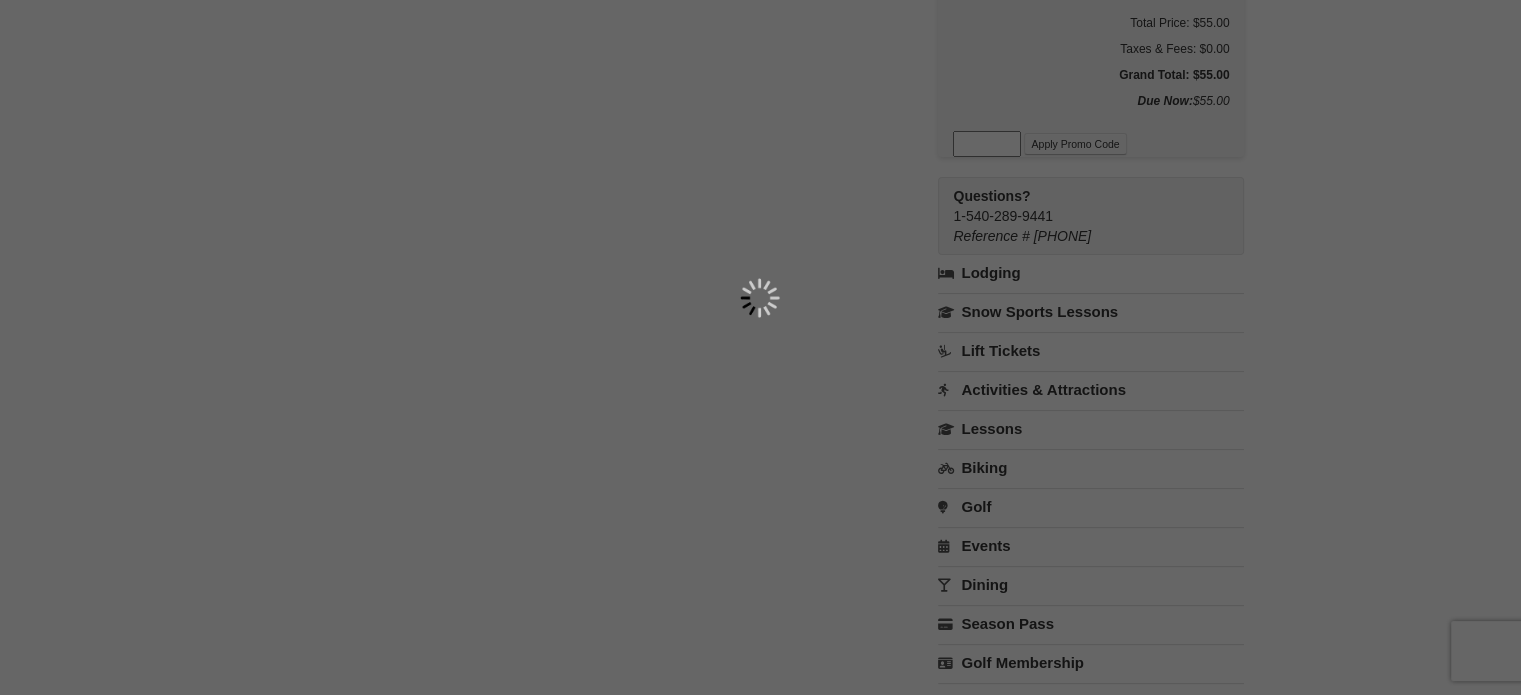 type on "Waldorf" 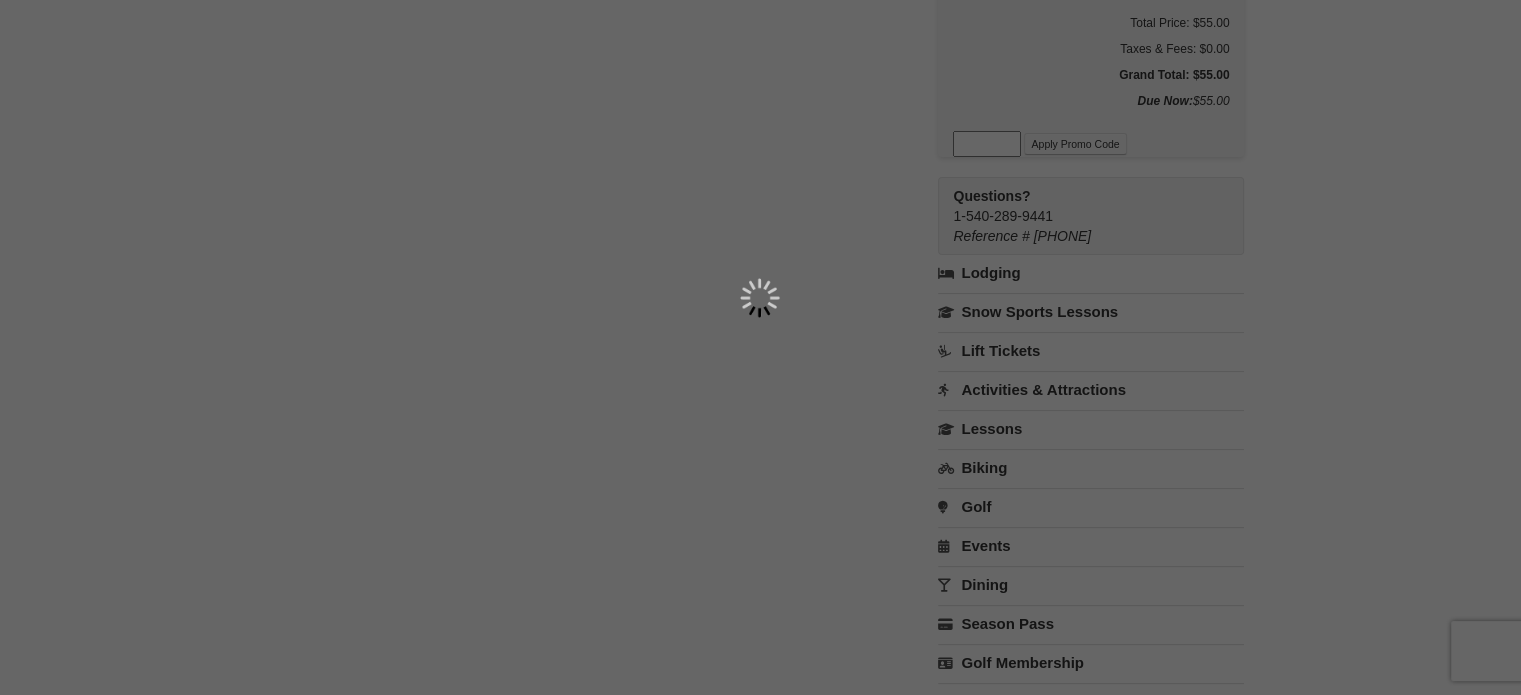 type on "240" 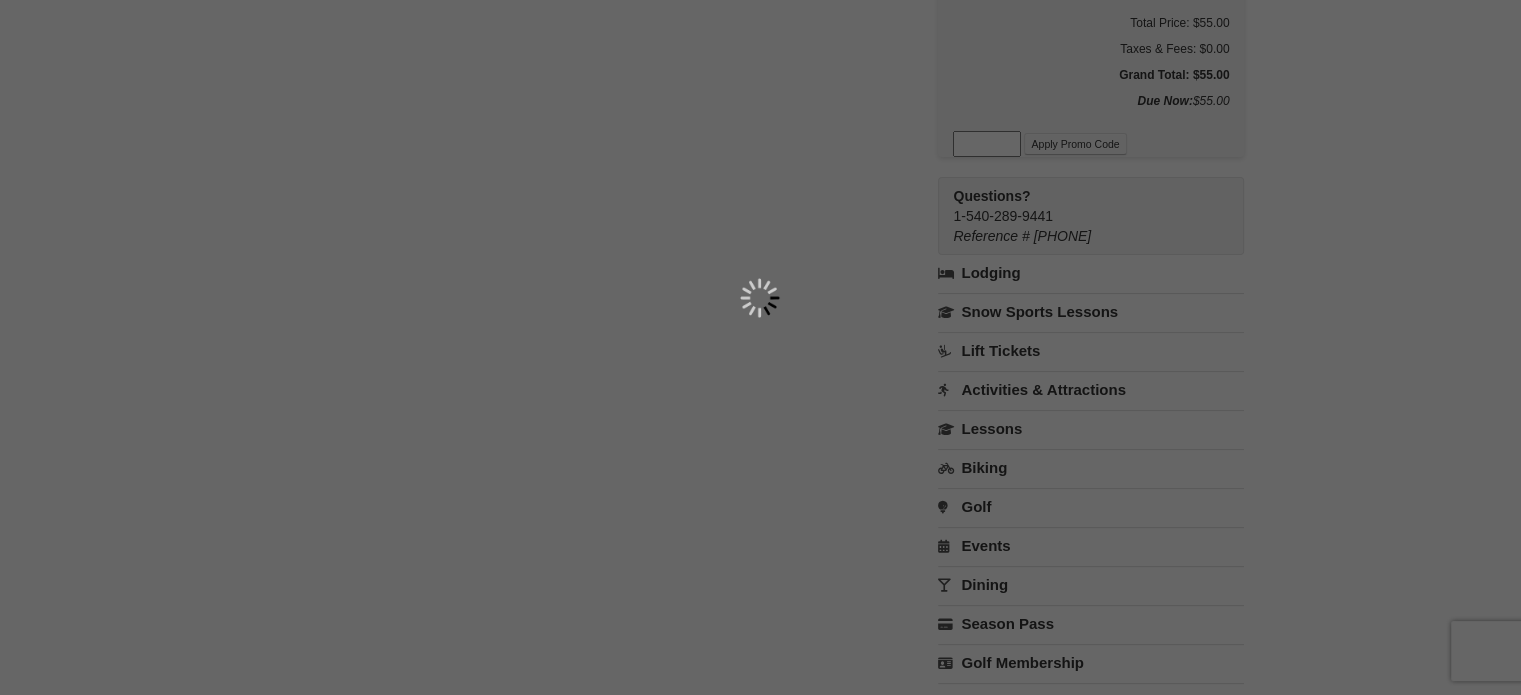 type on "[EMAIL]" 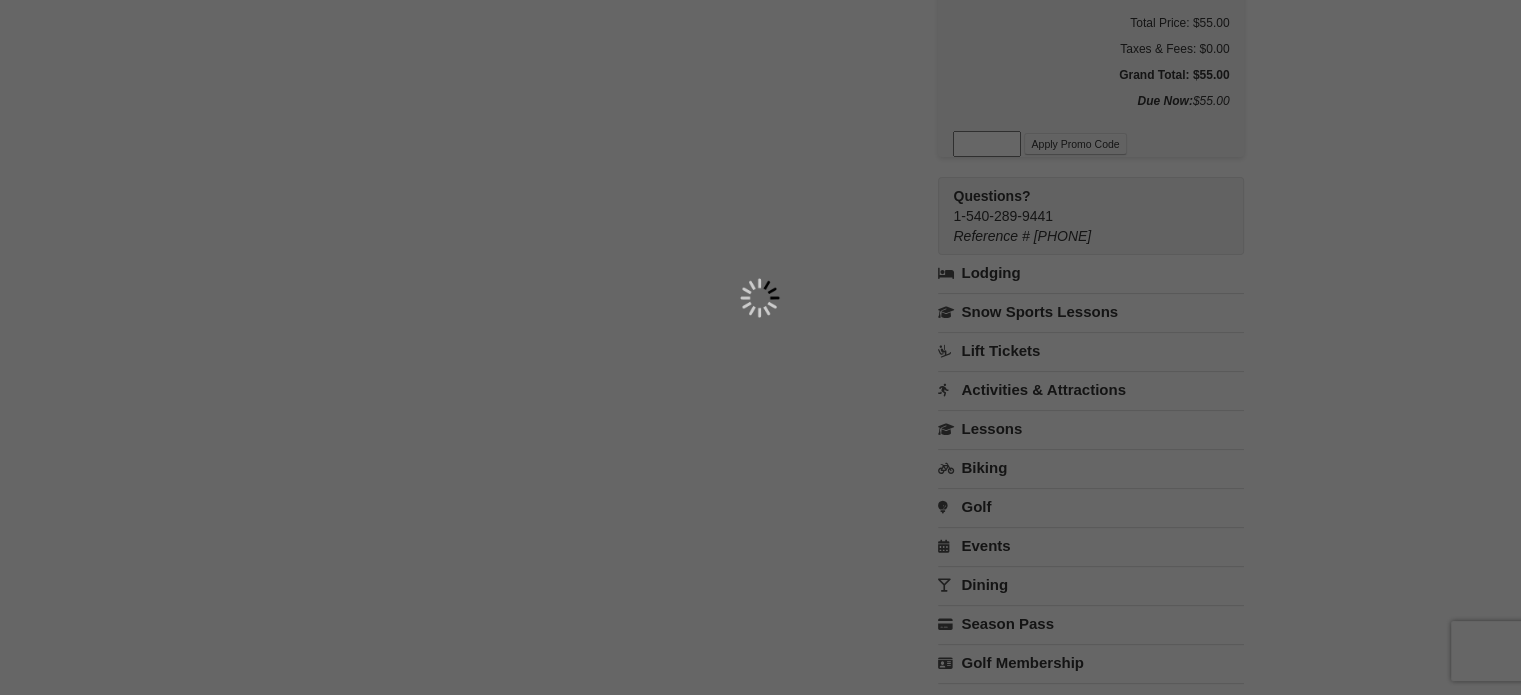select on "MD" 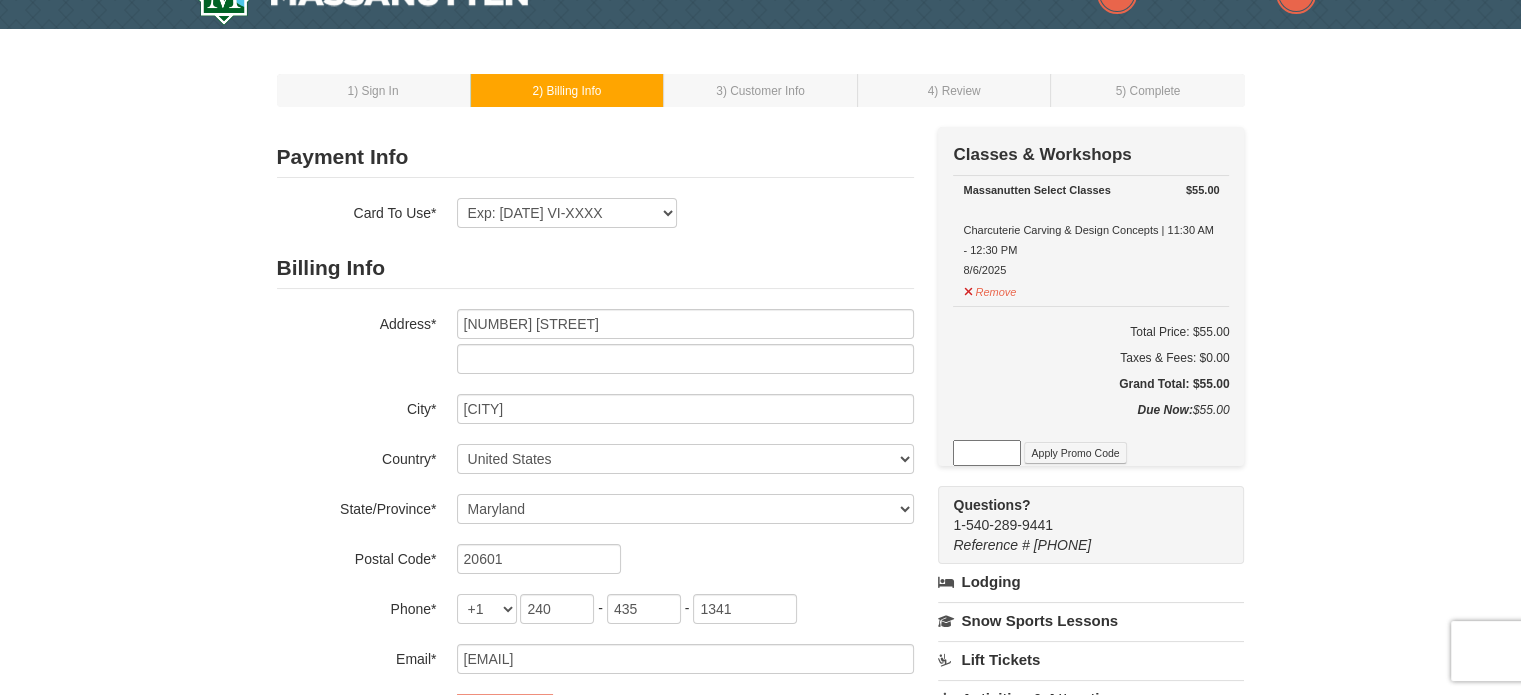 scroll, scrollTop: 0, scrollLeft: 0, axis: both 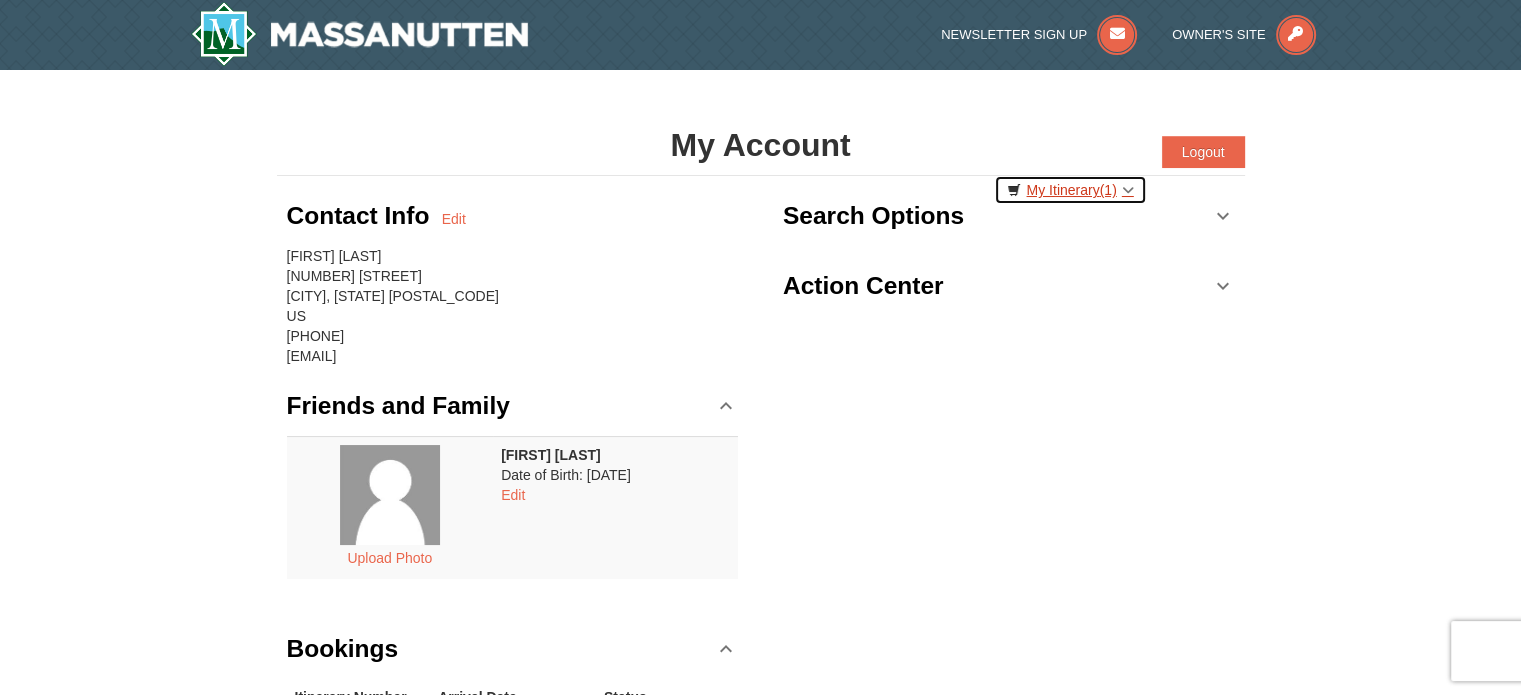 click on "My Itinerary (1)" at bounding box center (1070, 190) 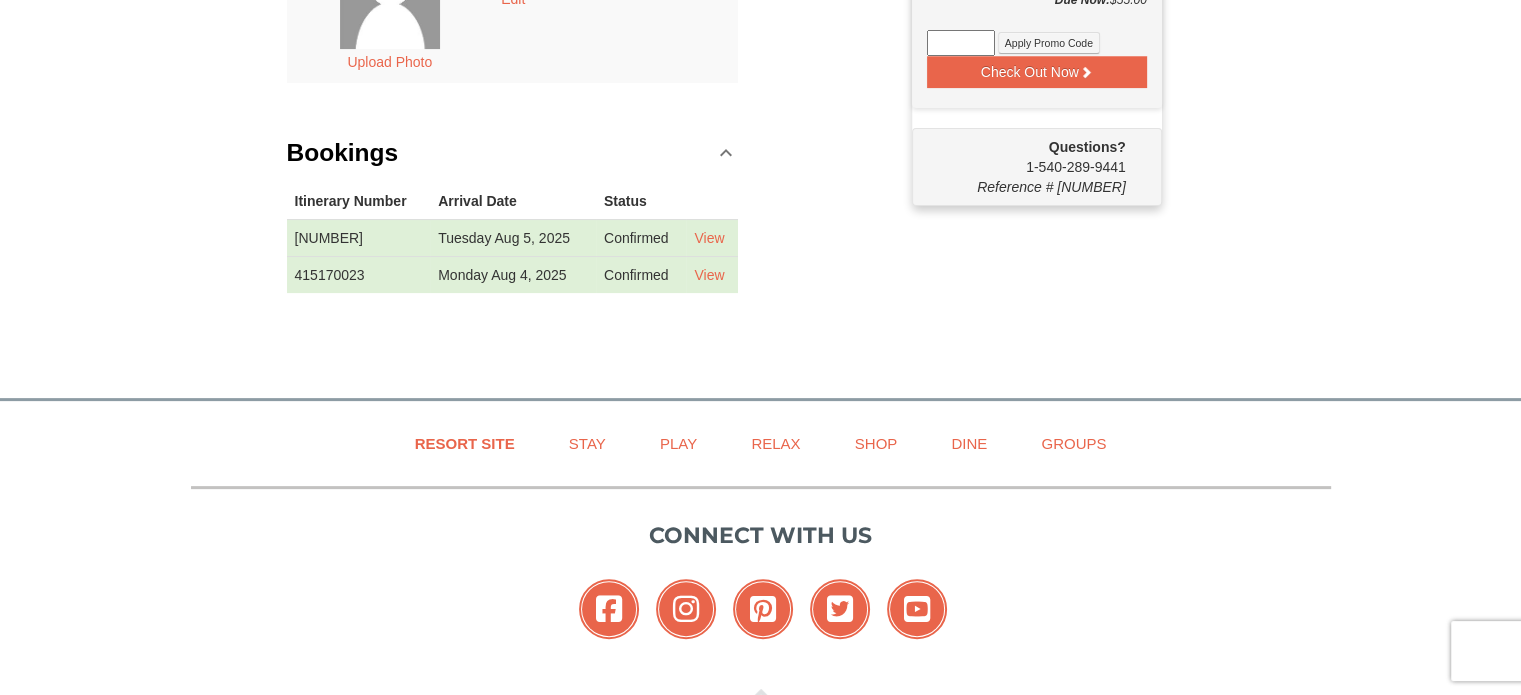 scroll, scrollTop: 495, scrollLeft: 0, axis: vertical 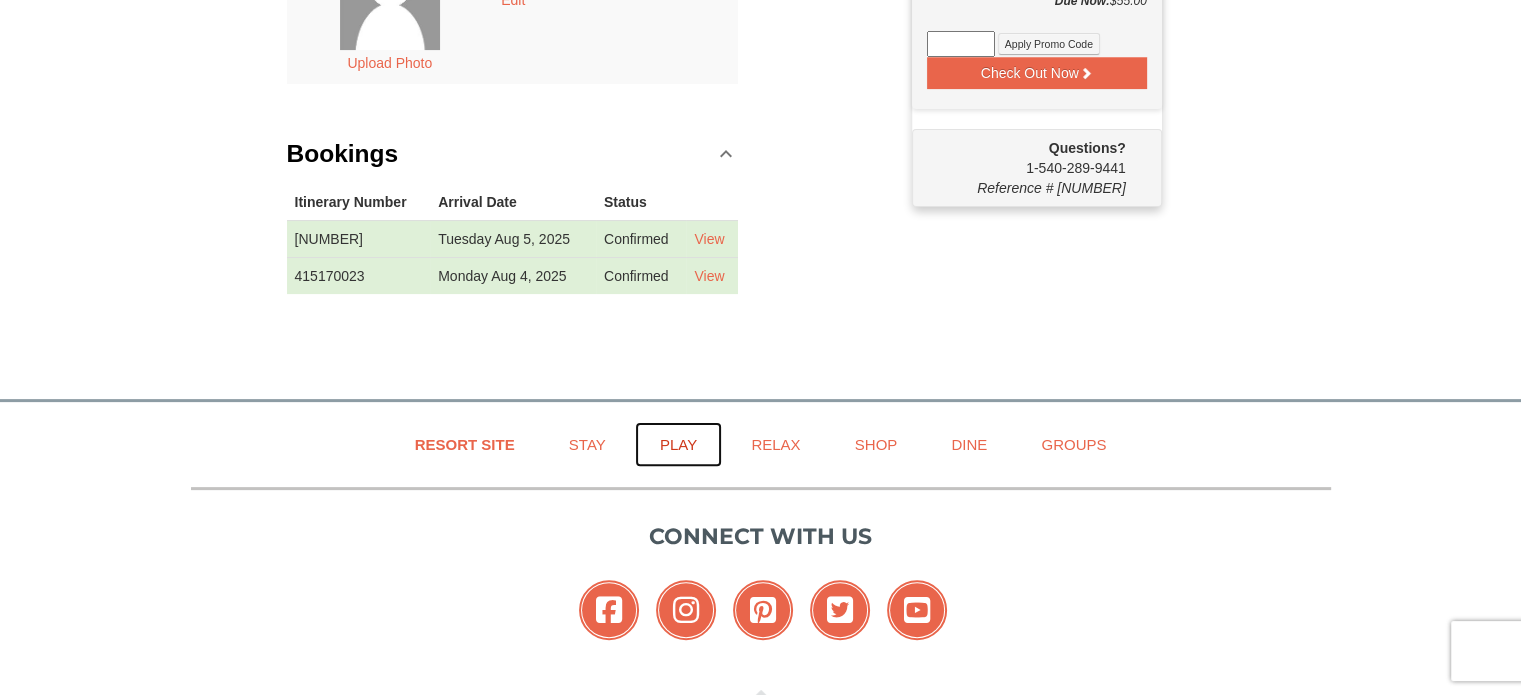 click on "Play" at bounding box center [678, 444] 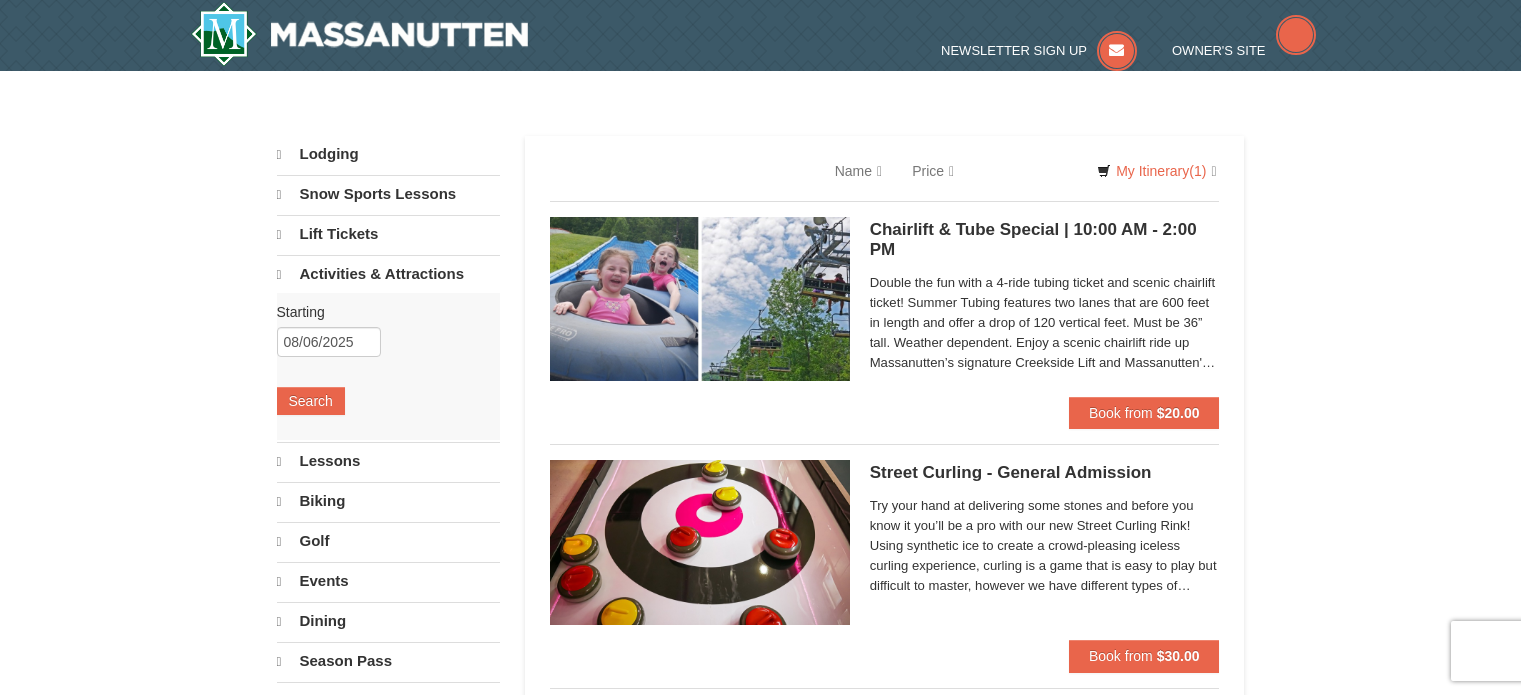 scroll, scrollTop: 0, scrollLeft: 0, axis: both 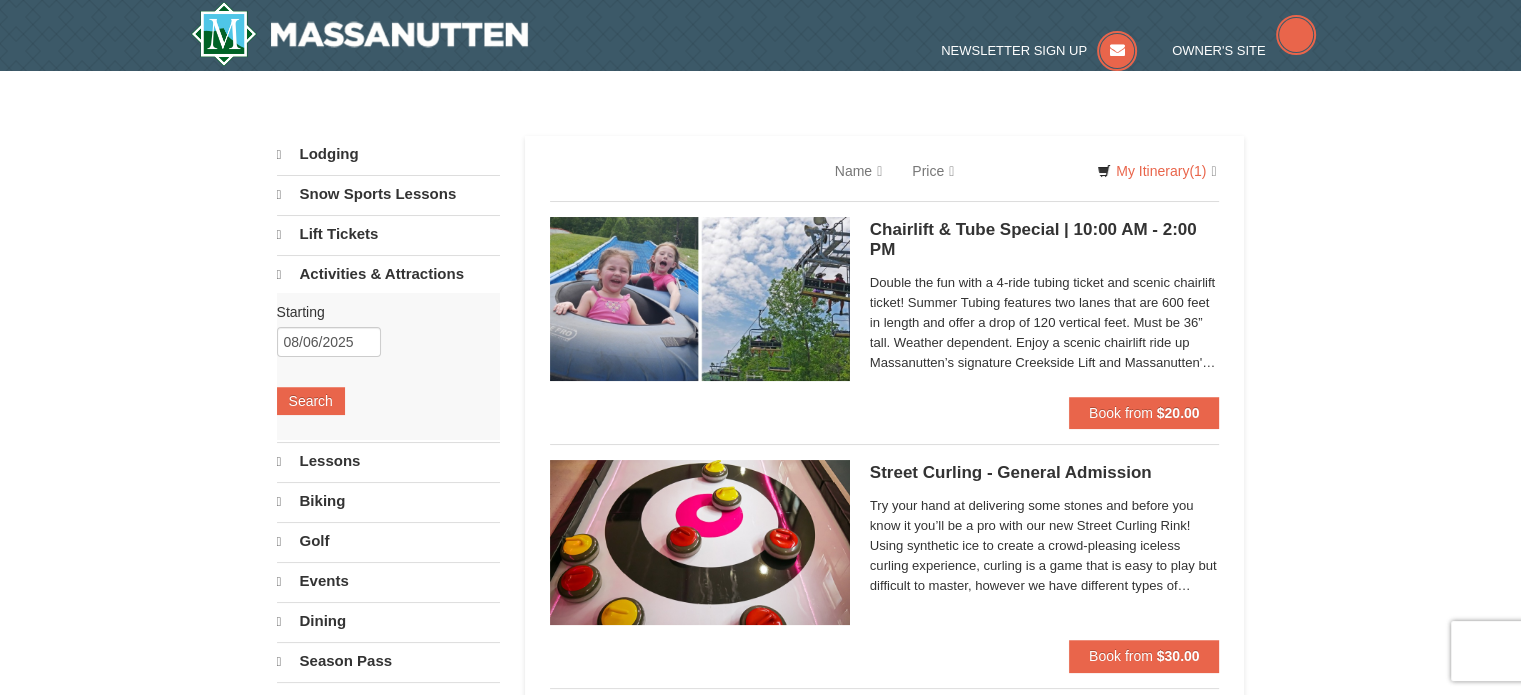 select on "8" 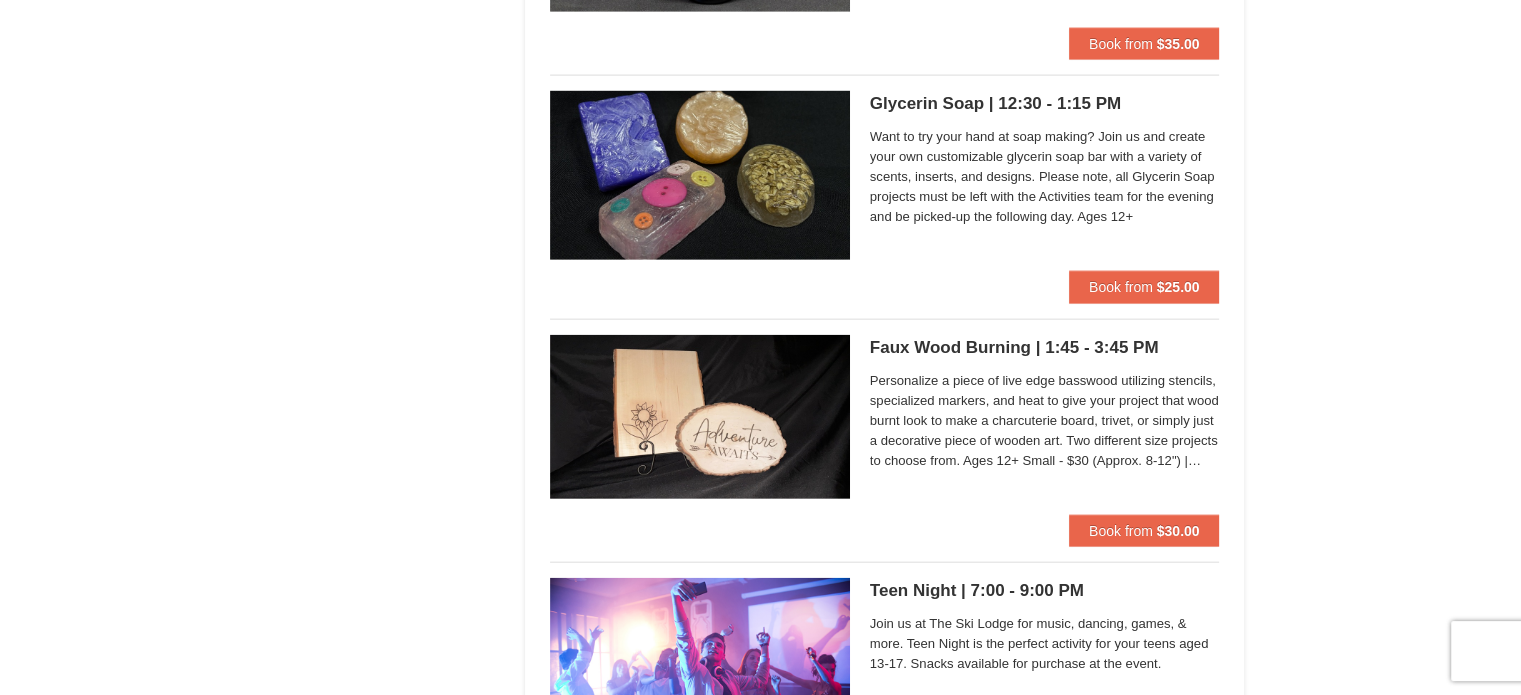 scroll, scrollTop: 4668, scrollLeft: 0, axis: vertical 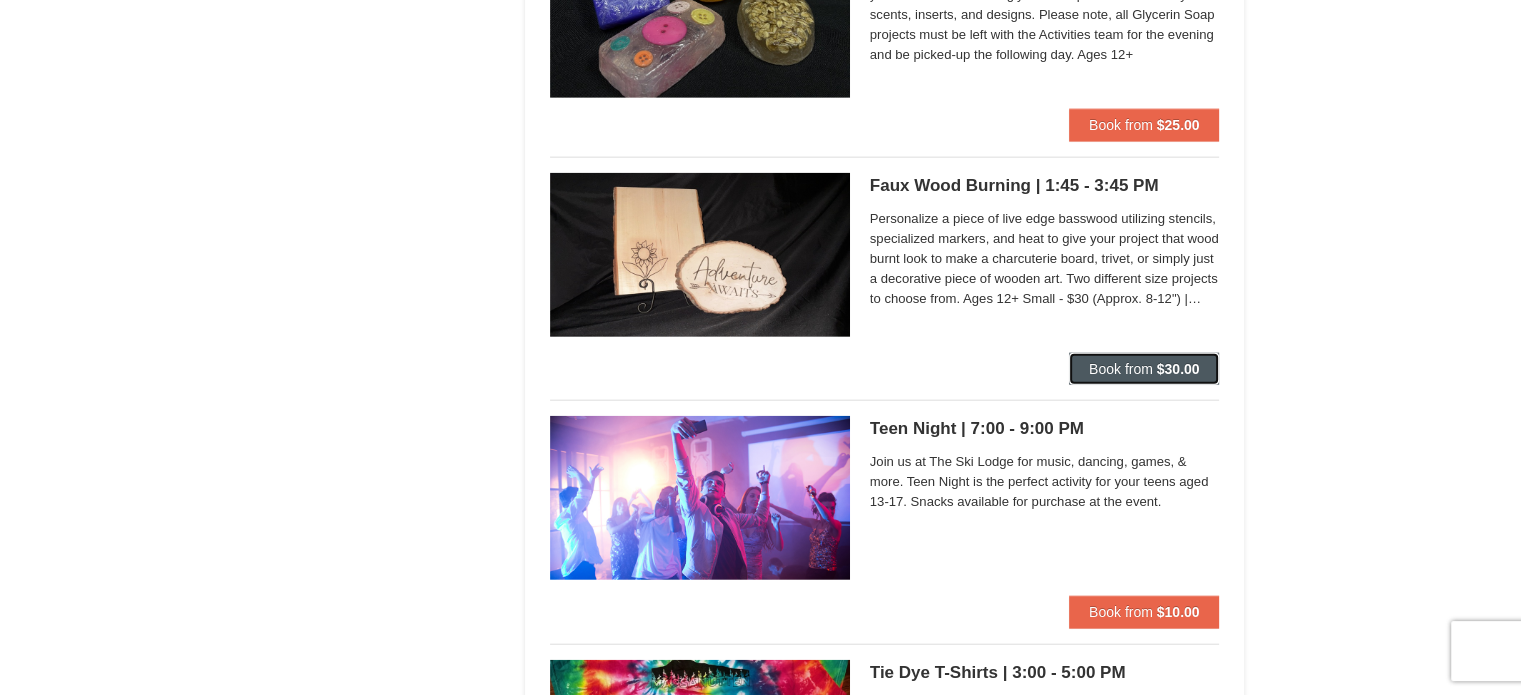 click on "Book from" at bounding box center [1121, 369] 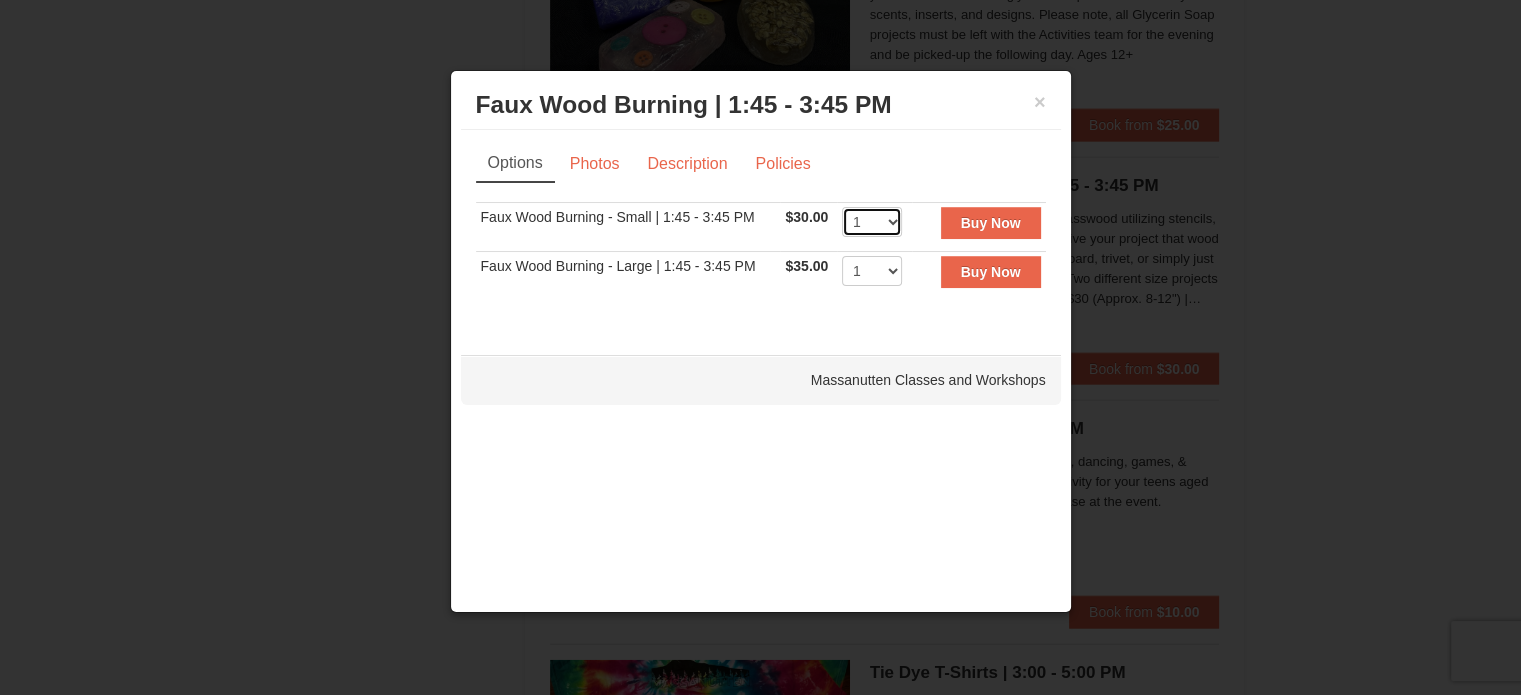 click on "1
2
3
4
5
6
7
8
9
10
11
12
13
14" at bounding box center (872, 222) 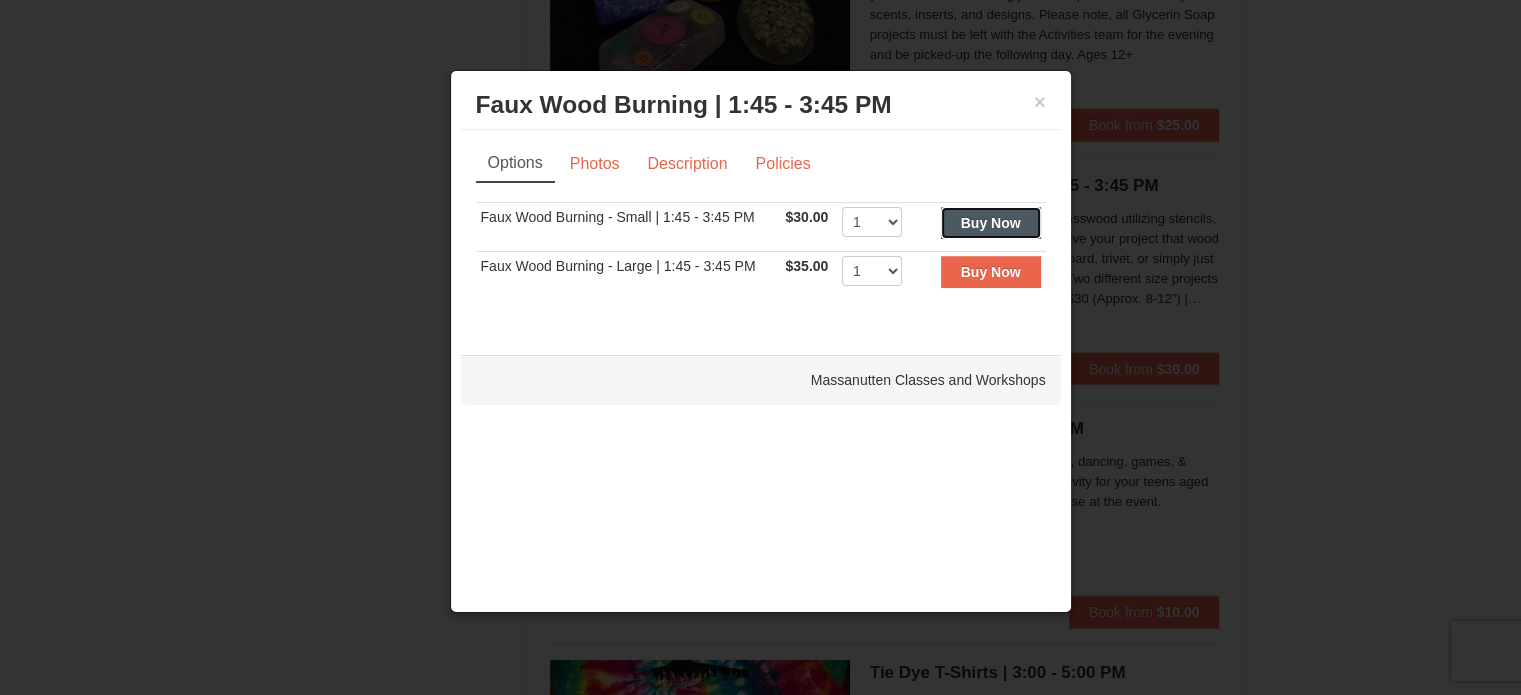 click on "Buy Now" at bounding box center [991, 223] 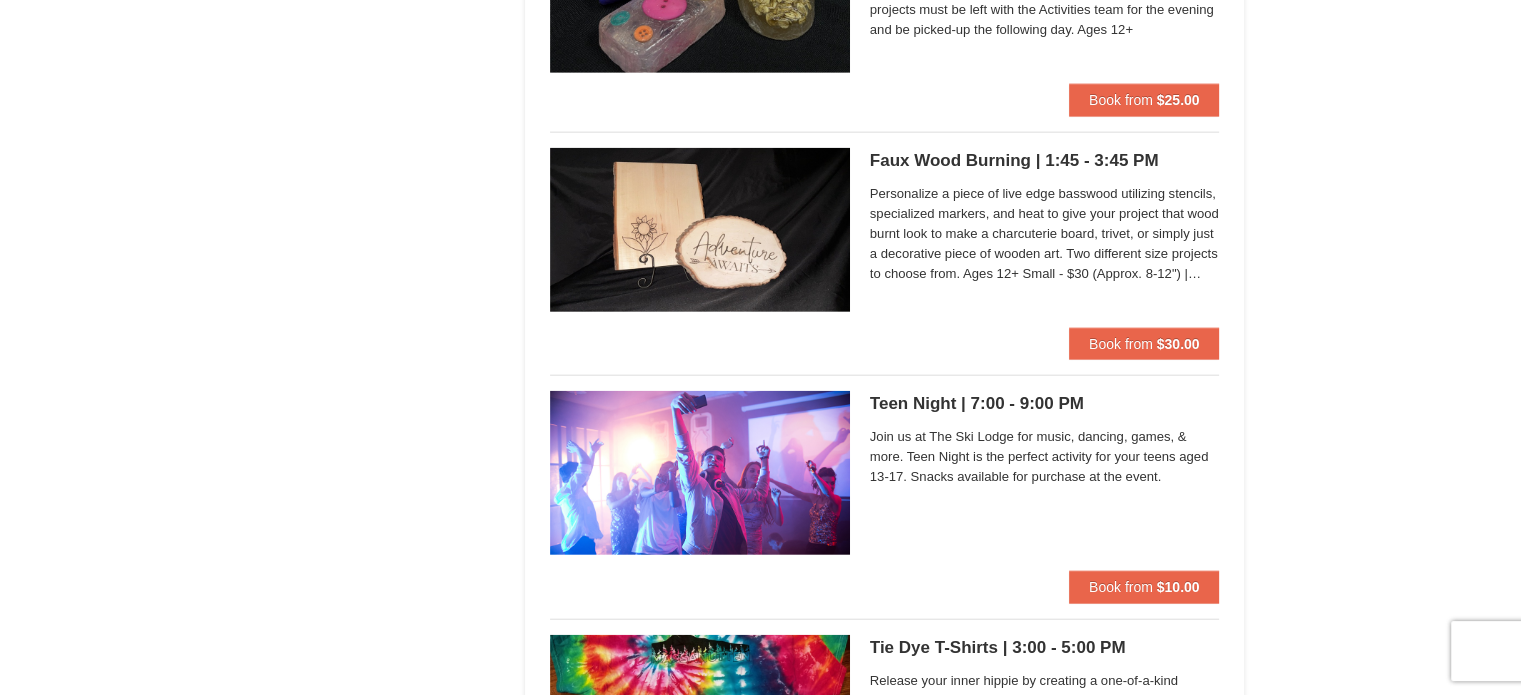 scroll, scrollTop: 4698, scrollLeft: 0, axis: vertical 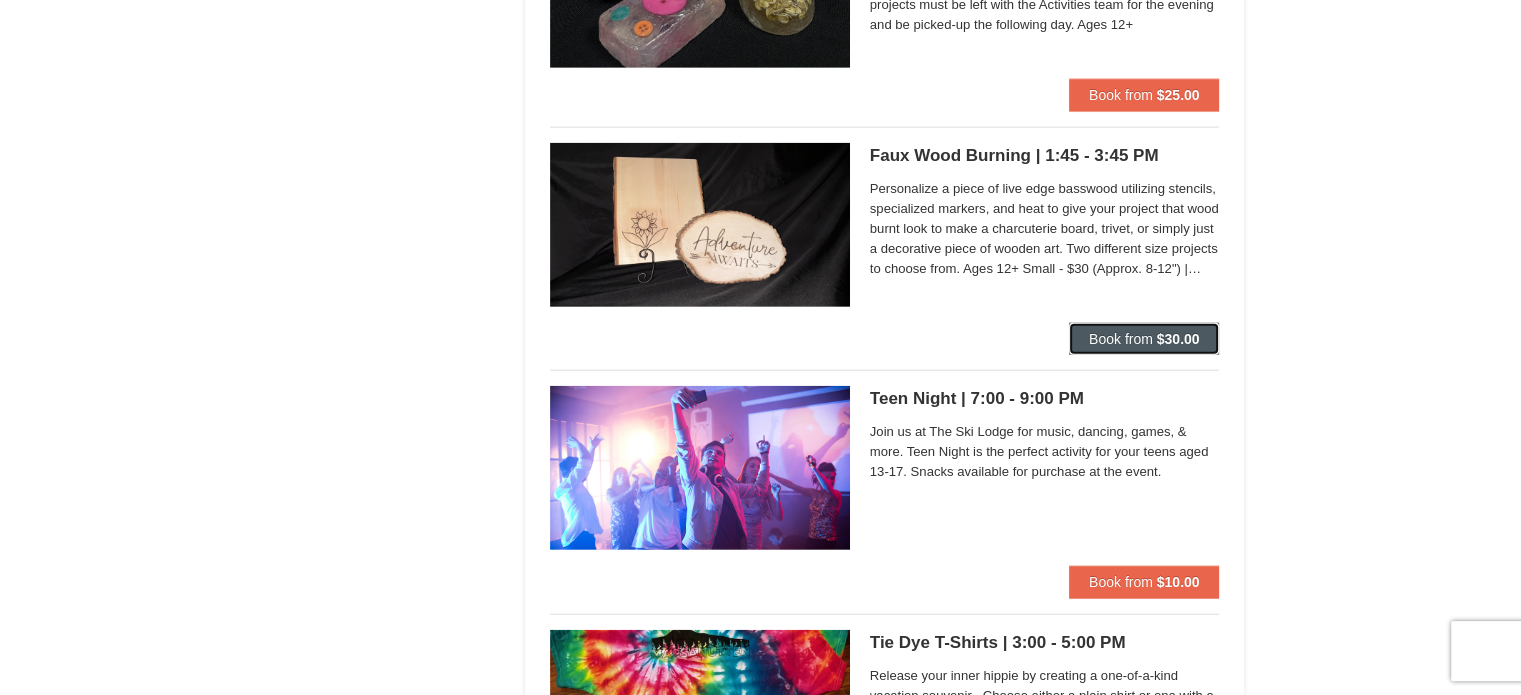 click on "Book from" at bounding box center (1121, 339) 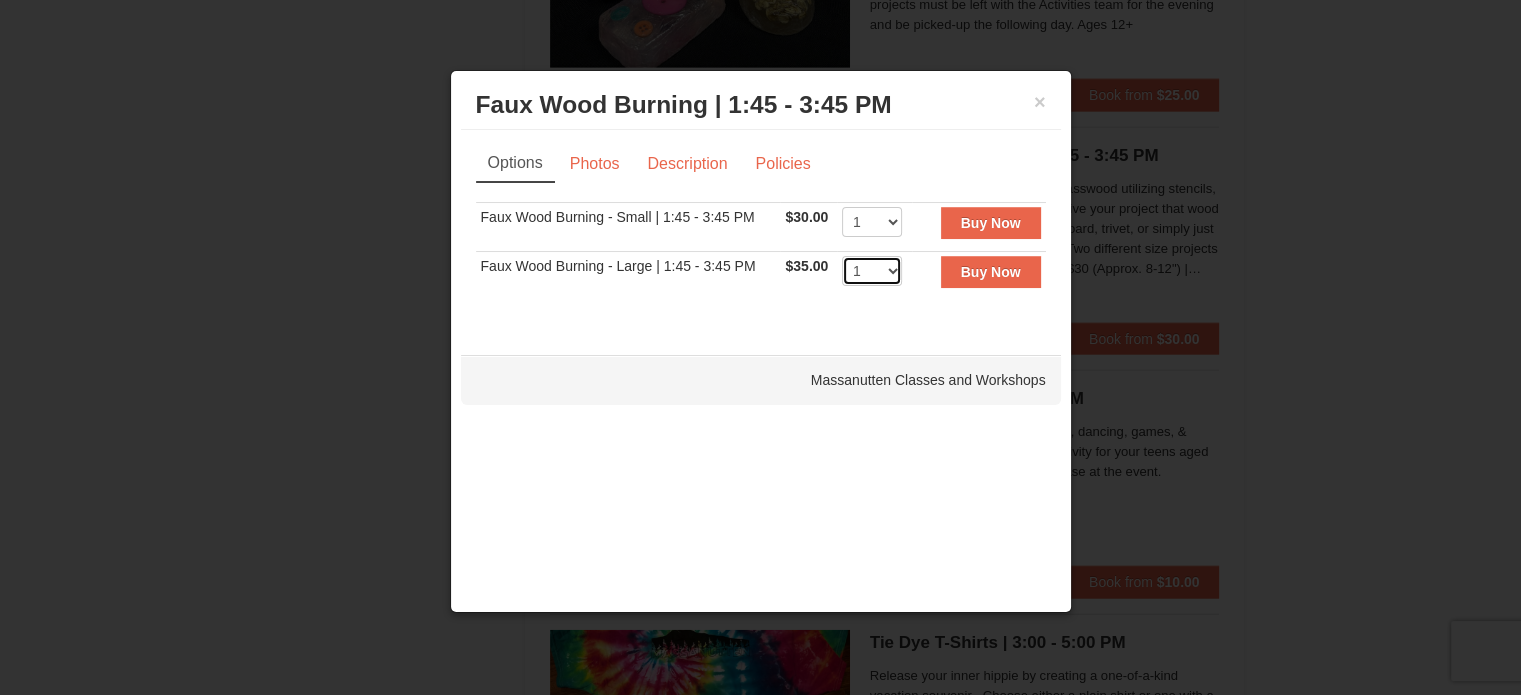 click on "1
2
3
4
5
6
7
8
9
10
11
12
13
14" at bounding box center [872, 271] 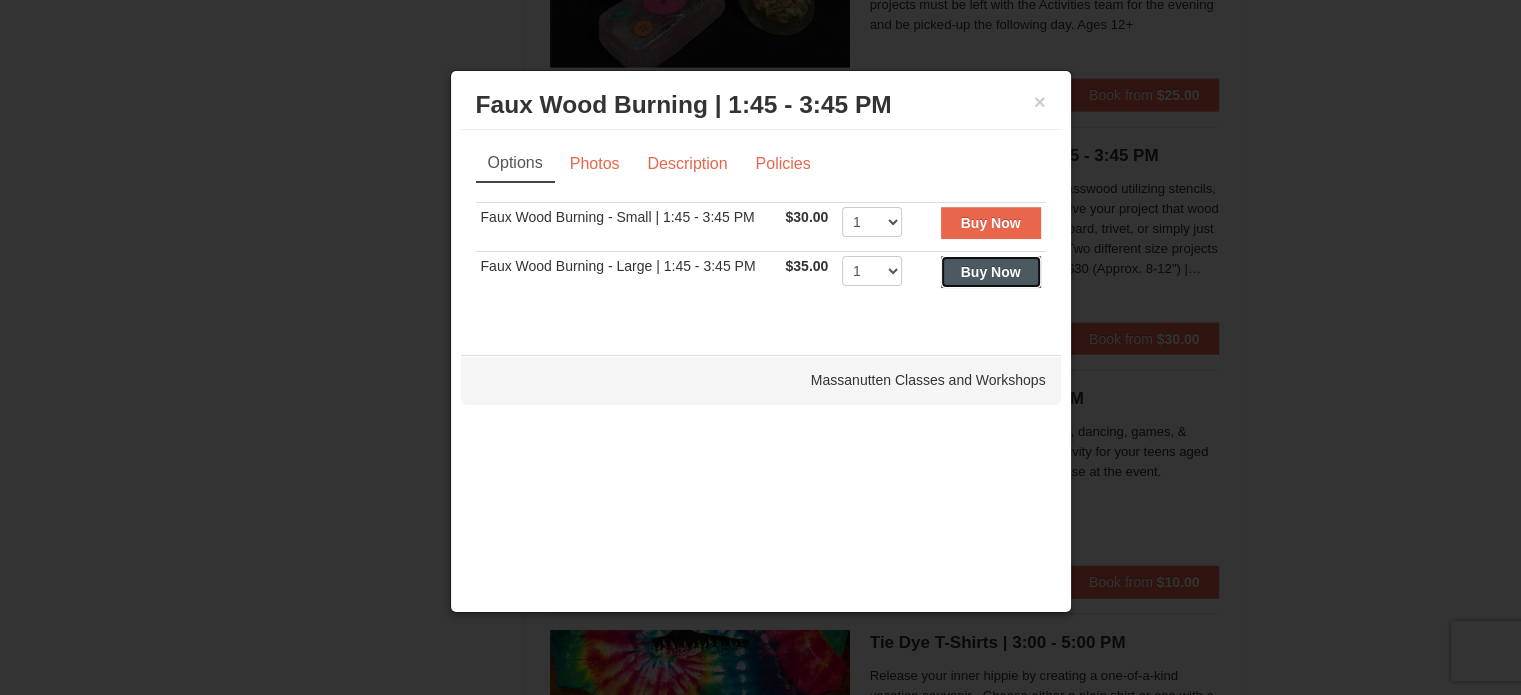 click on "Buy Now" at bounding box center (991, 272) 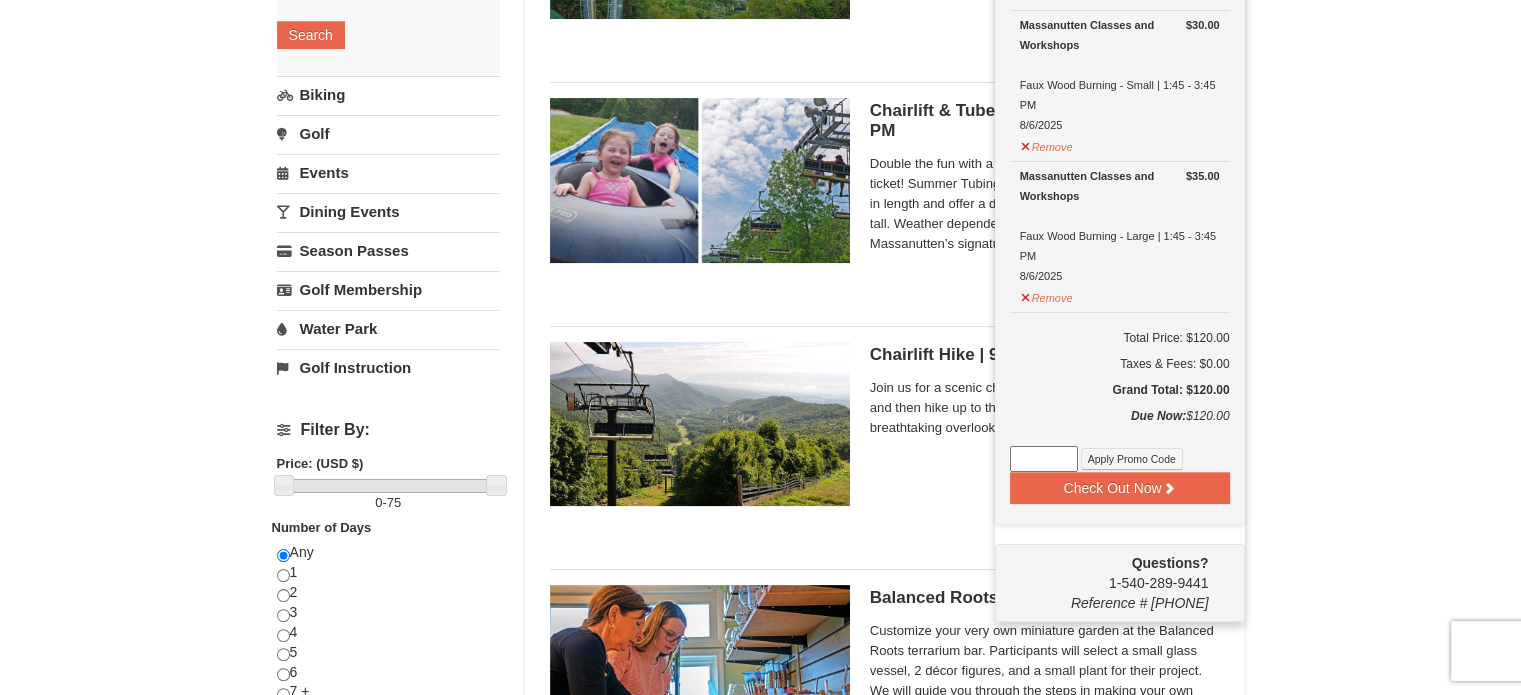 scroll, scrollTop: 364, scrollLeft: 0, axis: vertical 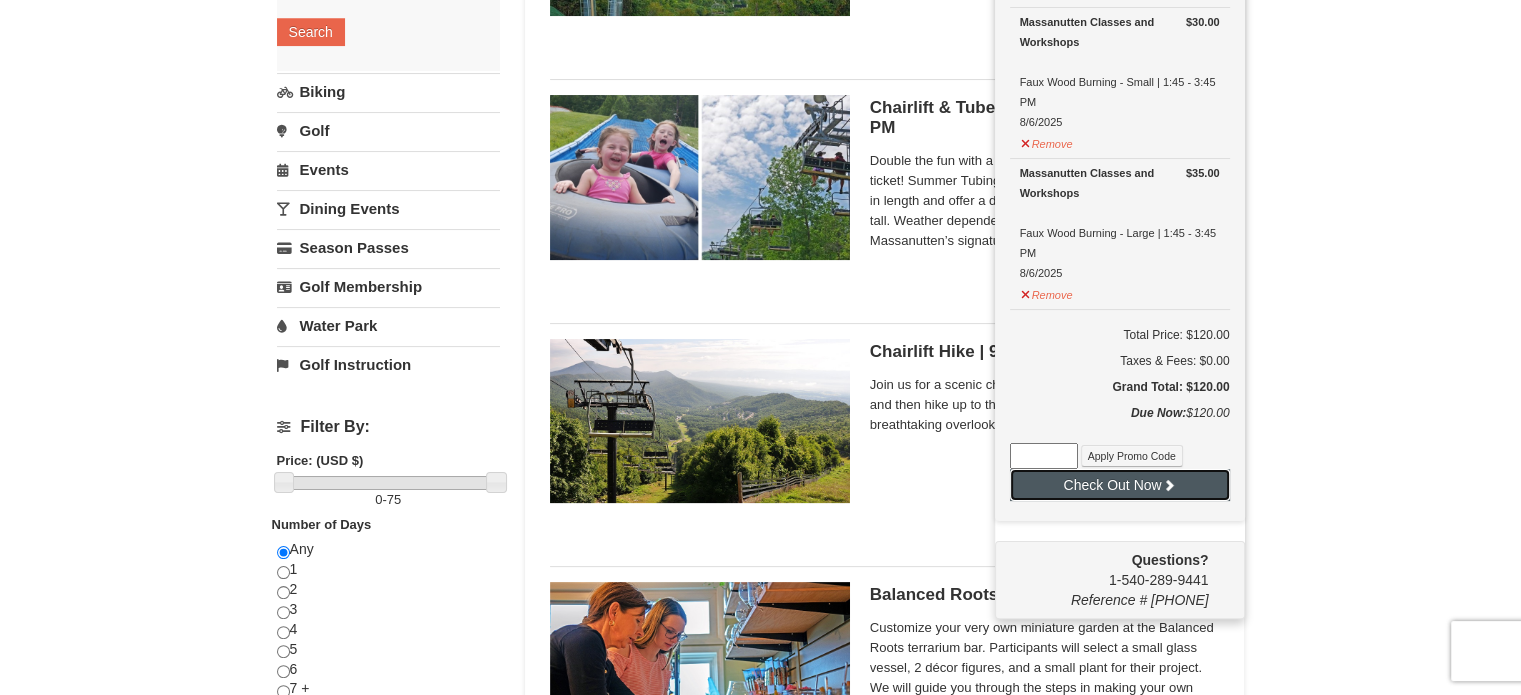 click on "Check Out Now" at bounding box center [1120, 485] 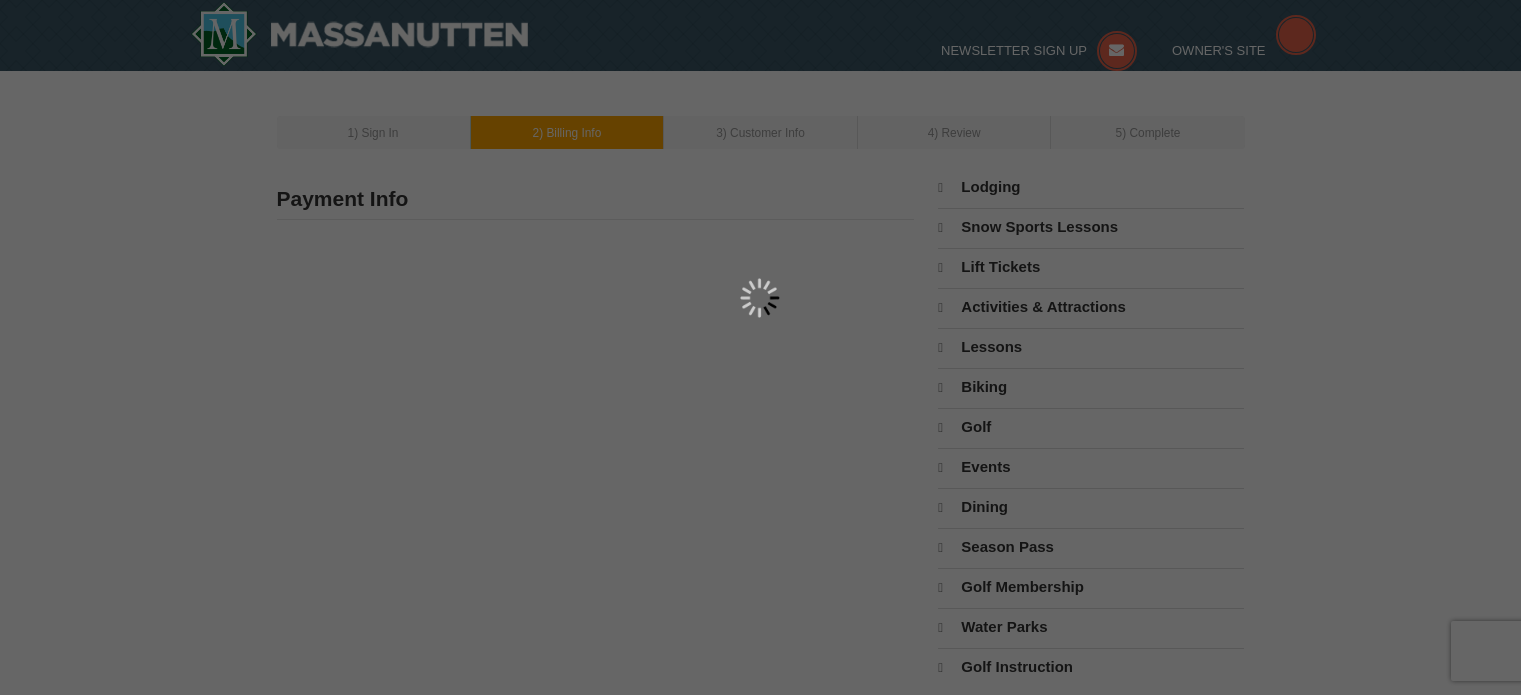 type on "[NUMBER] [STREET]" 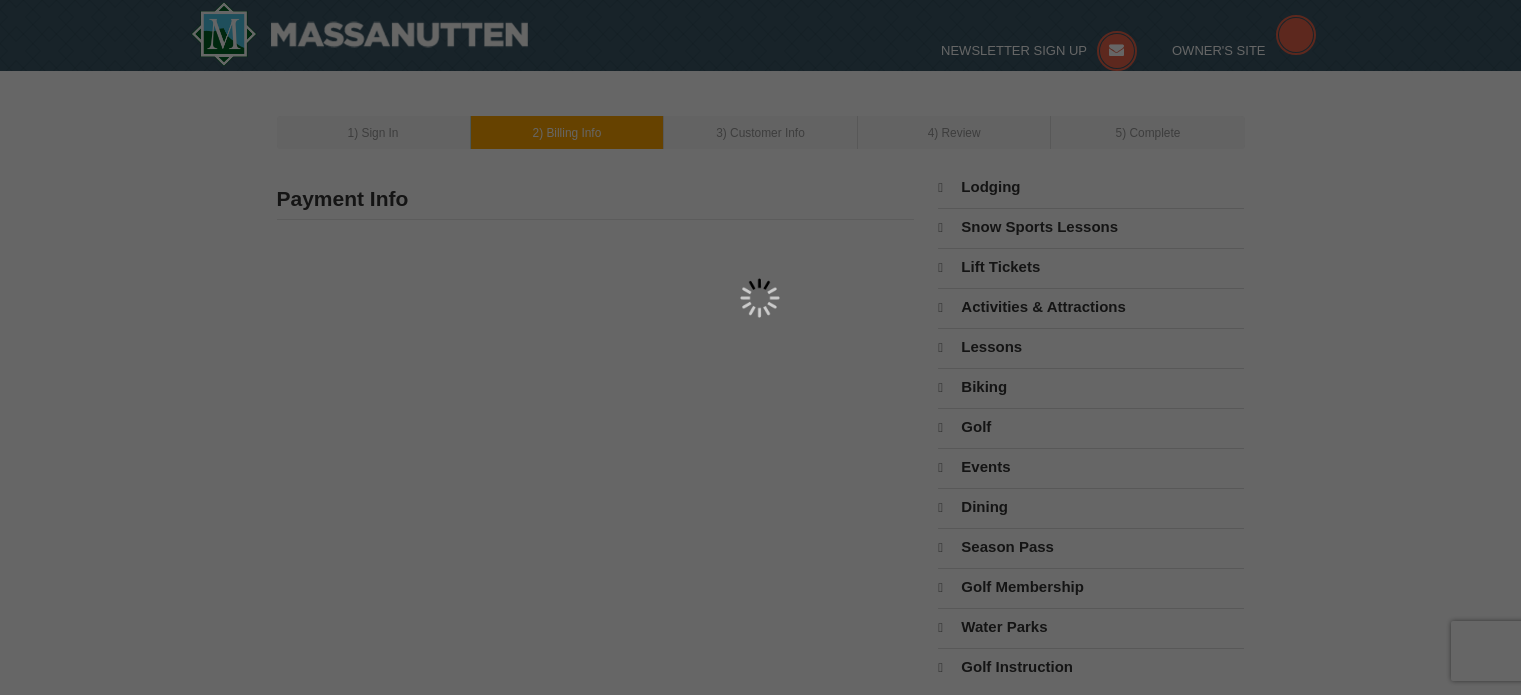 type on "[CITY]" 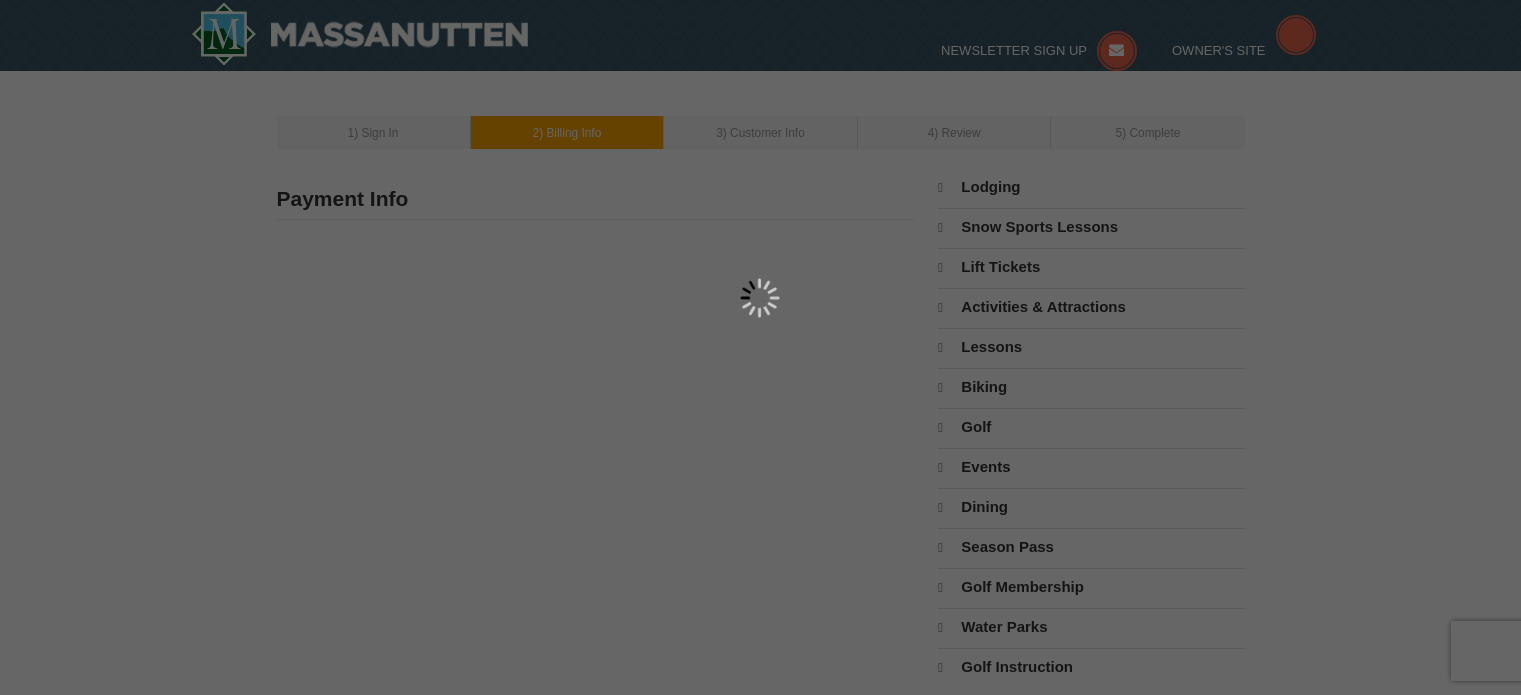 type on "20601" 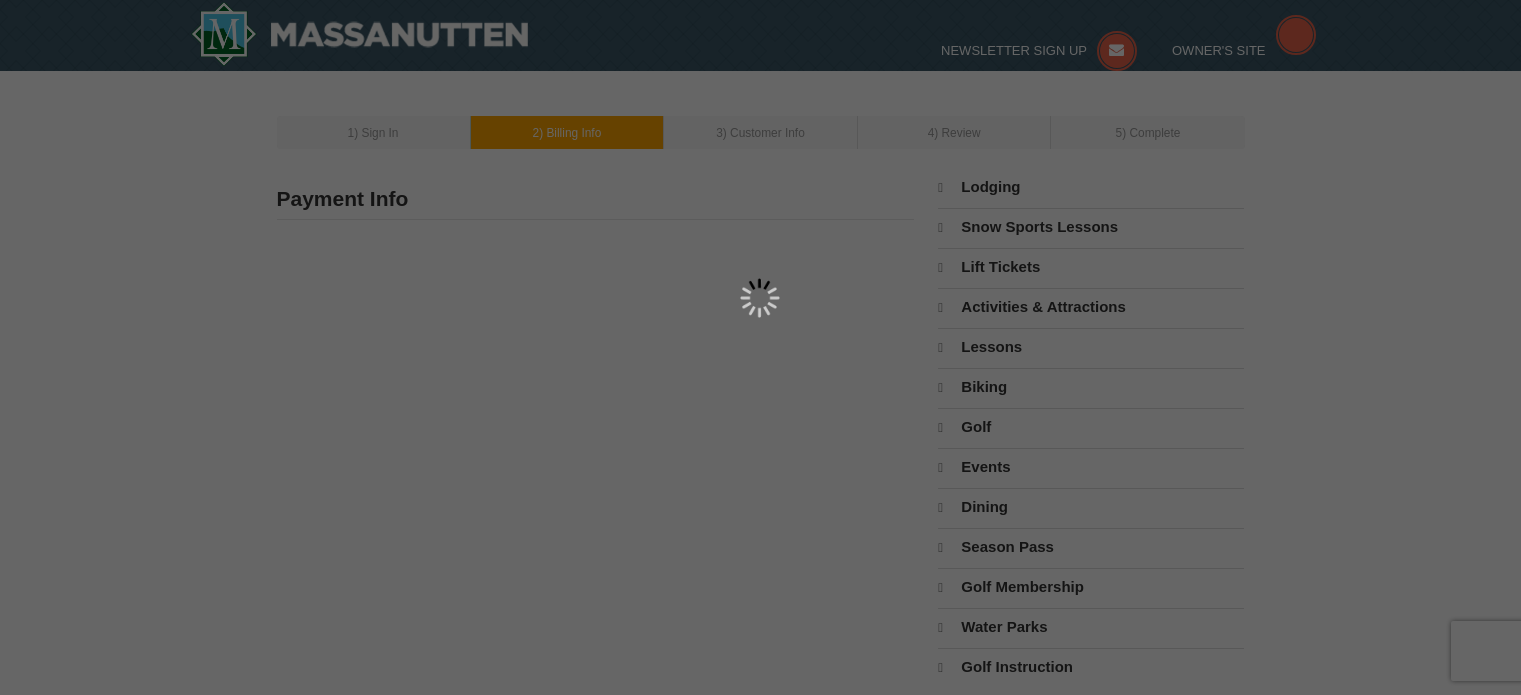 type on "435" 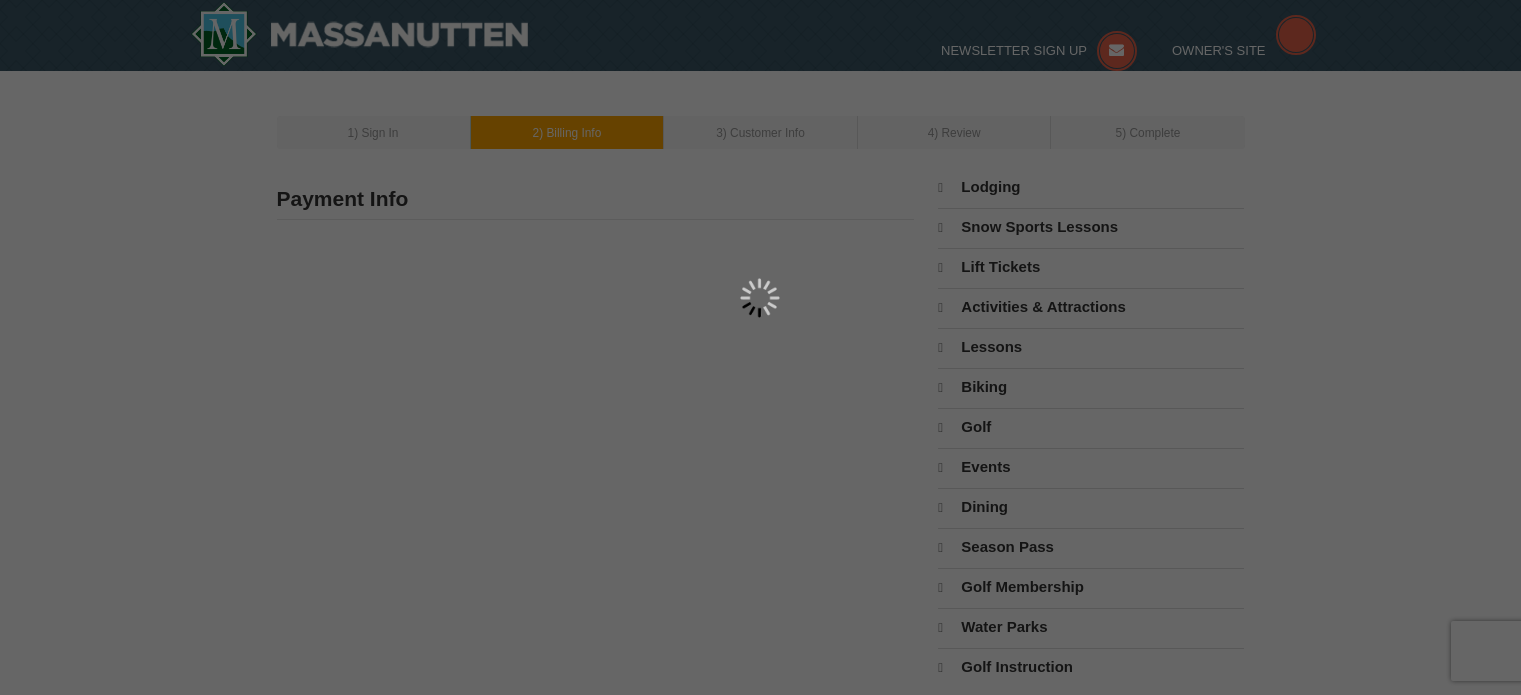 type on "1341" 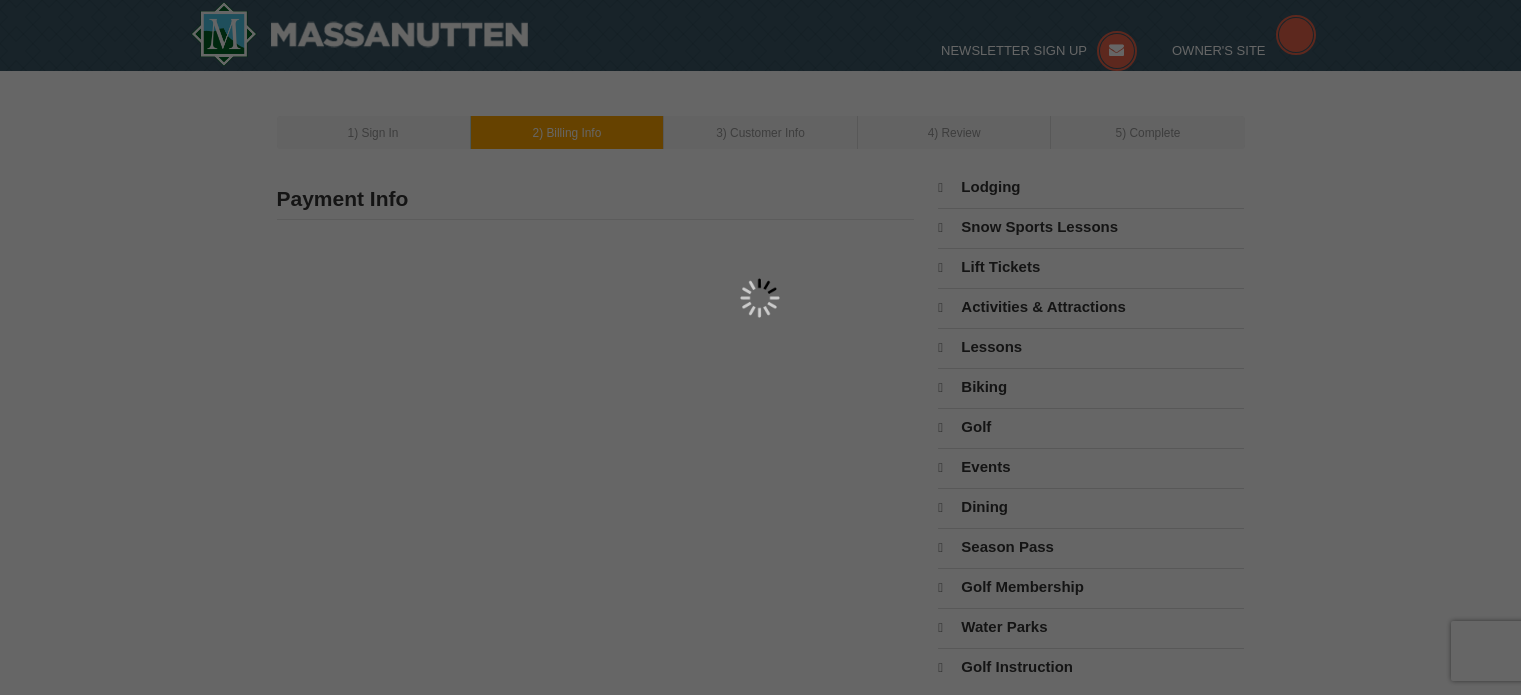 type on "[USERNAME]@[example.com]" 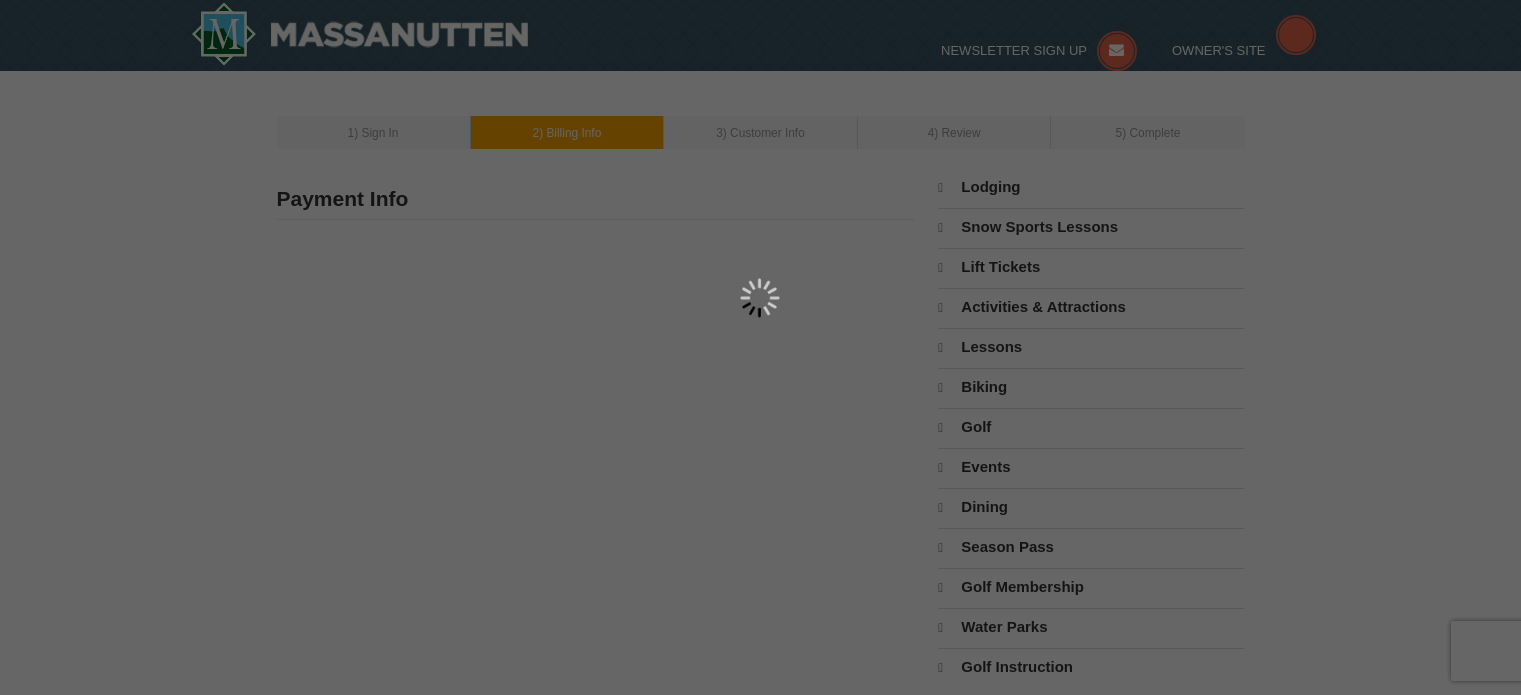 scroll, scrollTop: 0, scrollLeft: 0, axis: both 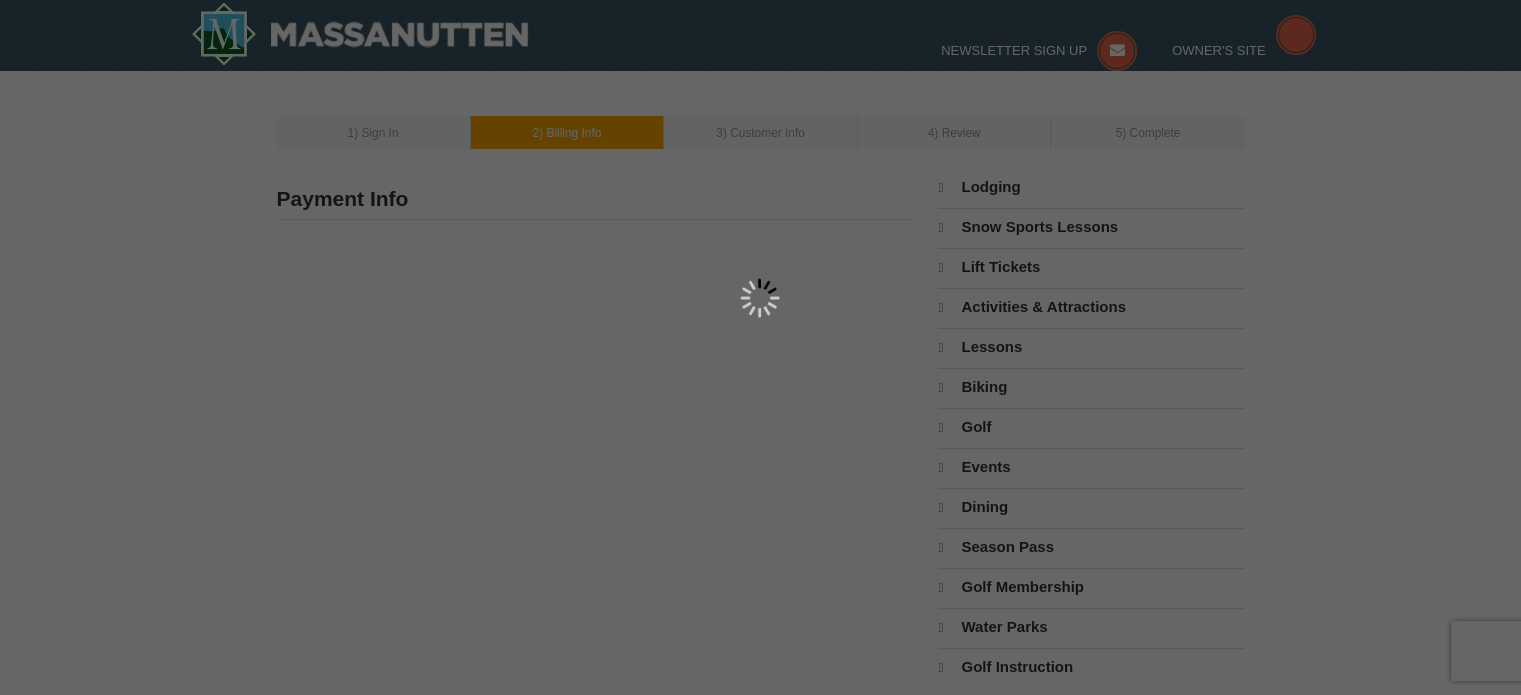 select on "MD" 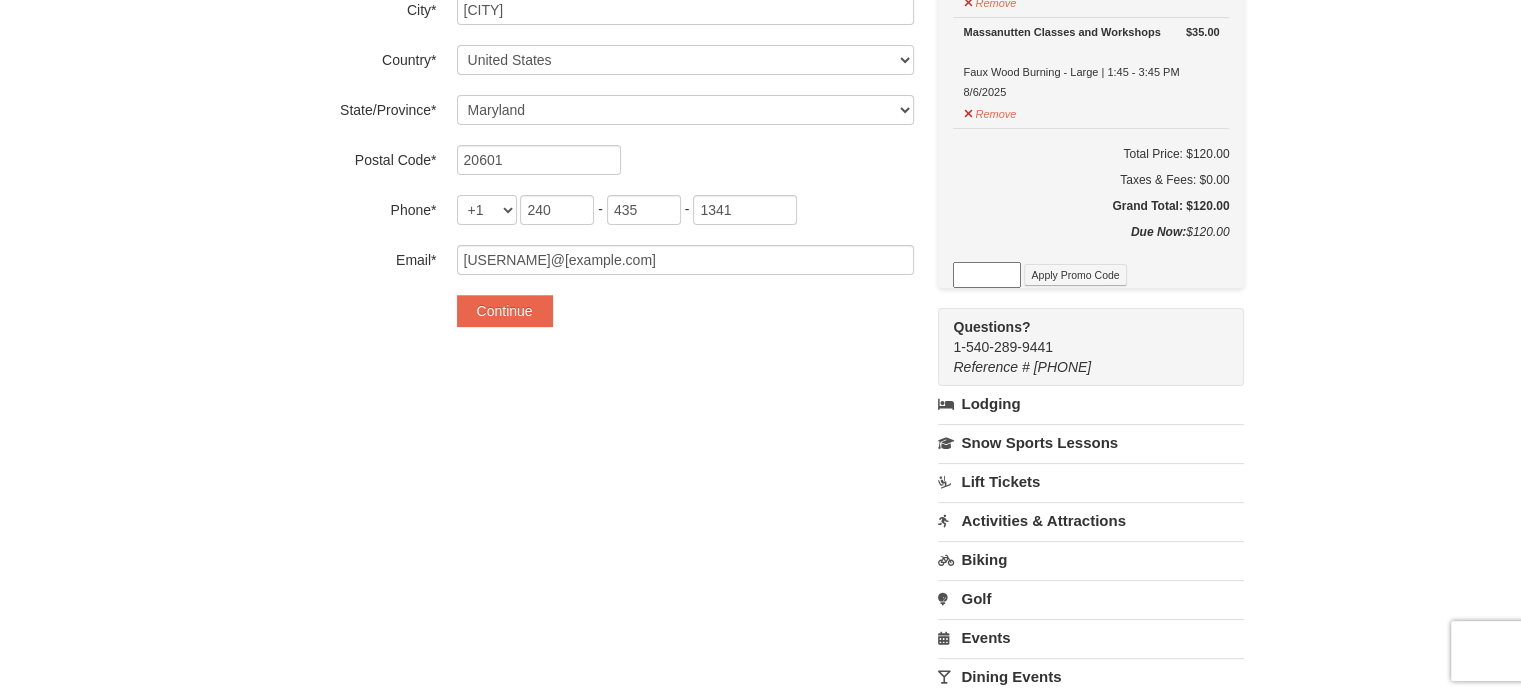 scroll, scrollTop: 443, scrollLeft: 0, axis: vertical 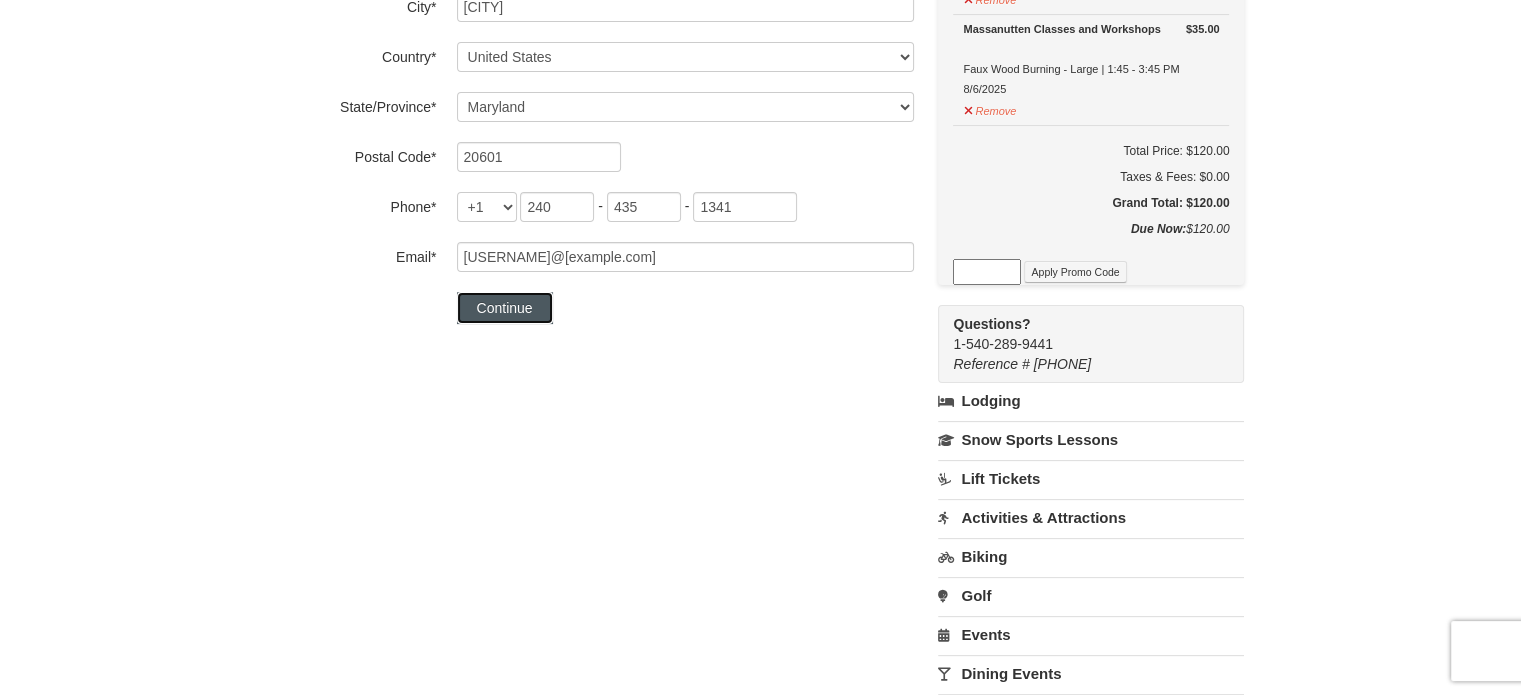 click on "Continue" at bounding box center (505, 308) 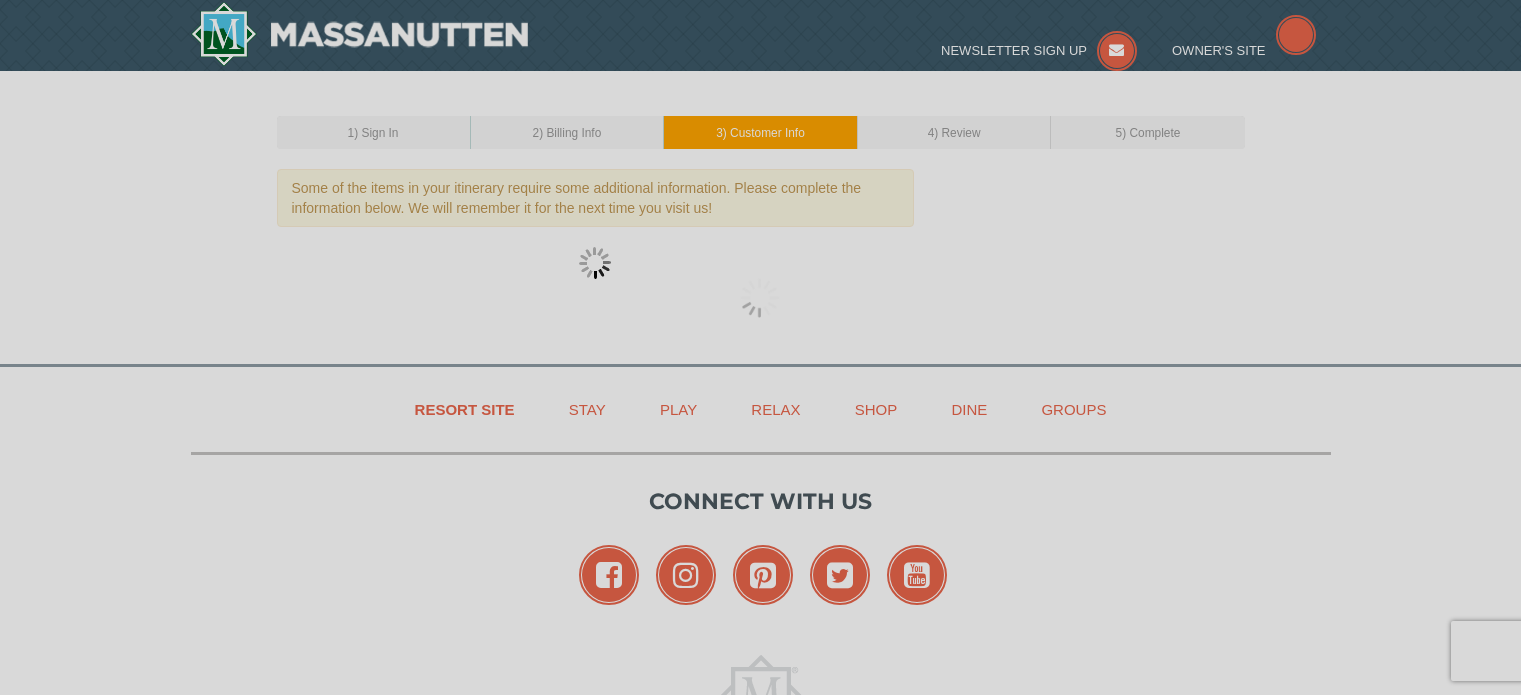 scroll, scrollTop: 0, scrollLeft: 0, axis: both 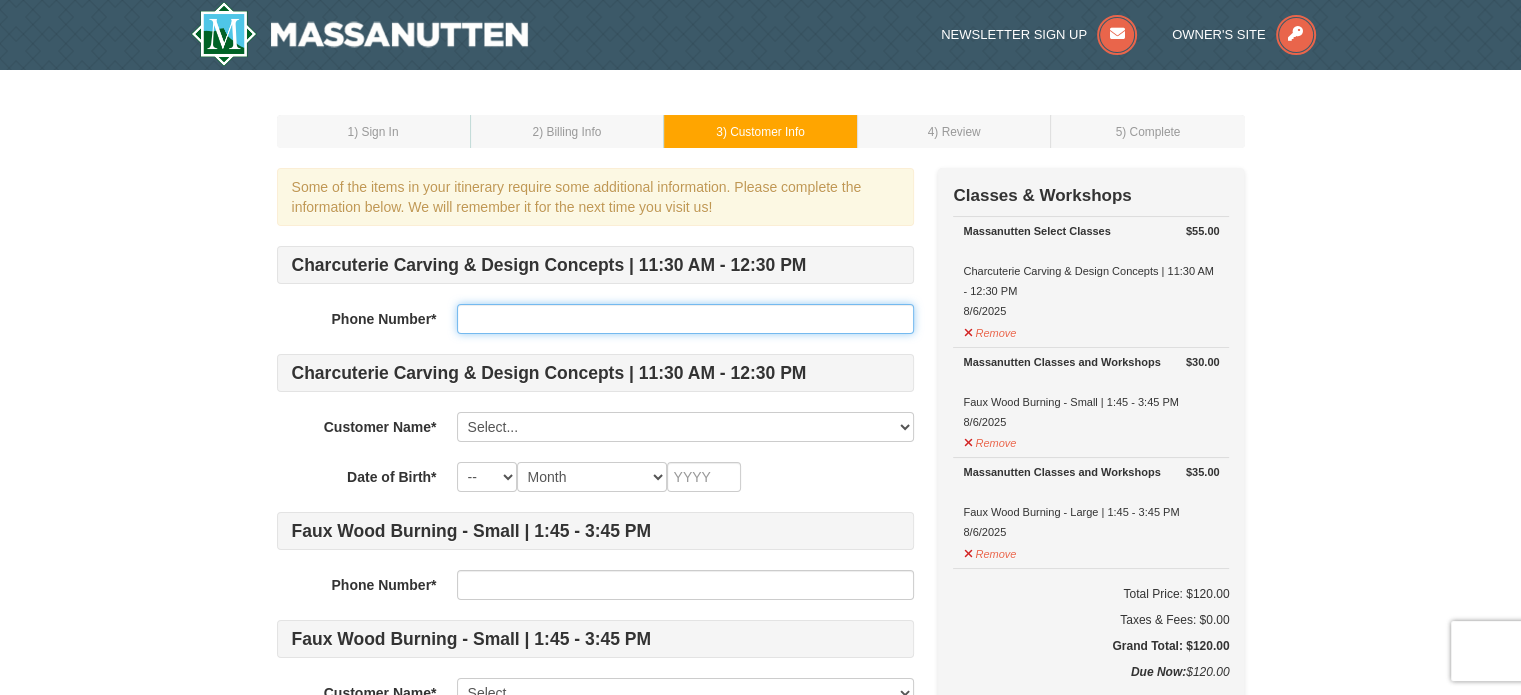 click at bounding box center (685, 319) 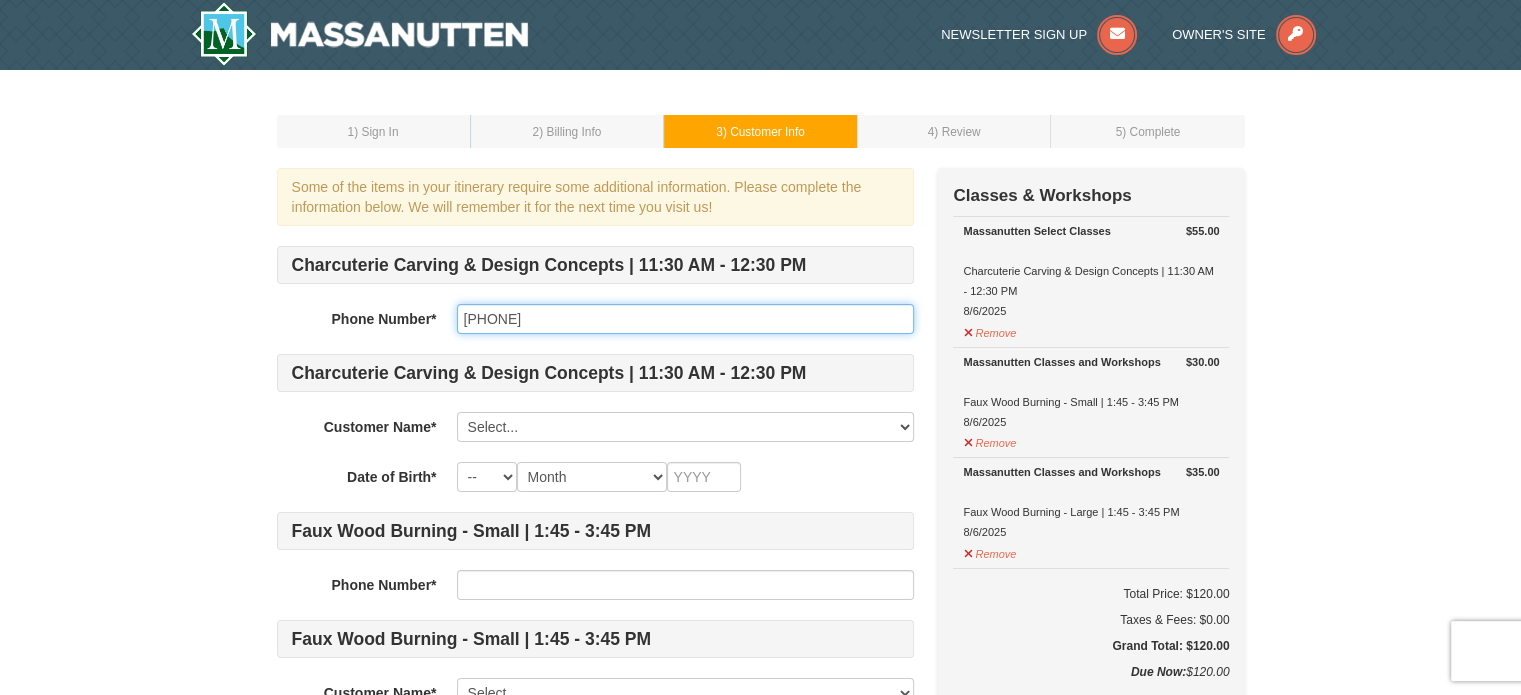 type on "240-435-1341" 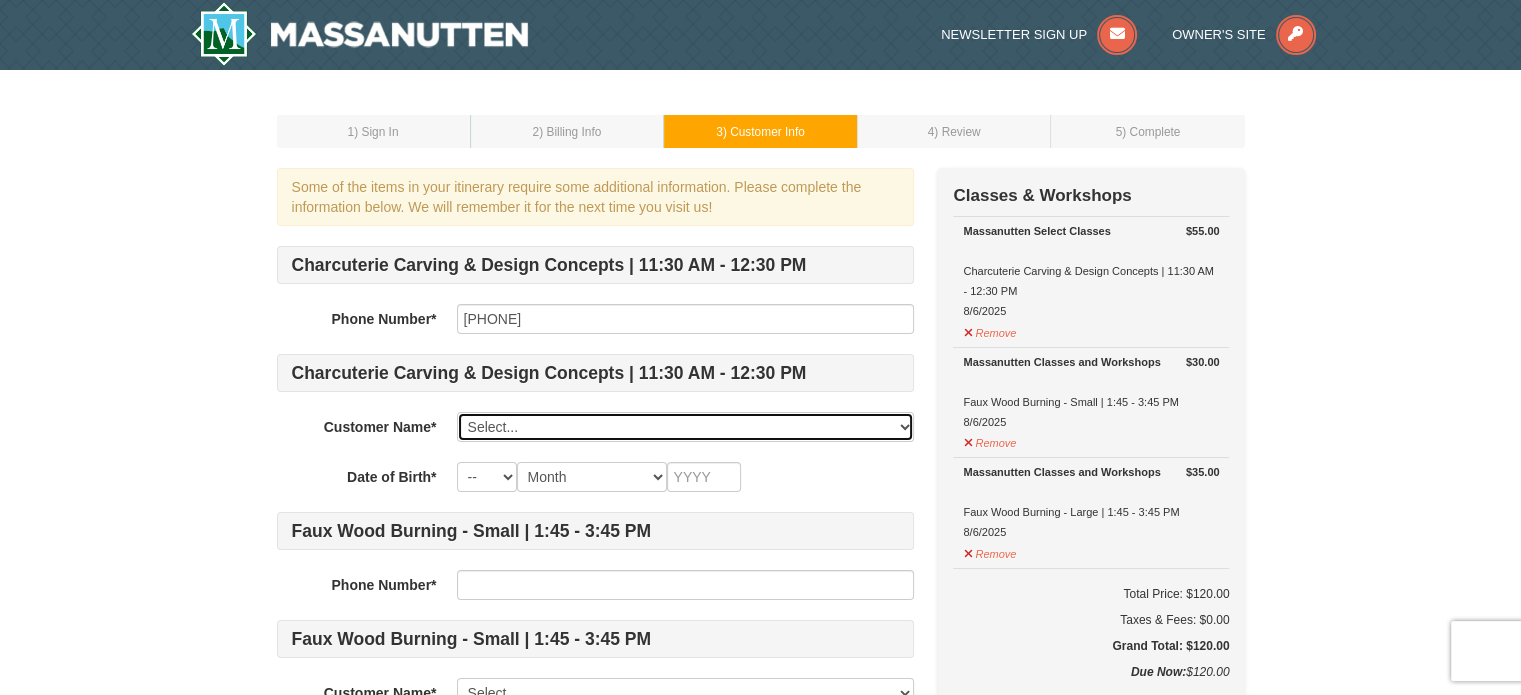 click on "Select... Max Flerlage Add New..." at bounding box center (685, 427) 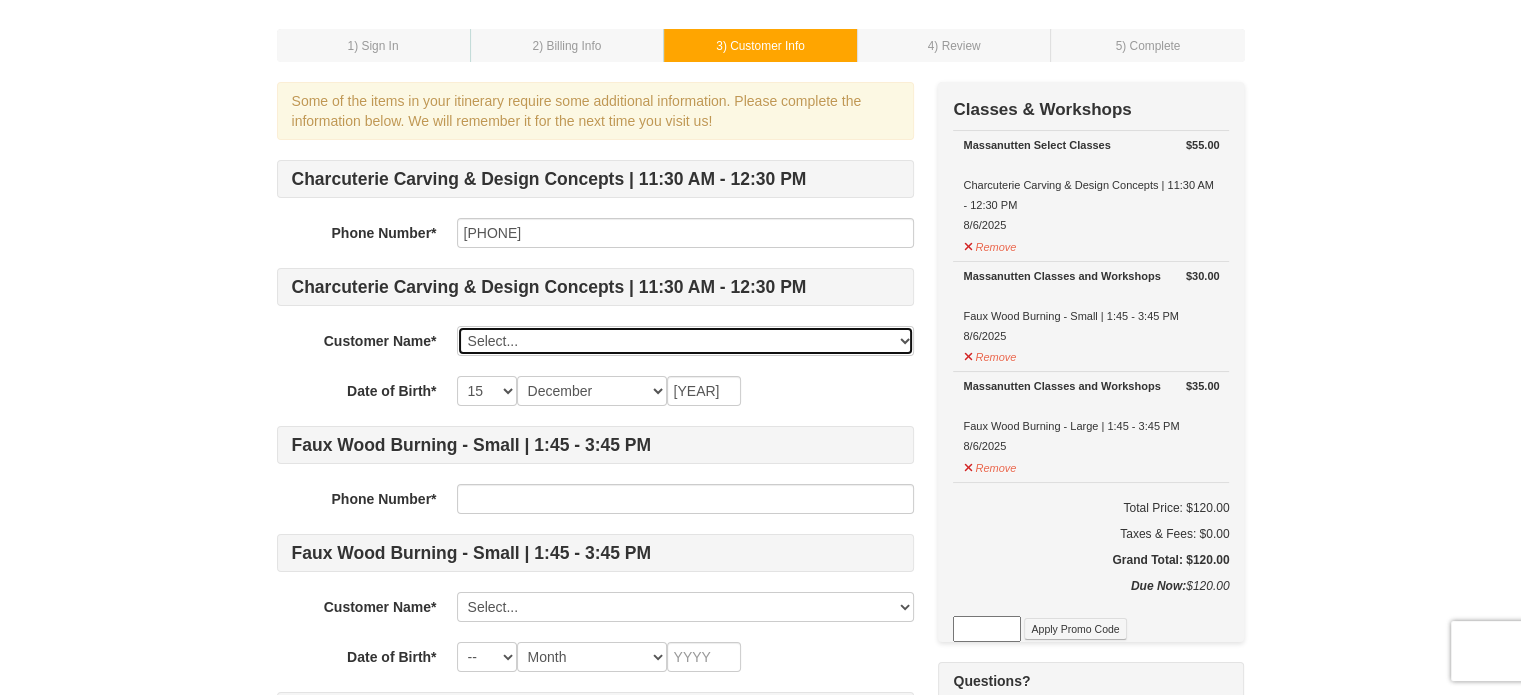 scroll, scrollTop: 87, scrollLeft: 0, axis: vertical 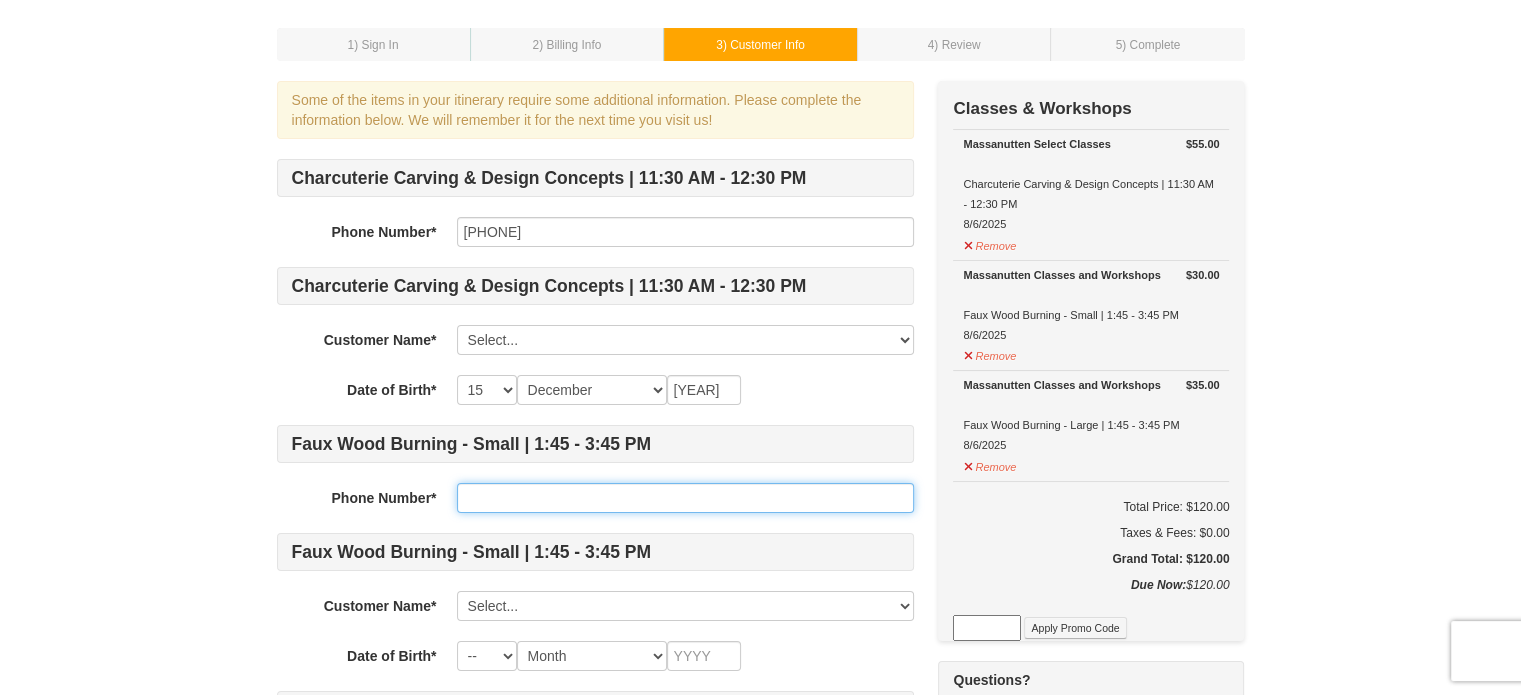 click at bounding box center [685, 498] 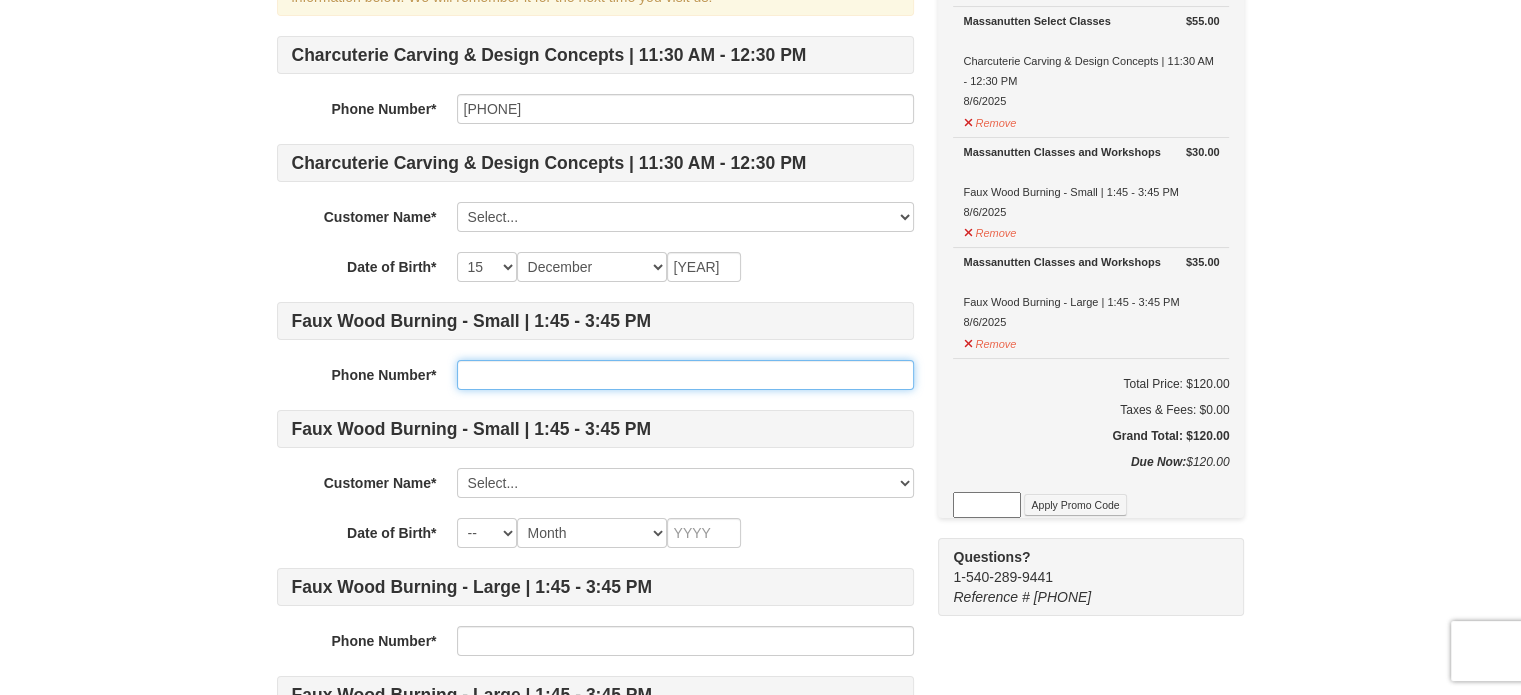 scroll, scrollTop: 211, scrollLeft: 0, axis: vertical 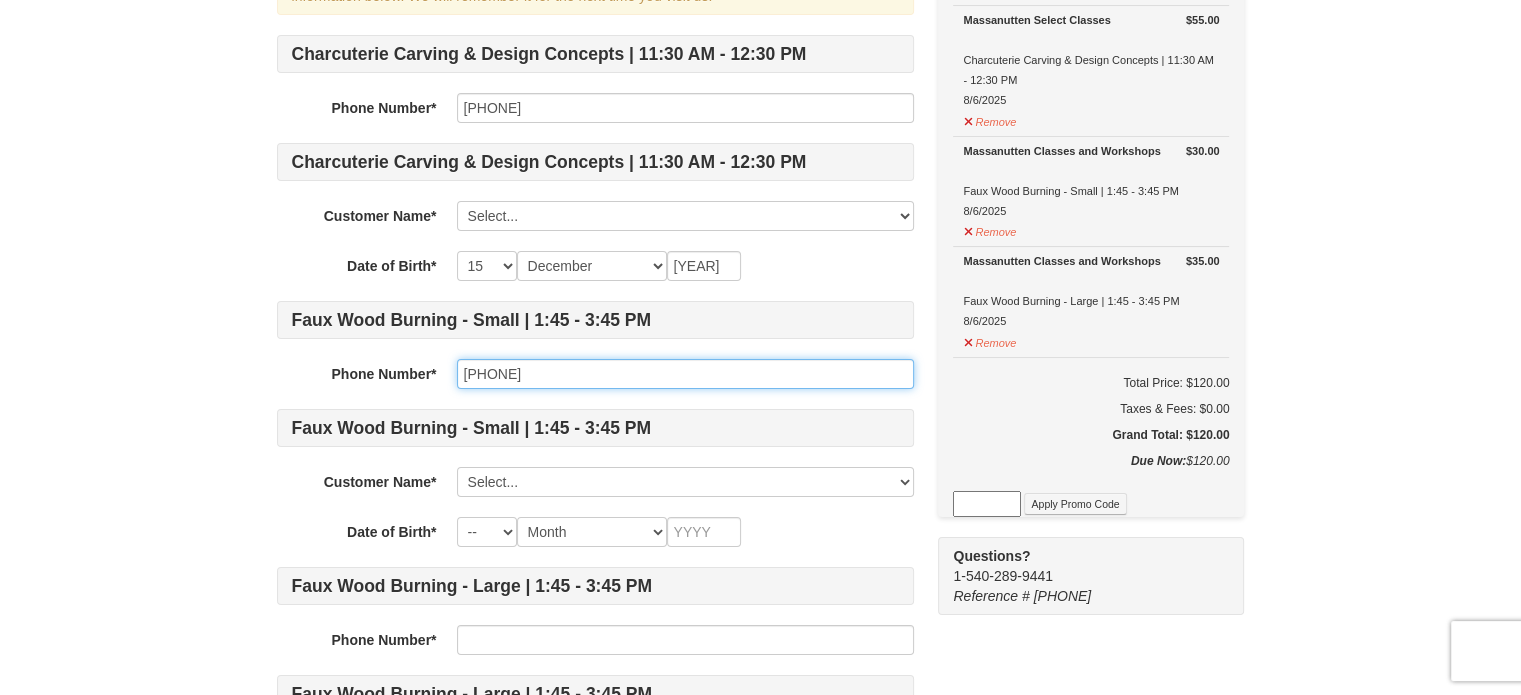 type on "240-435-1341" 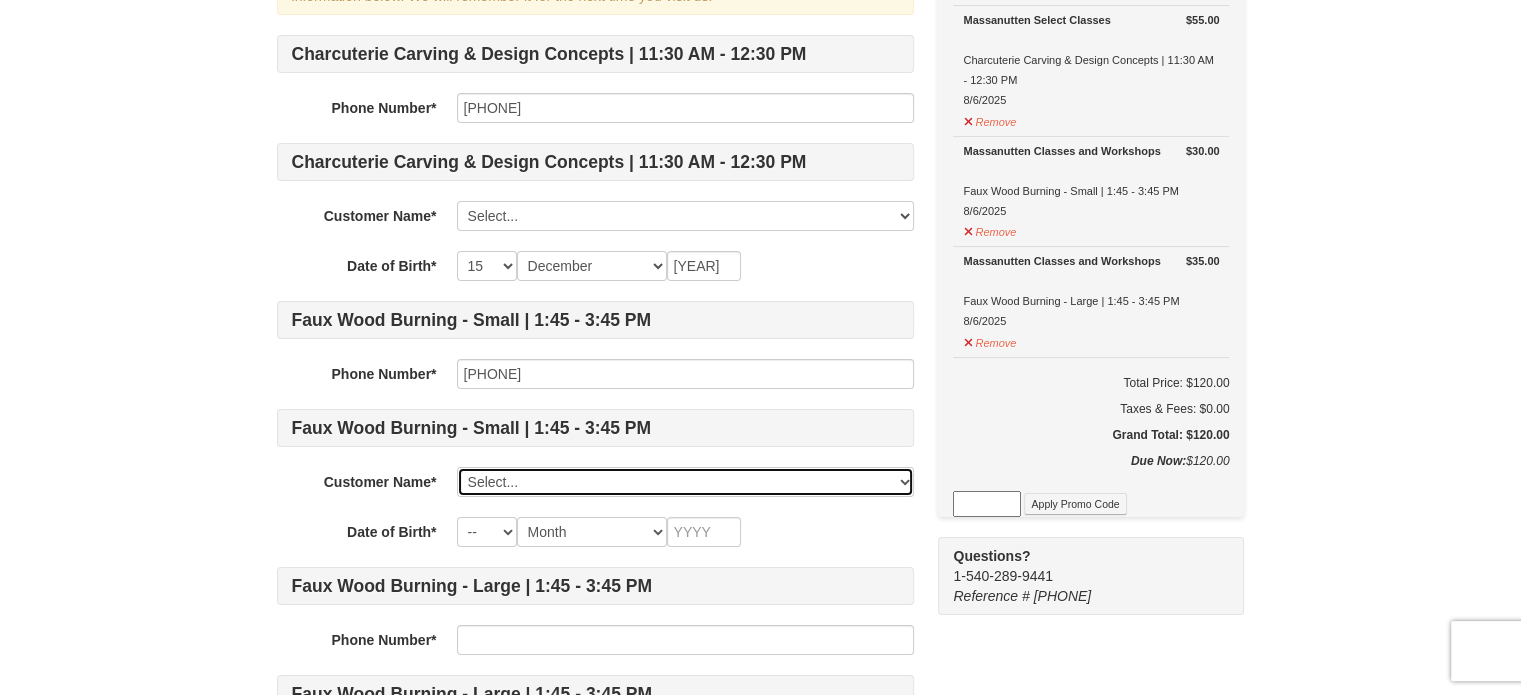 click on "Select... Max Flerlage Add New..." at bounding box center (685, 482) 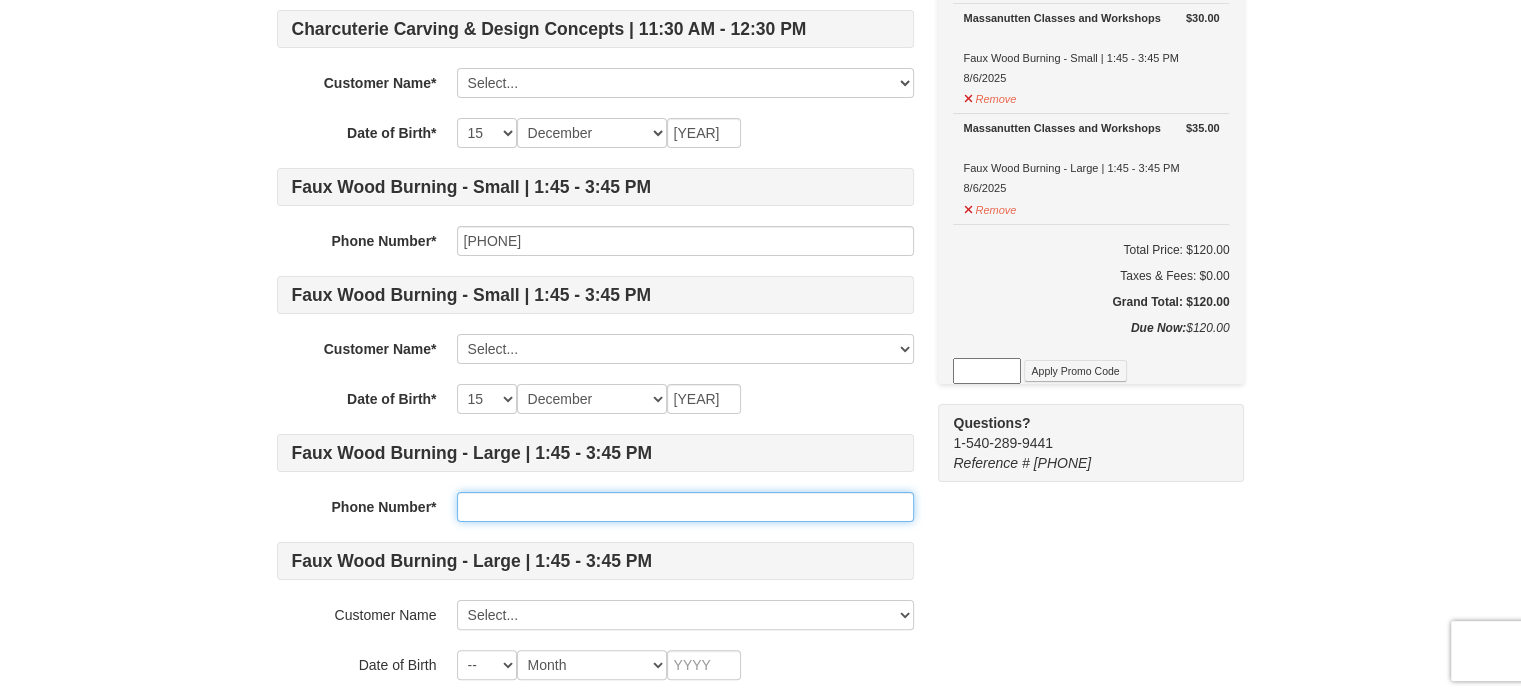 click at bounding box center (685, 507) 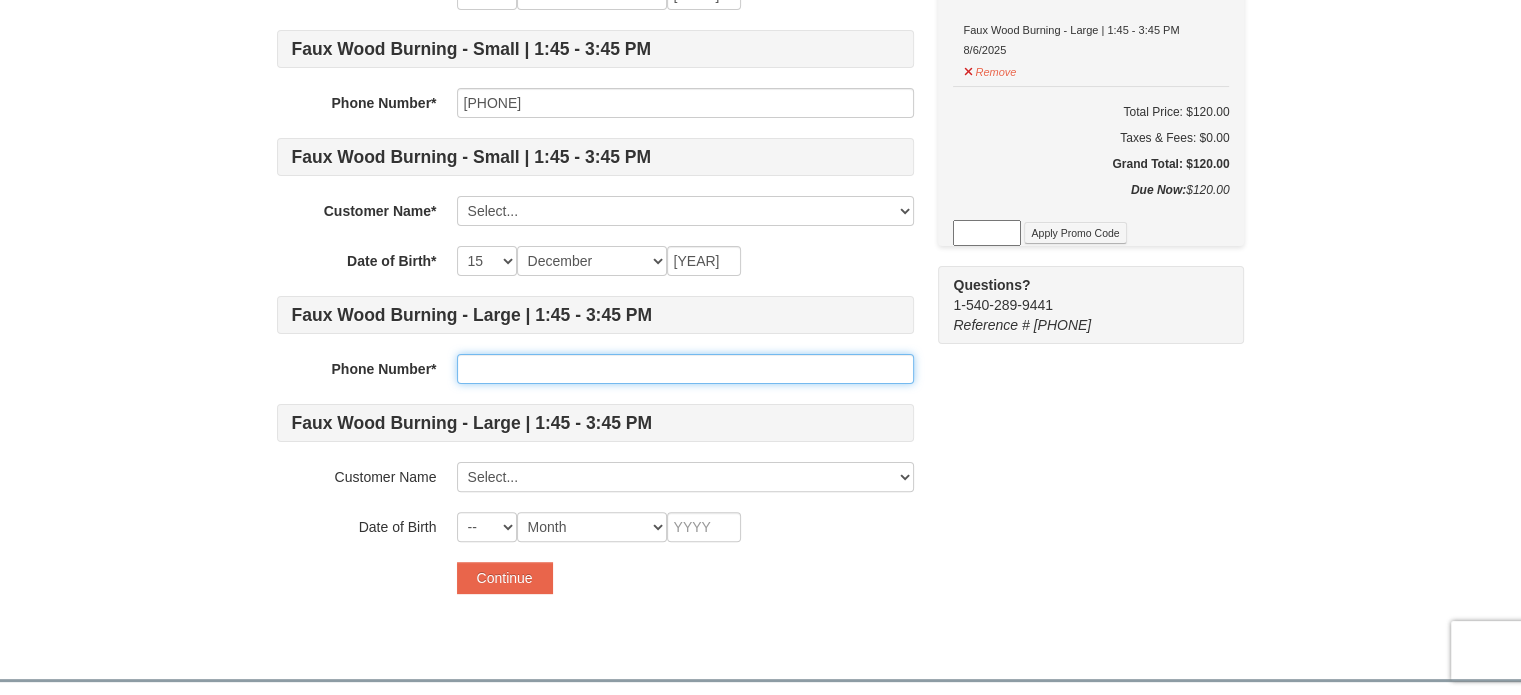 scroll, scrollTop: 500, scrollLeft: 0, axis: vertical 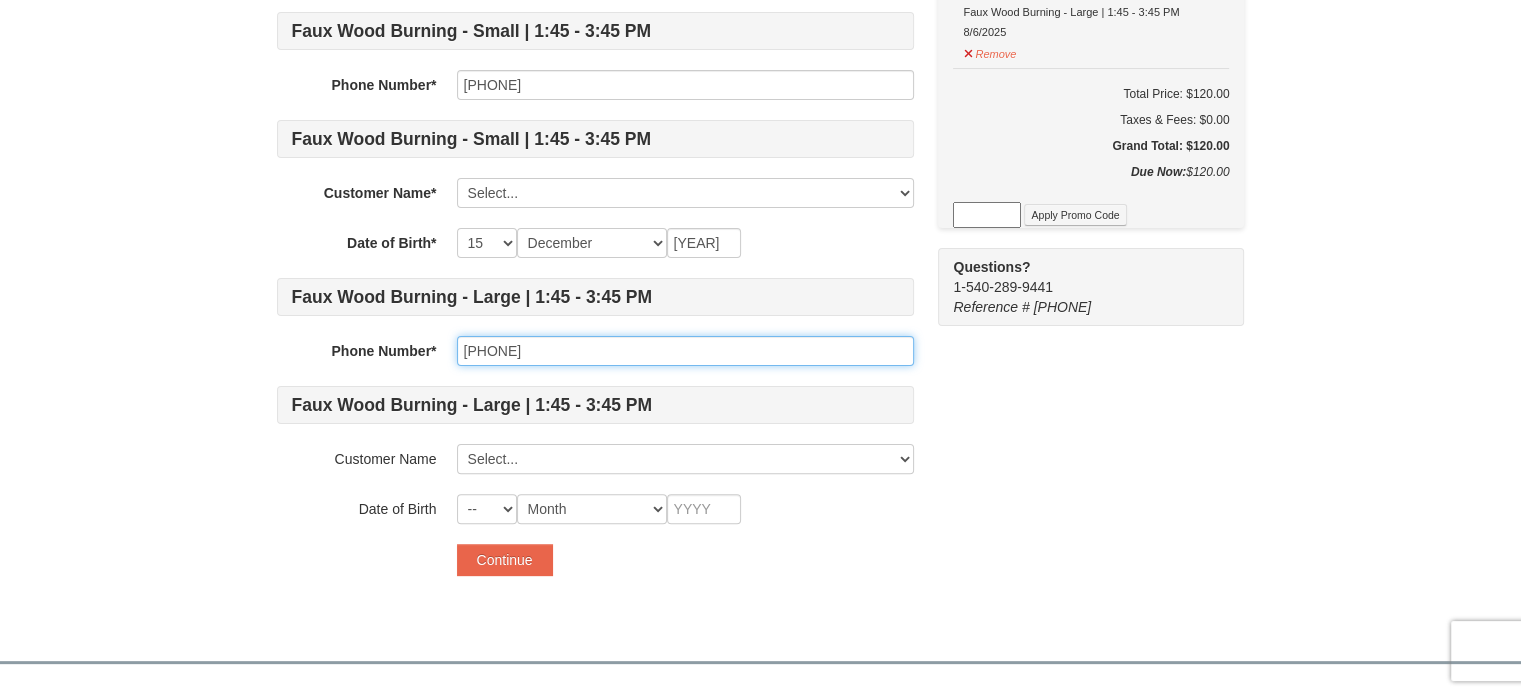 type on "240-435-1341" 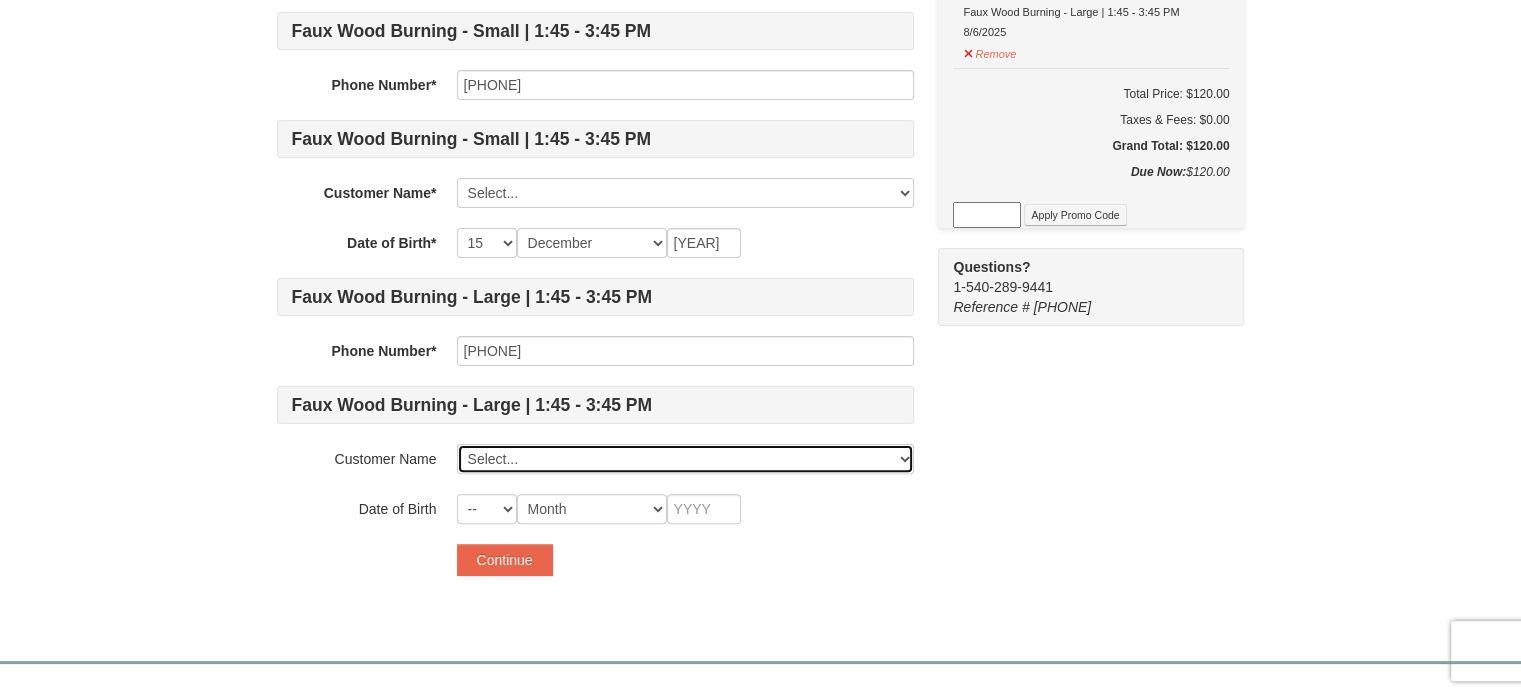 click on "Select... Max Flerlage Add New..." at bounding box center [685, 459] 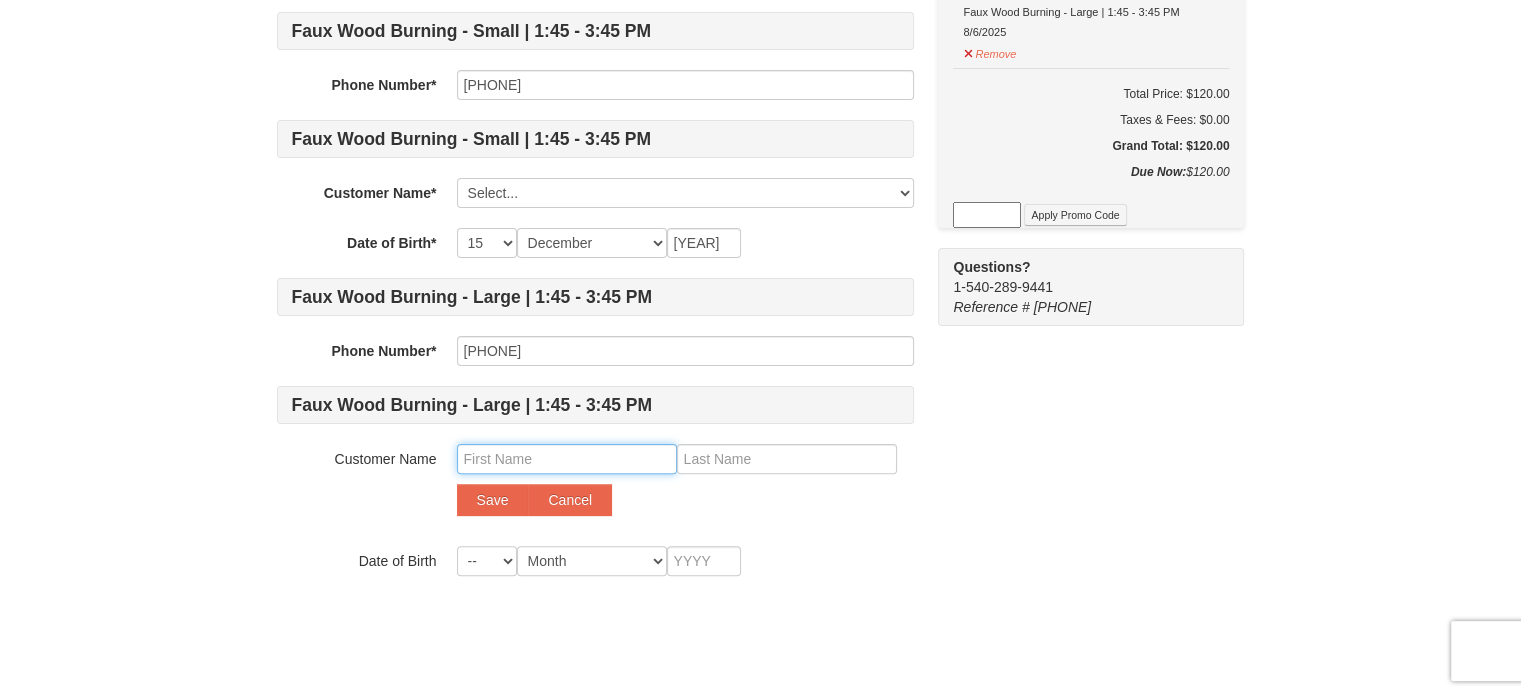 click at bounding box center [567, 459] 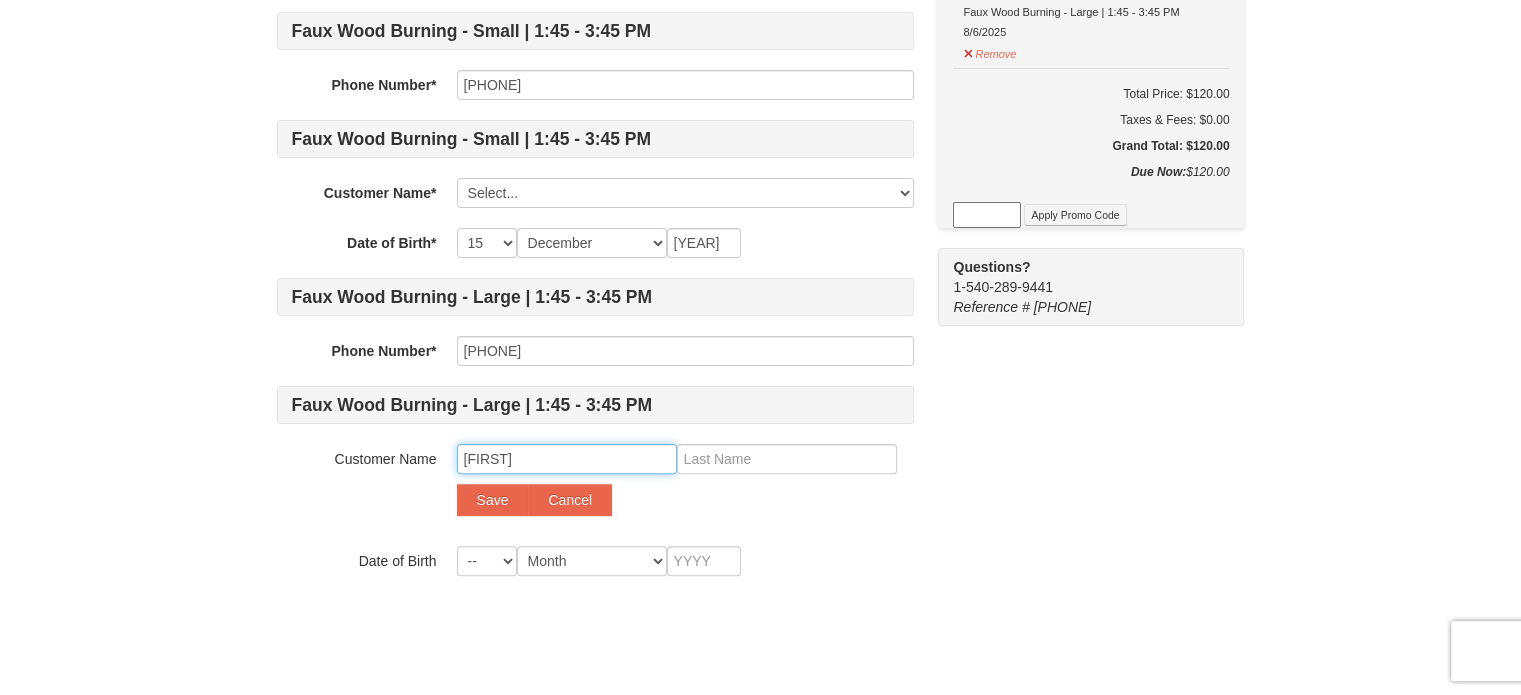 type on "Sarah" 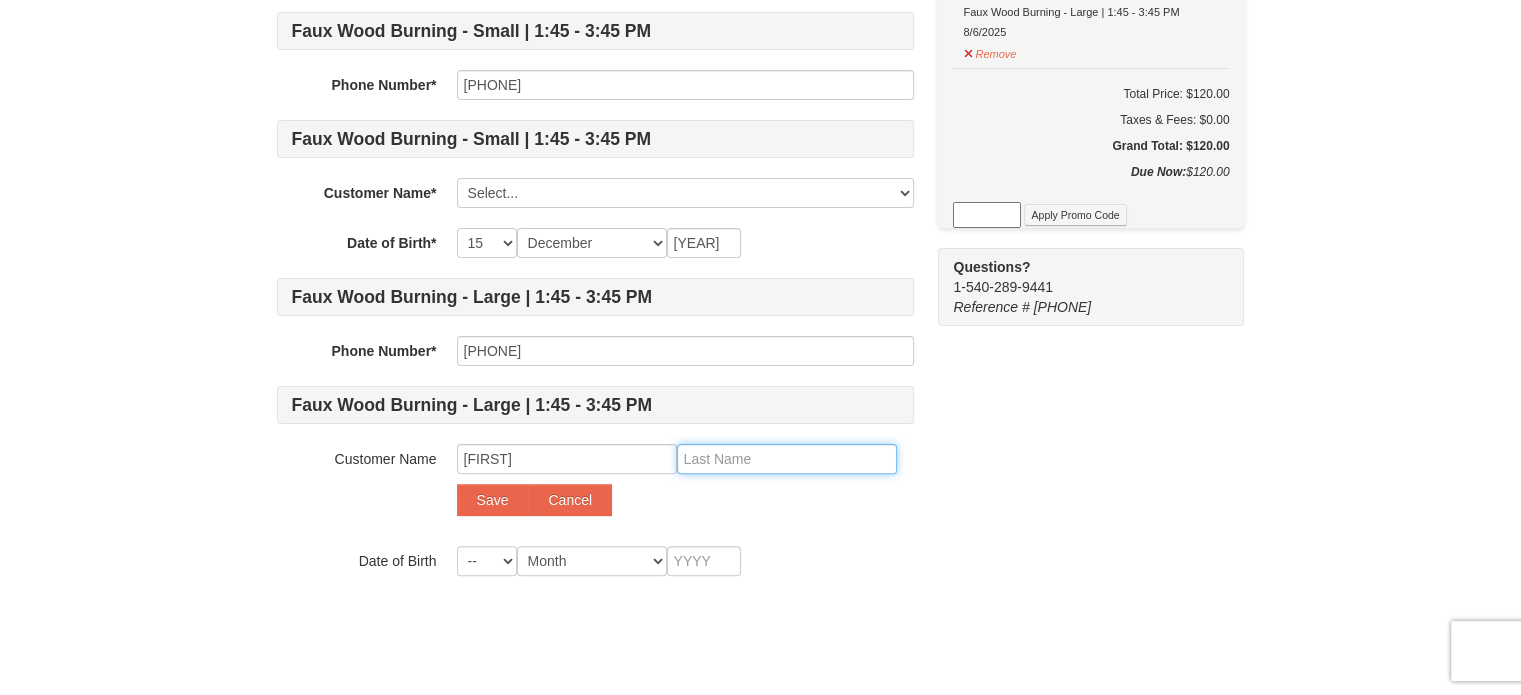 click at bounding box center [787, 459] 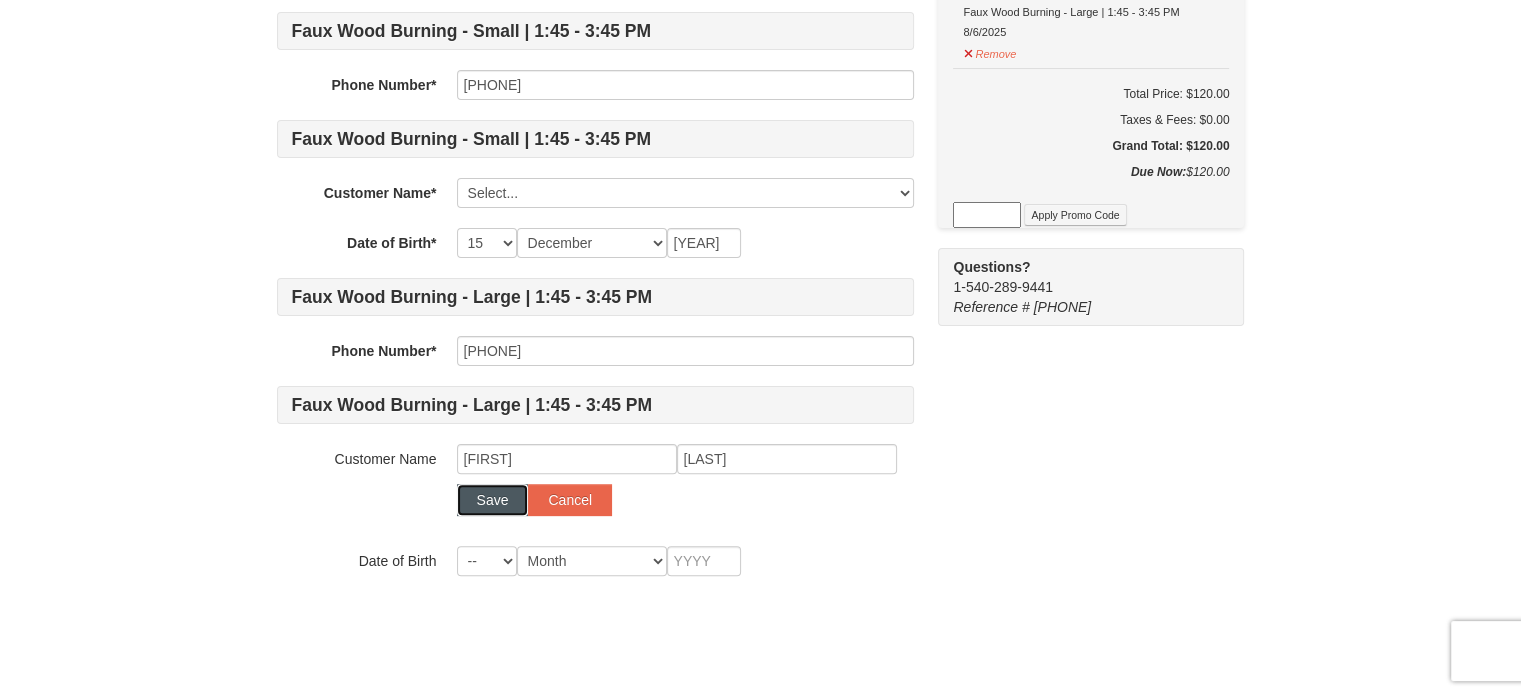 click on "Save" at bounding box center [493, 500] 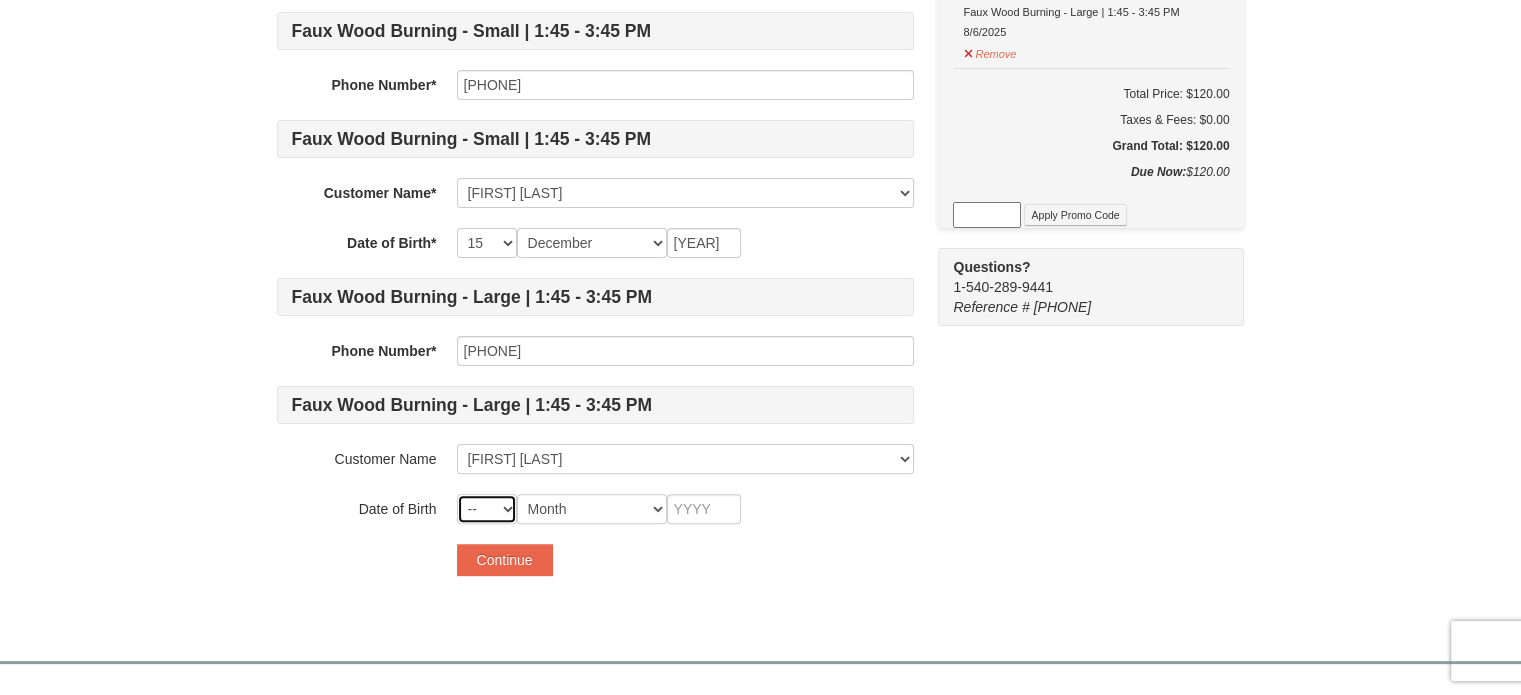 click on "-- 01 02 03 04 05 06 07 08 09 10 11 12 13 14 15 16 17 18 19 20 21 22 23 24 25 26 27 28 29 30 31" at bounding box center [487, 509] 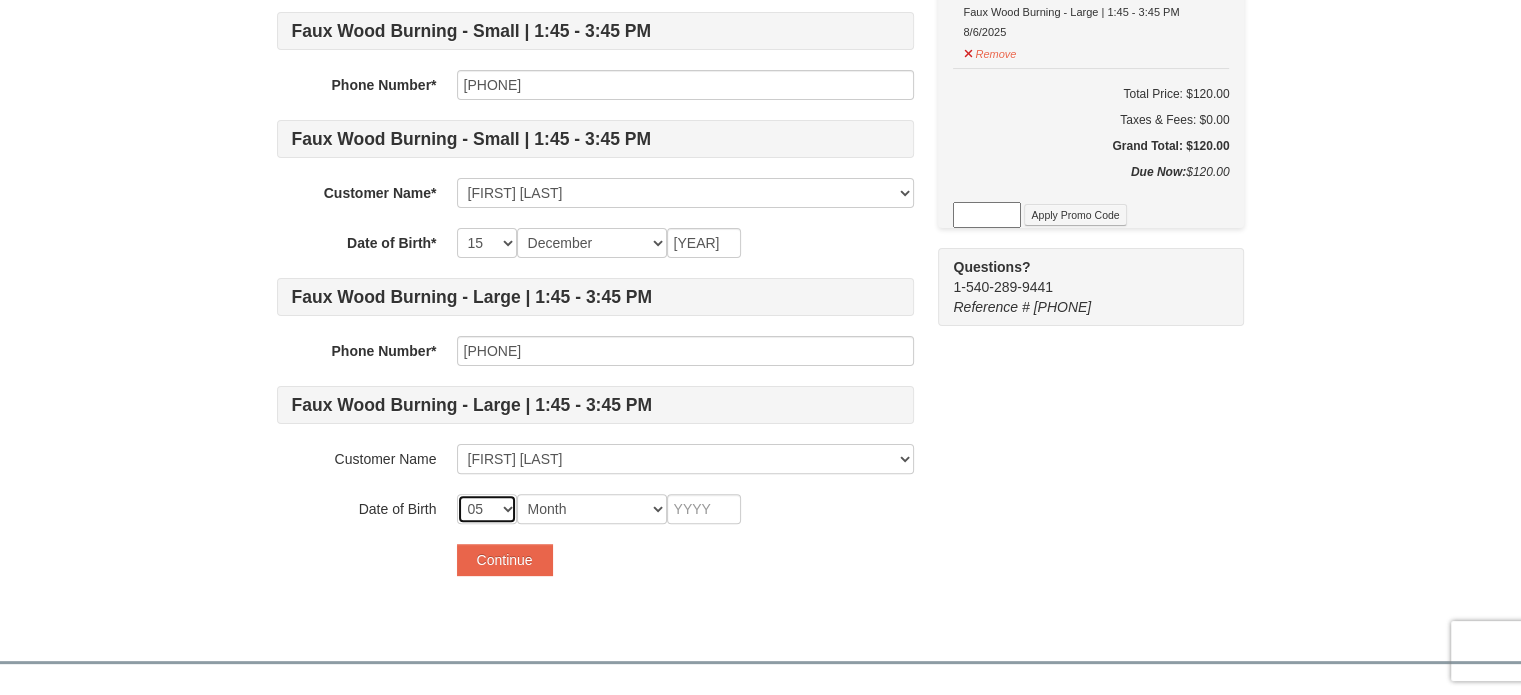 click on "-- 01 02 03 04 05 06 07 08 09 10 11 12 13 14 15 16 17 18 19 20 21 22 23 24 25 26 27 28 29 30 31" at bounding box center [487, 509] 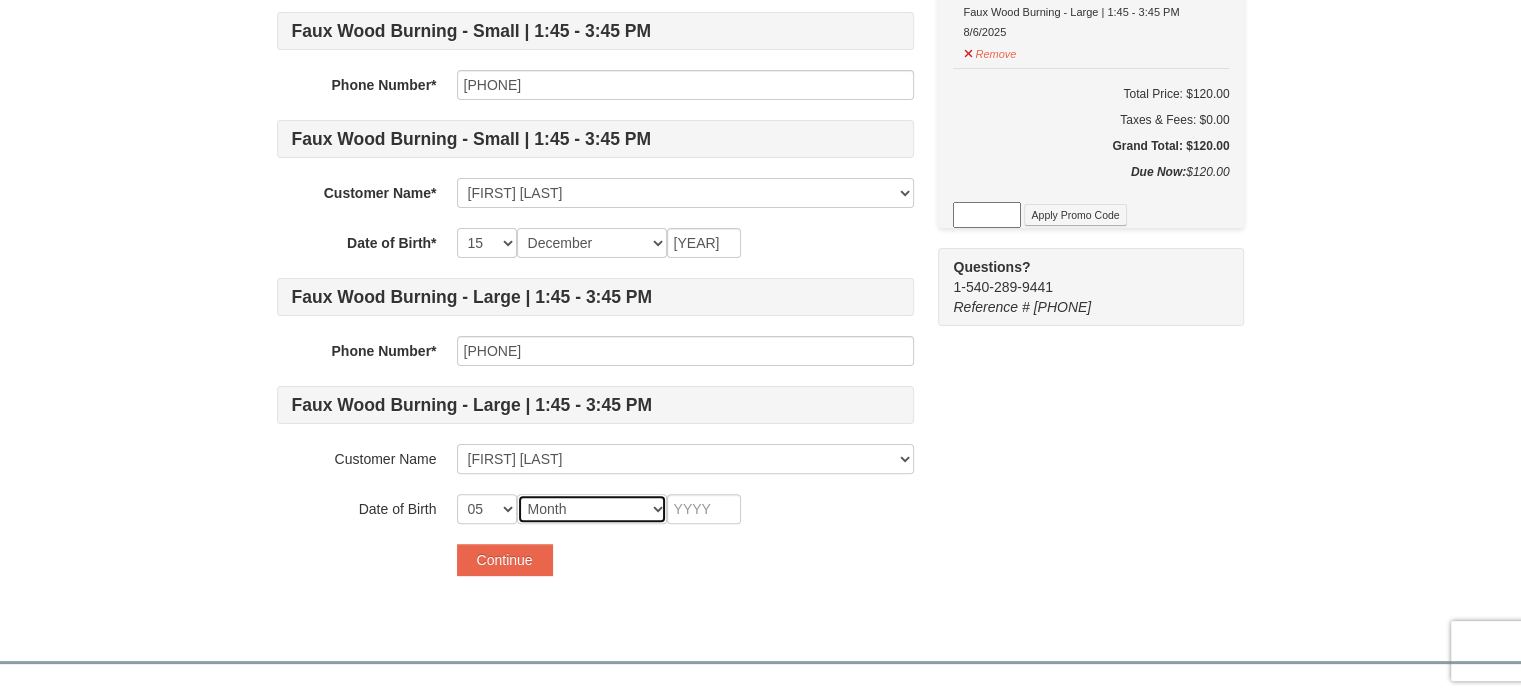 click on "Month January February March April May June July August September October November December" at bounding box center [592, 509] 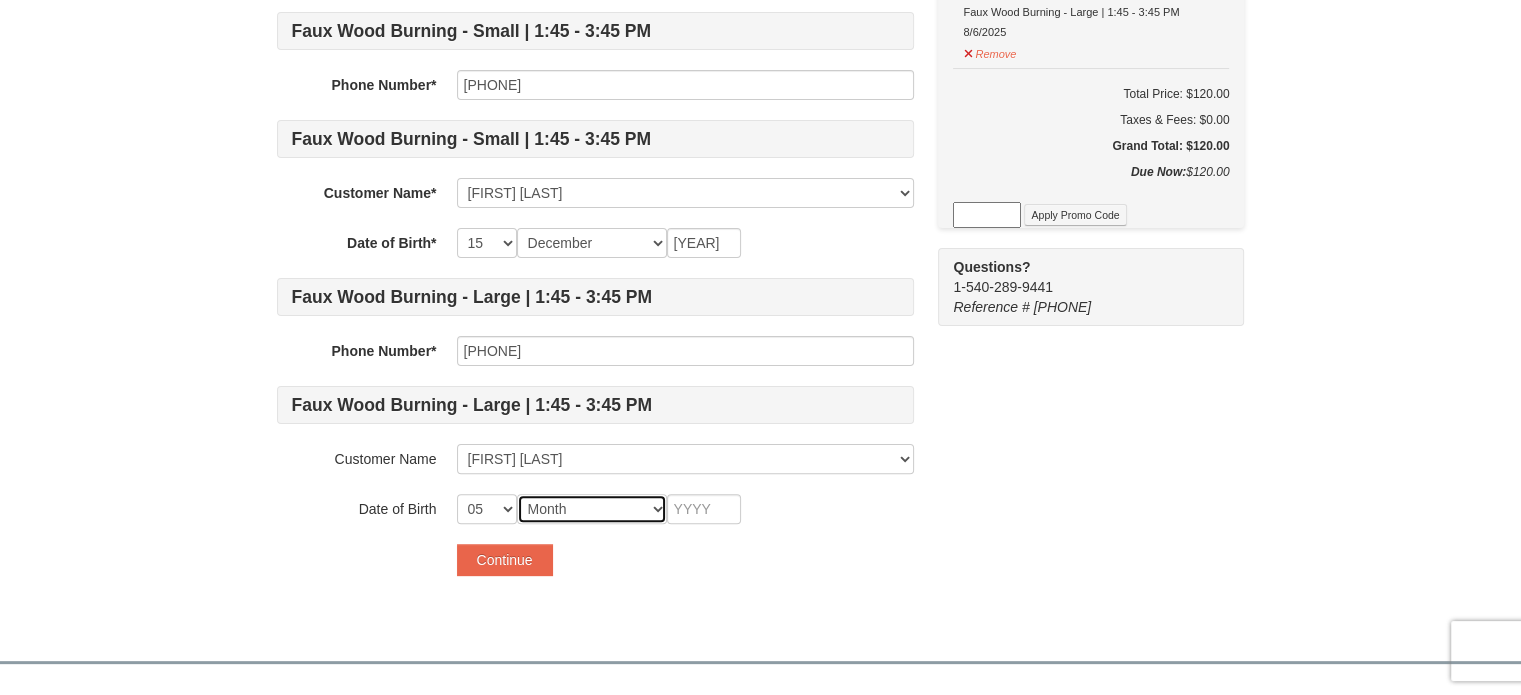 select on "08" 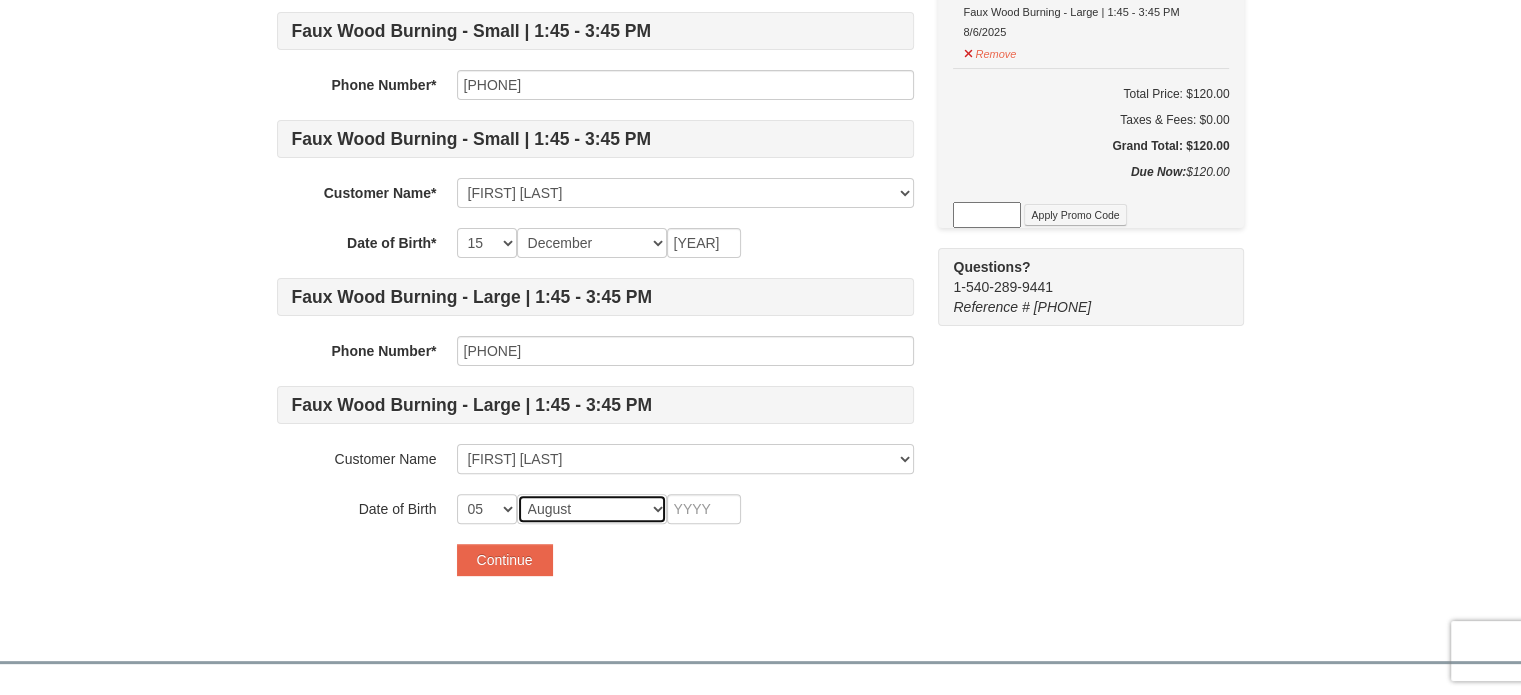 click on "Month January February March April May June July August September October November December" at bounding box center (592, 509) 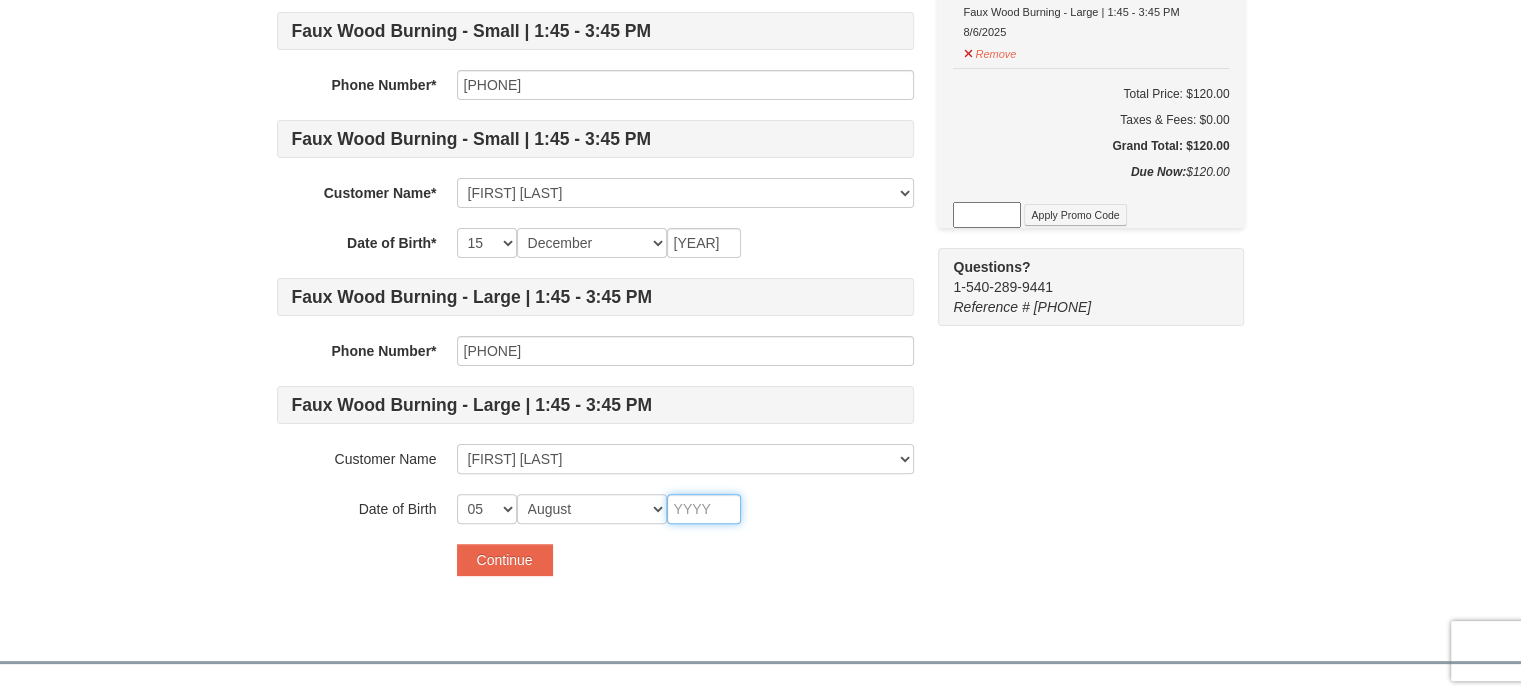 click at bounding box center [704, 509] 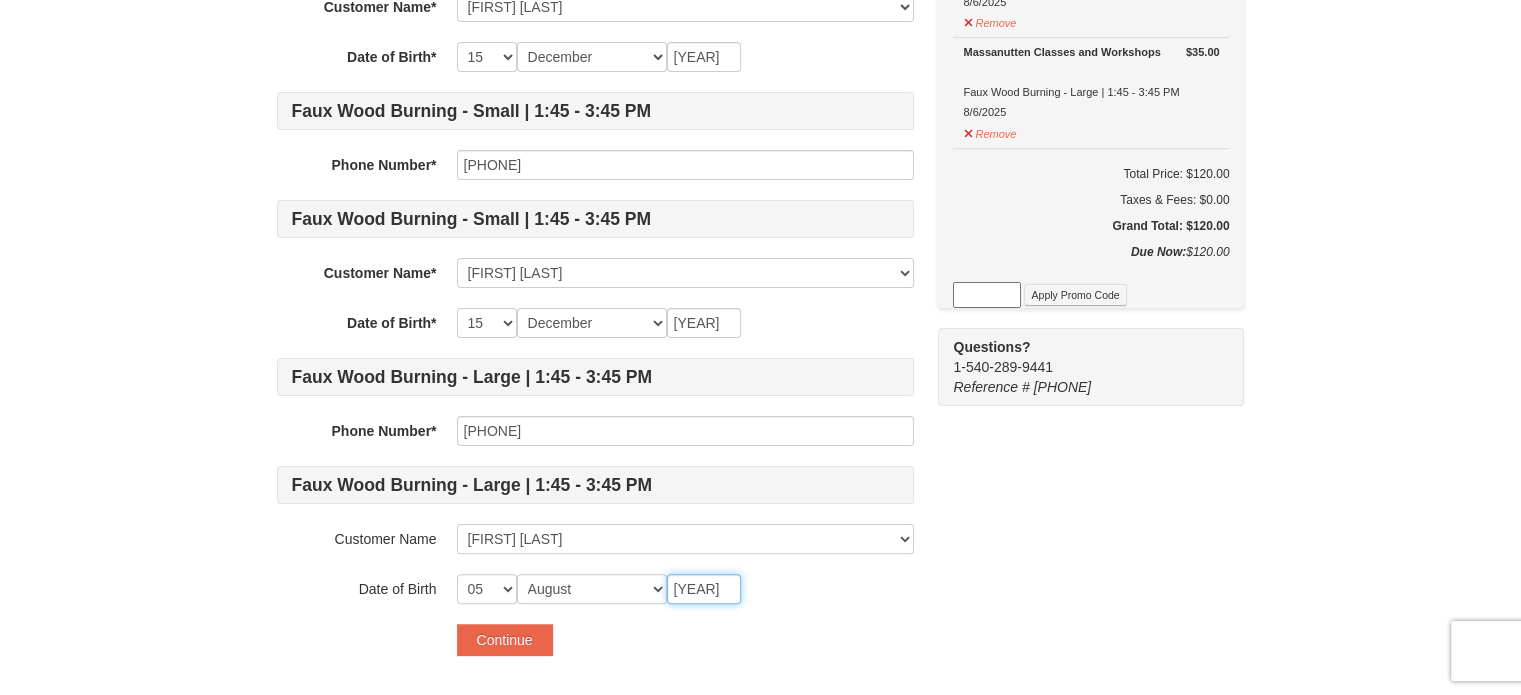 scroll, scrollTop: 518, scrollLeft: 0, axis: vertical 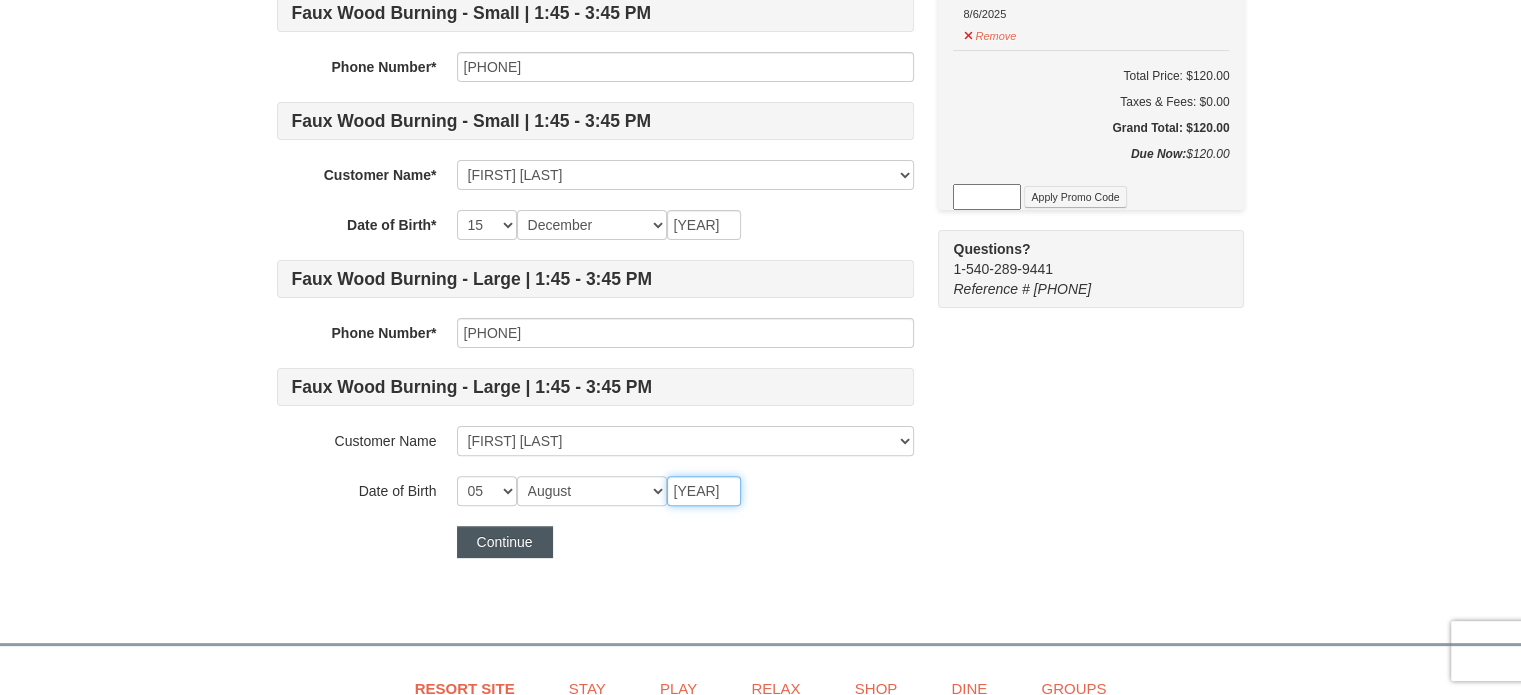 type on "1996" 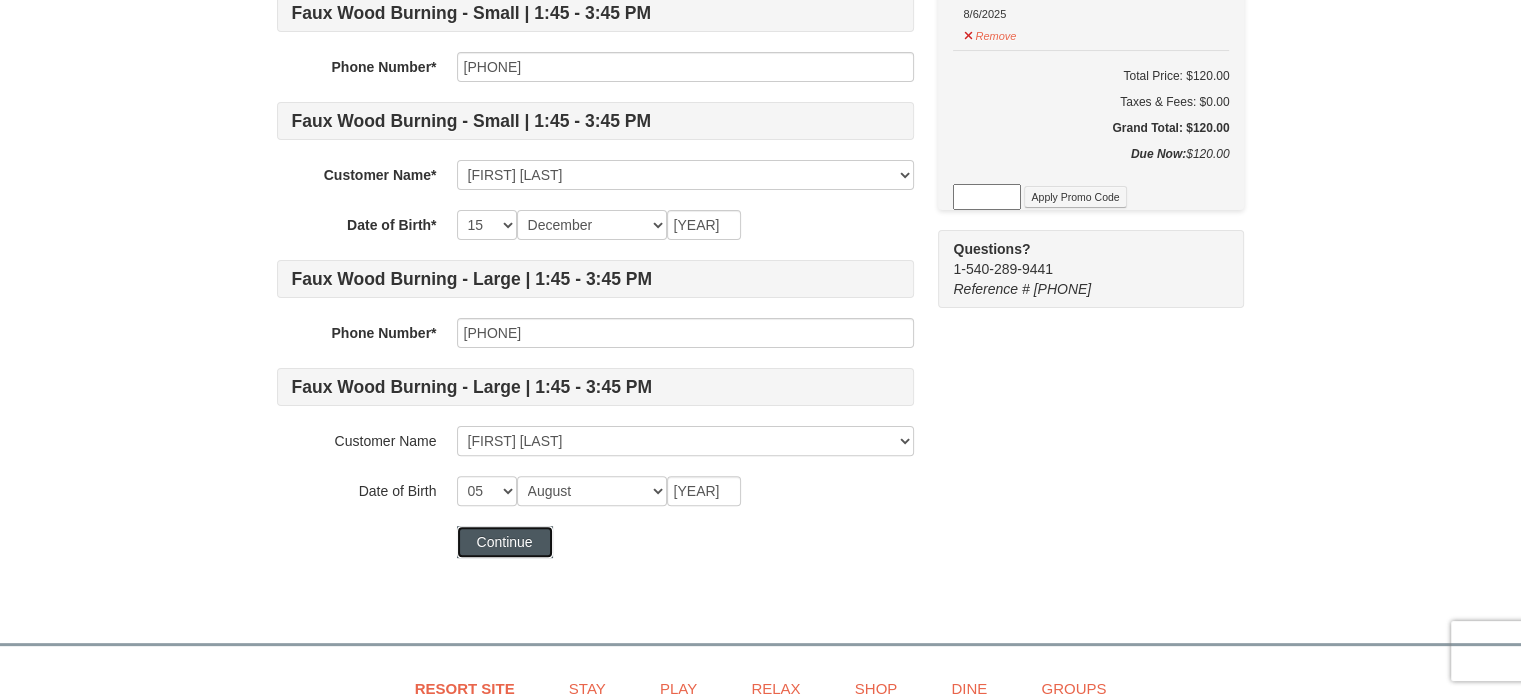 click on "Continue" at bounding box center (505, 542) 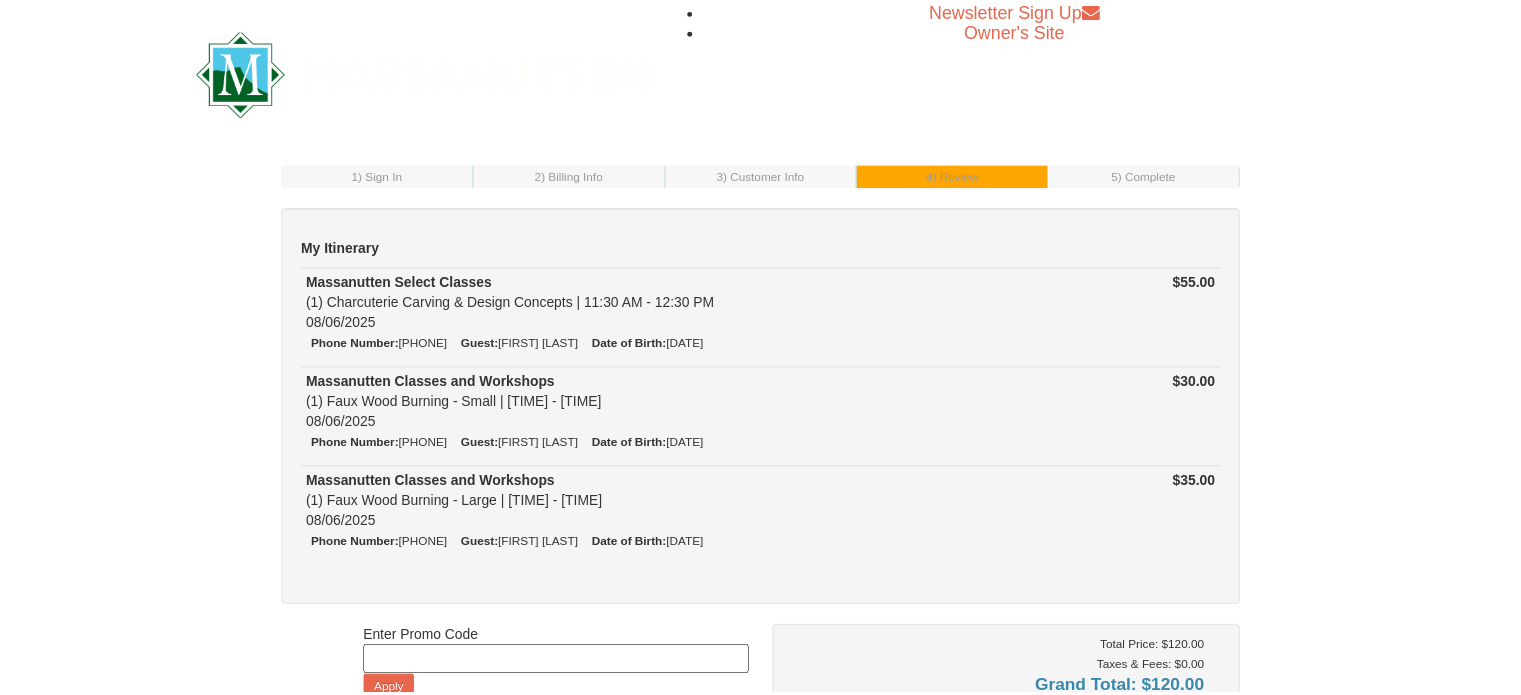 scroll, scrollTop: 0, scrollLeft: 0, axis: both 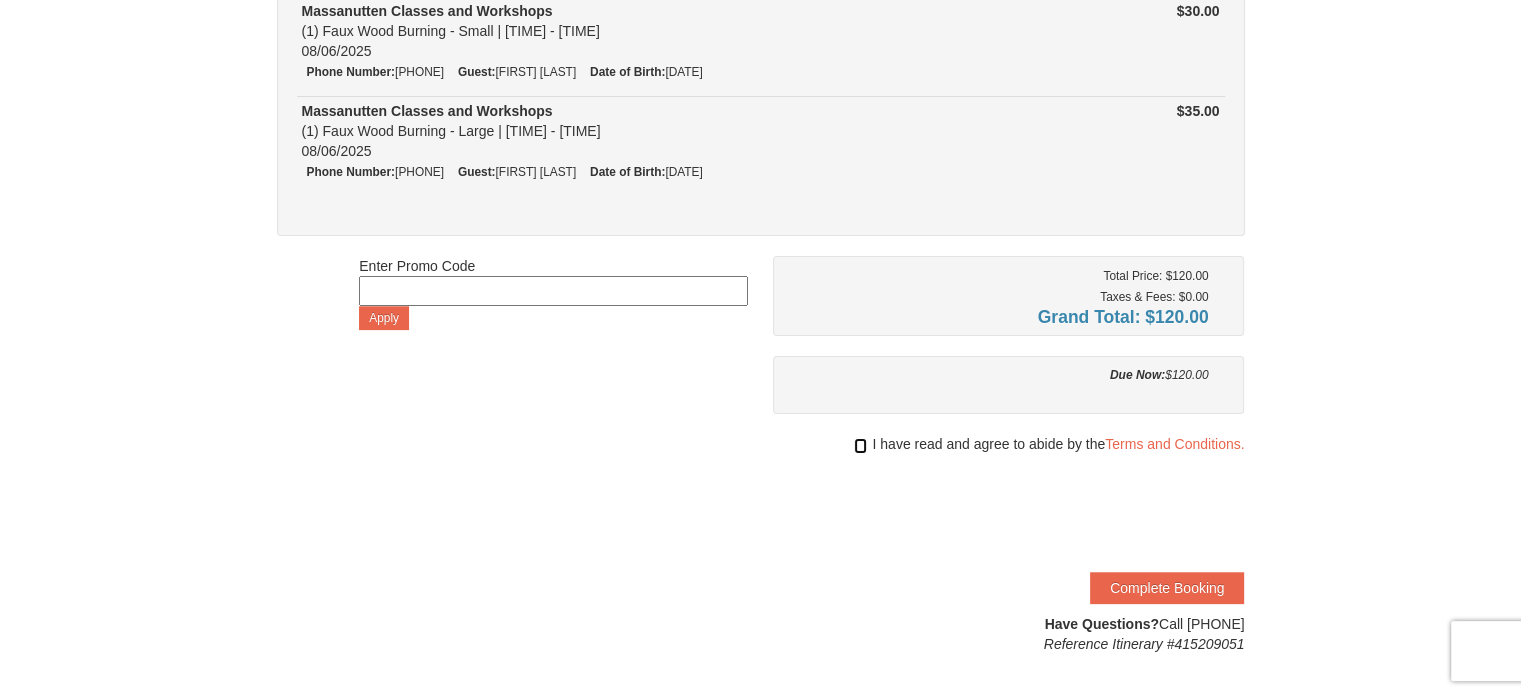 click at bounding box center [860, 446] 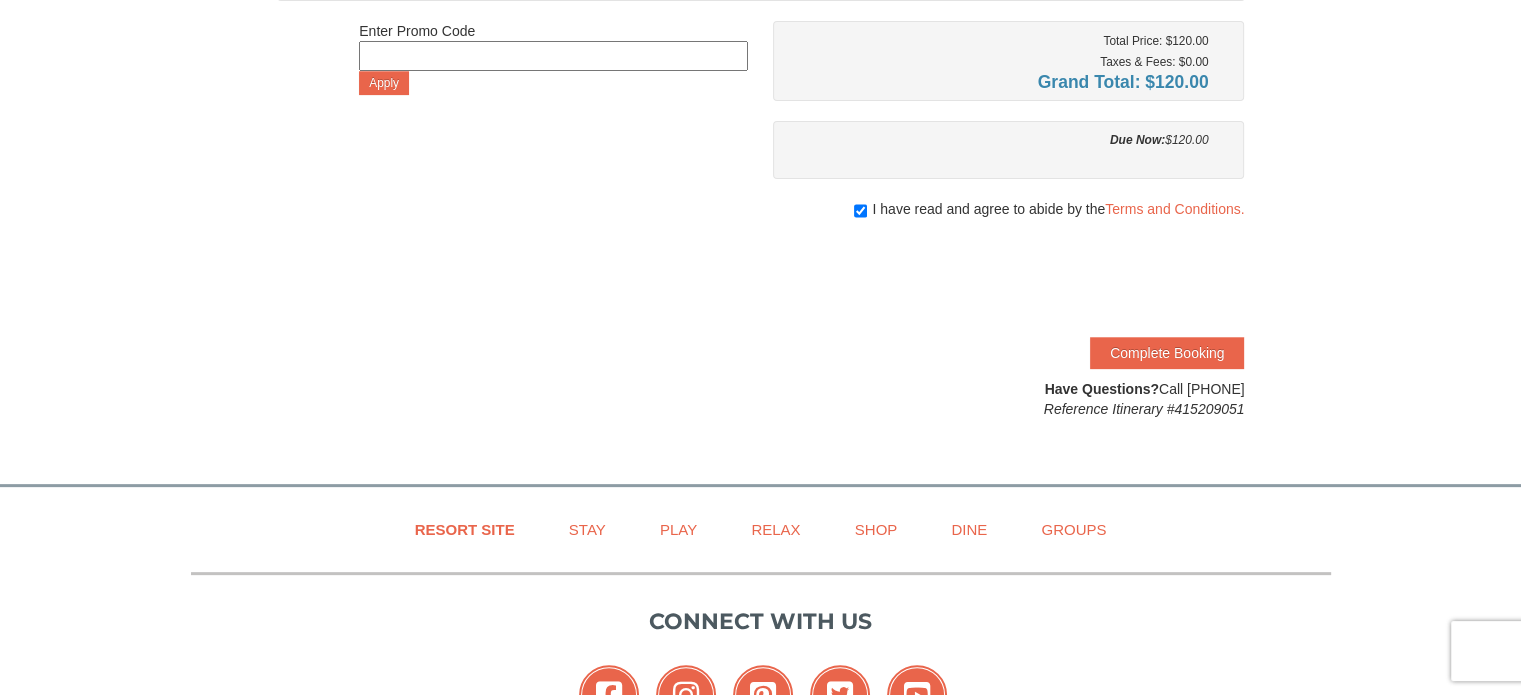scroll, scrollTop: 583, scrollLeft: 0, axis: vertical 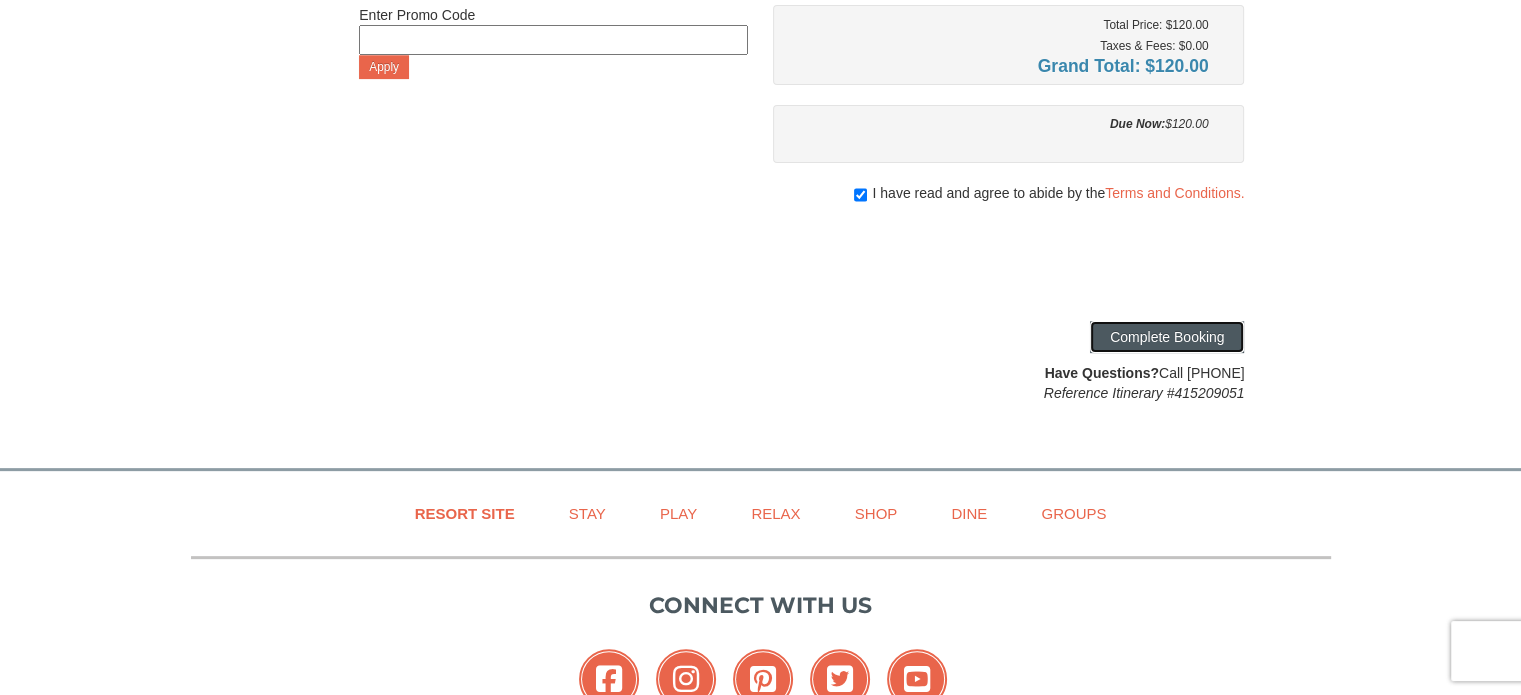 click on "Complete Booking" at bounding box center [1167, 337] 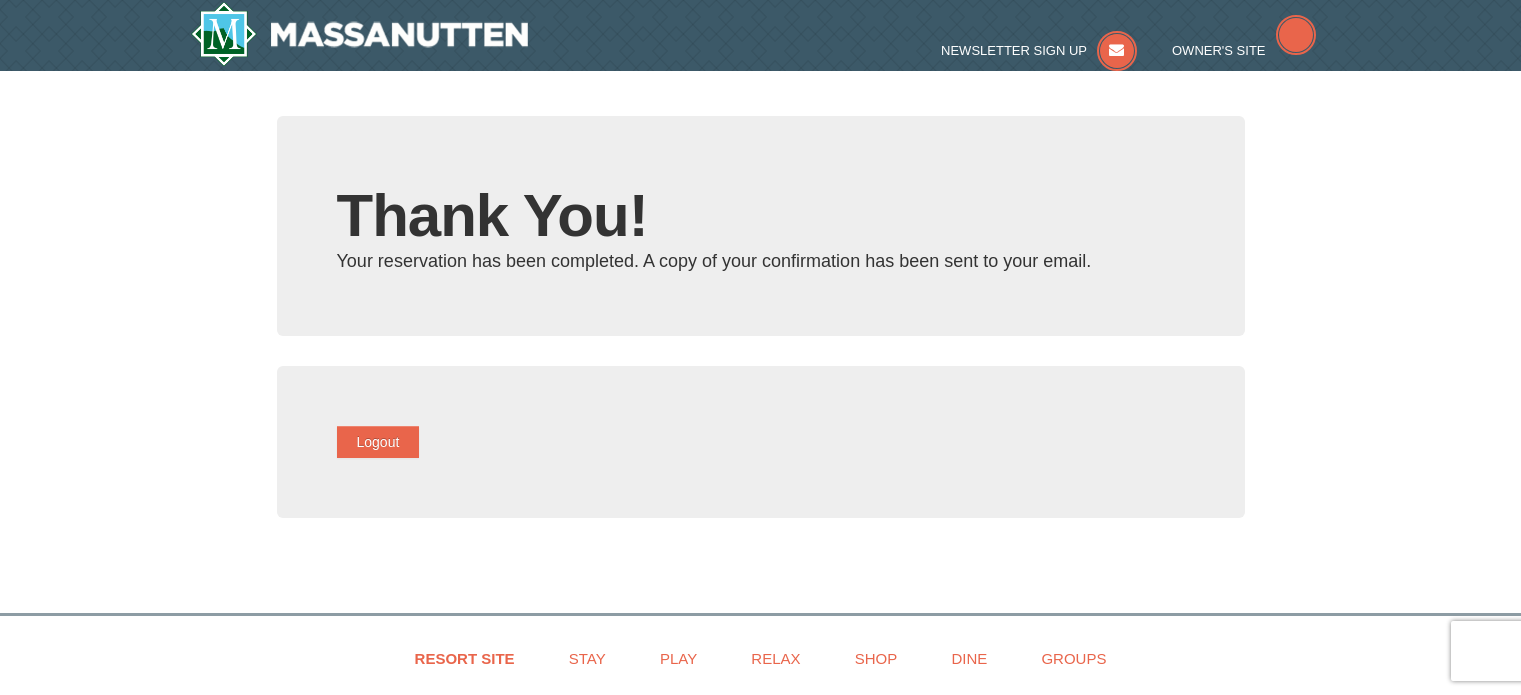 scroll, scrollTop: 0, scrollLeft: 0, axis: both 